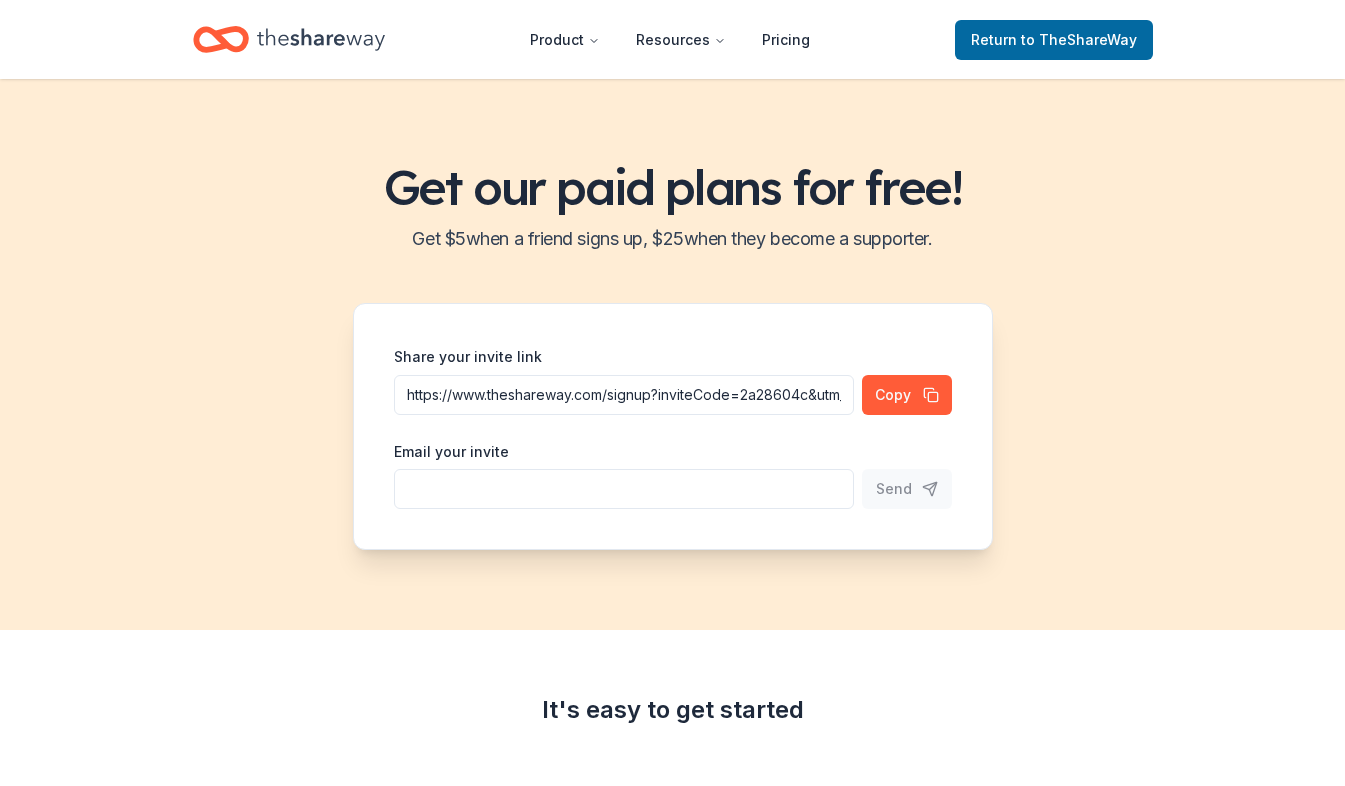 scroll, scrollTop: 0, scrollLeft: 0, axis: both 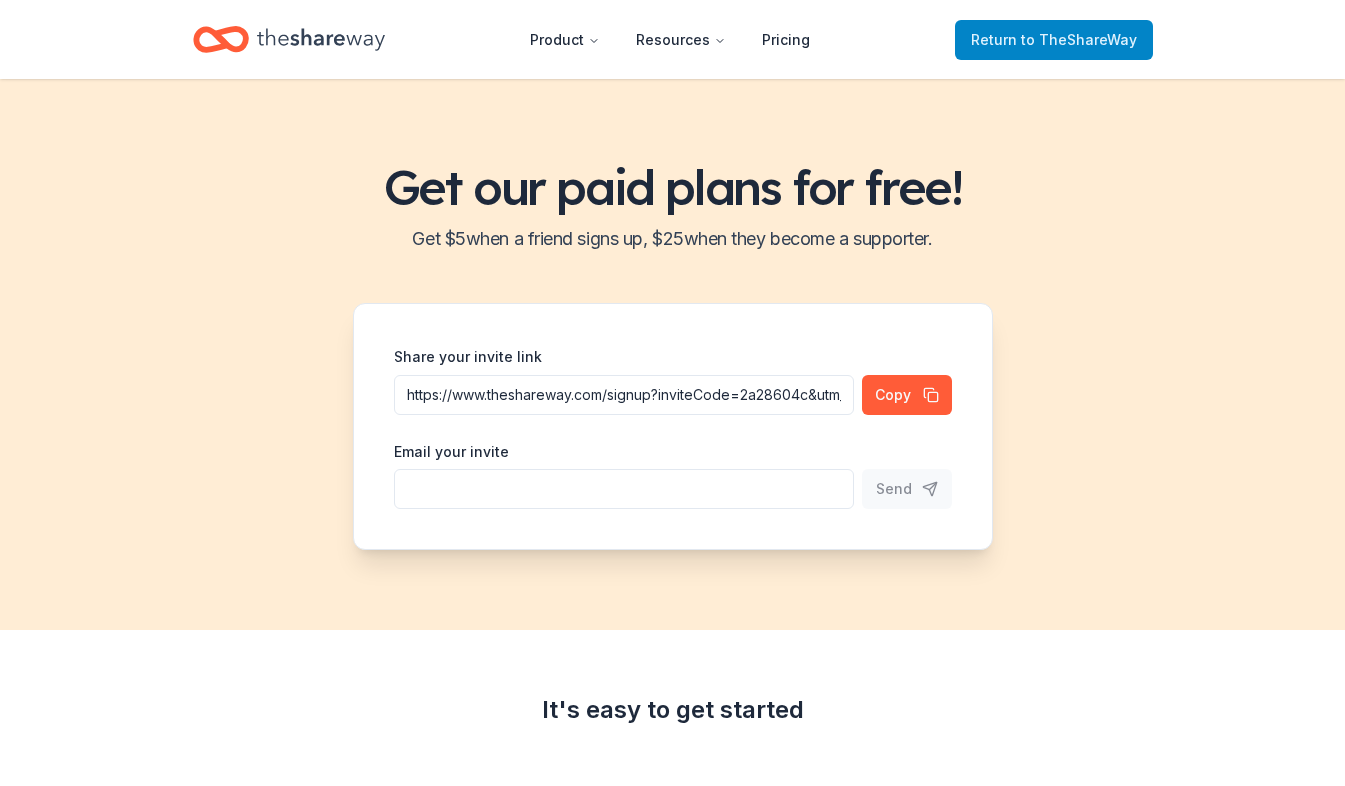 click on "Return to TheShareWay" at bounding box center (1054, 40) 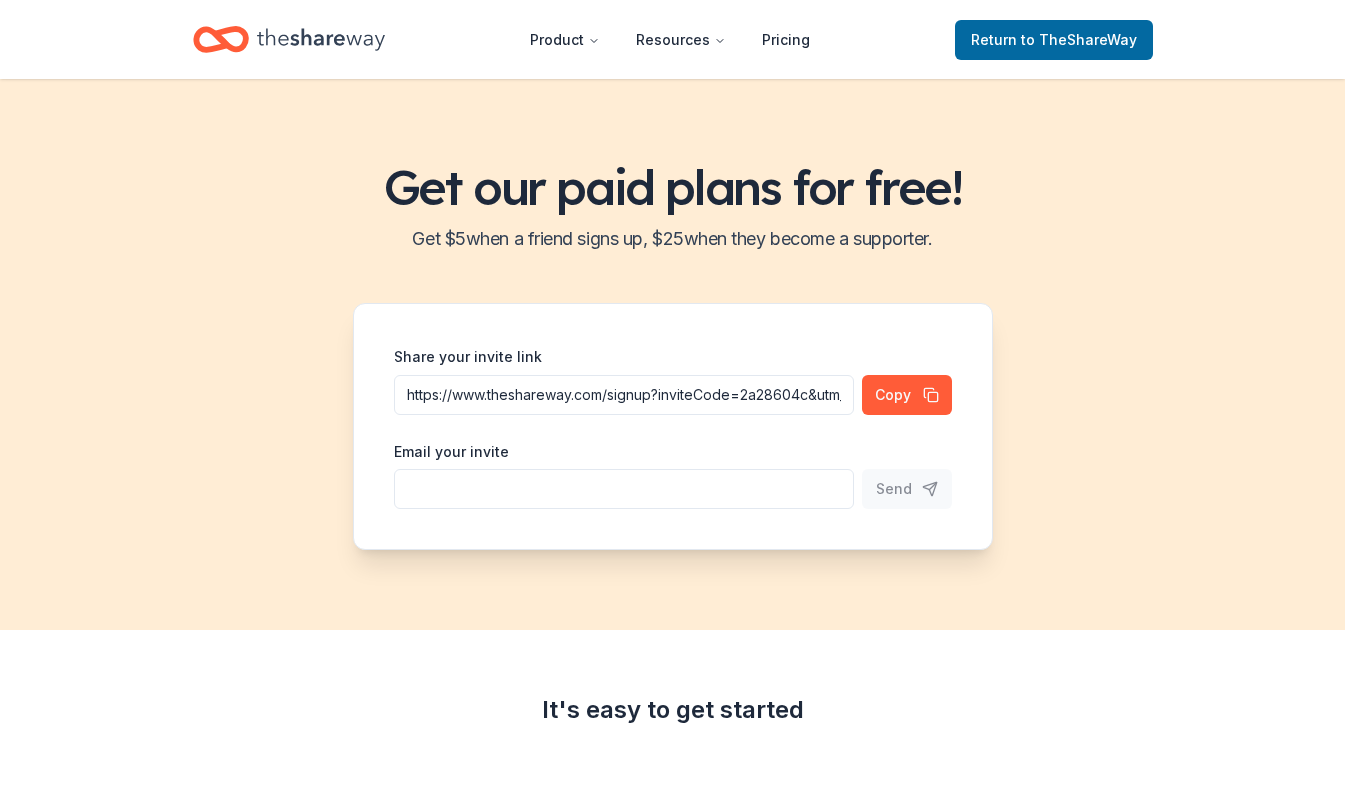 click on "Return to TheShareWay" at bounding box center (1054, 39) 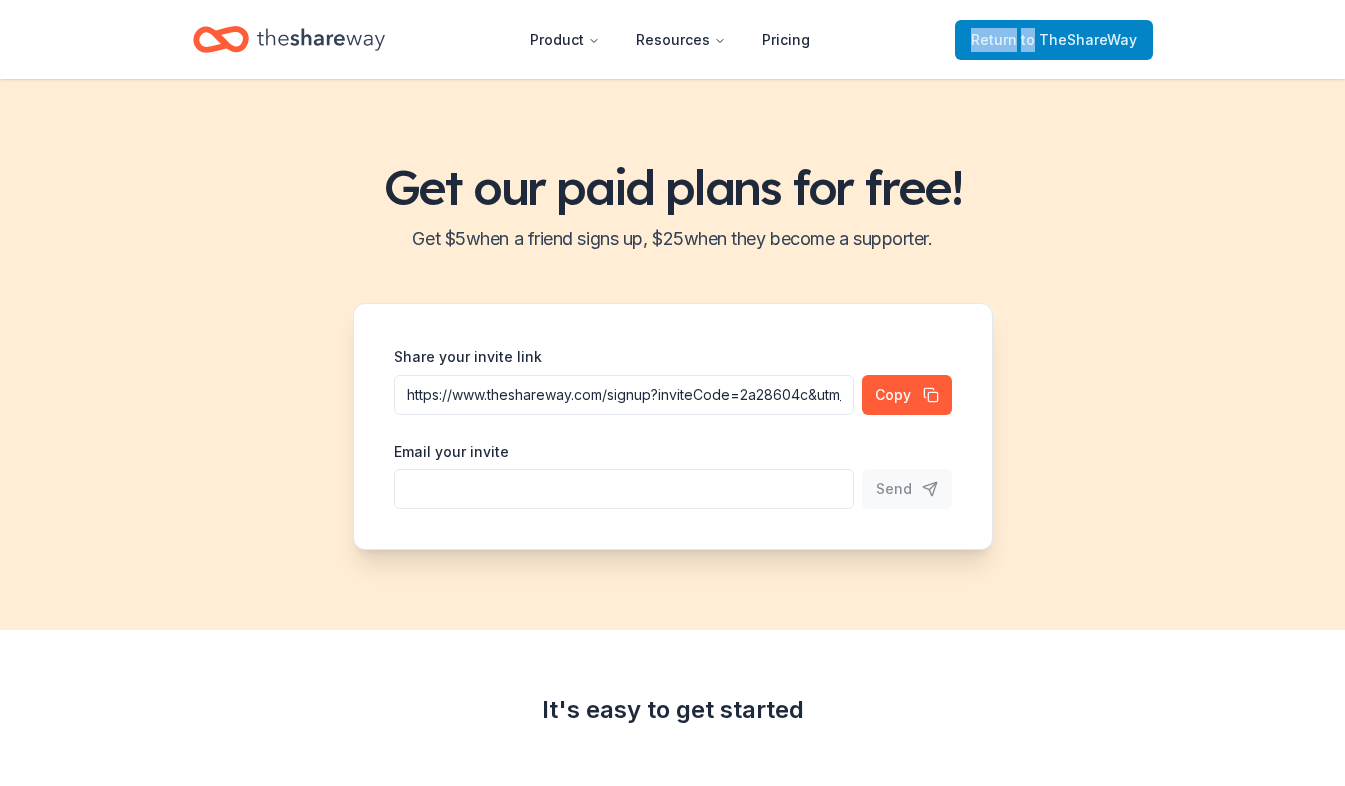 drag, startPoint x: 1007, startPoint y: 18, endPoint x: 1004, endPoint y: 30, distance: 12.369317 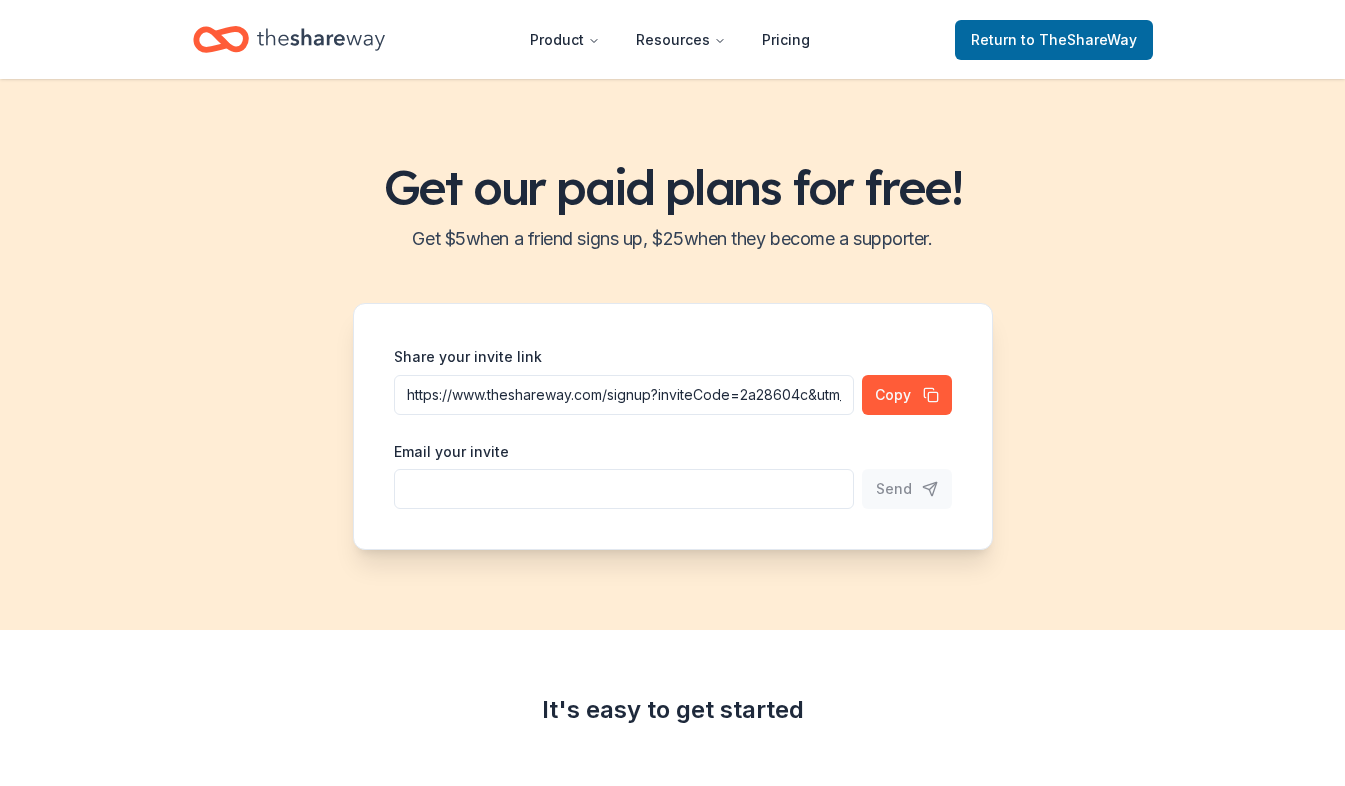 drag, startPoint x: 1003, startPoint y: 40, endPoint x: 1314, endPoint y: 182, distance: 341.8845 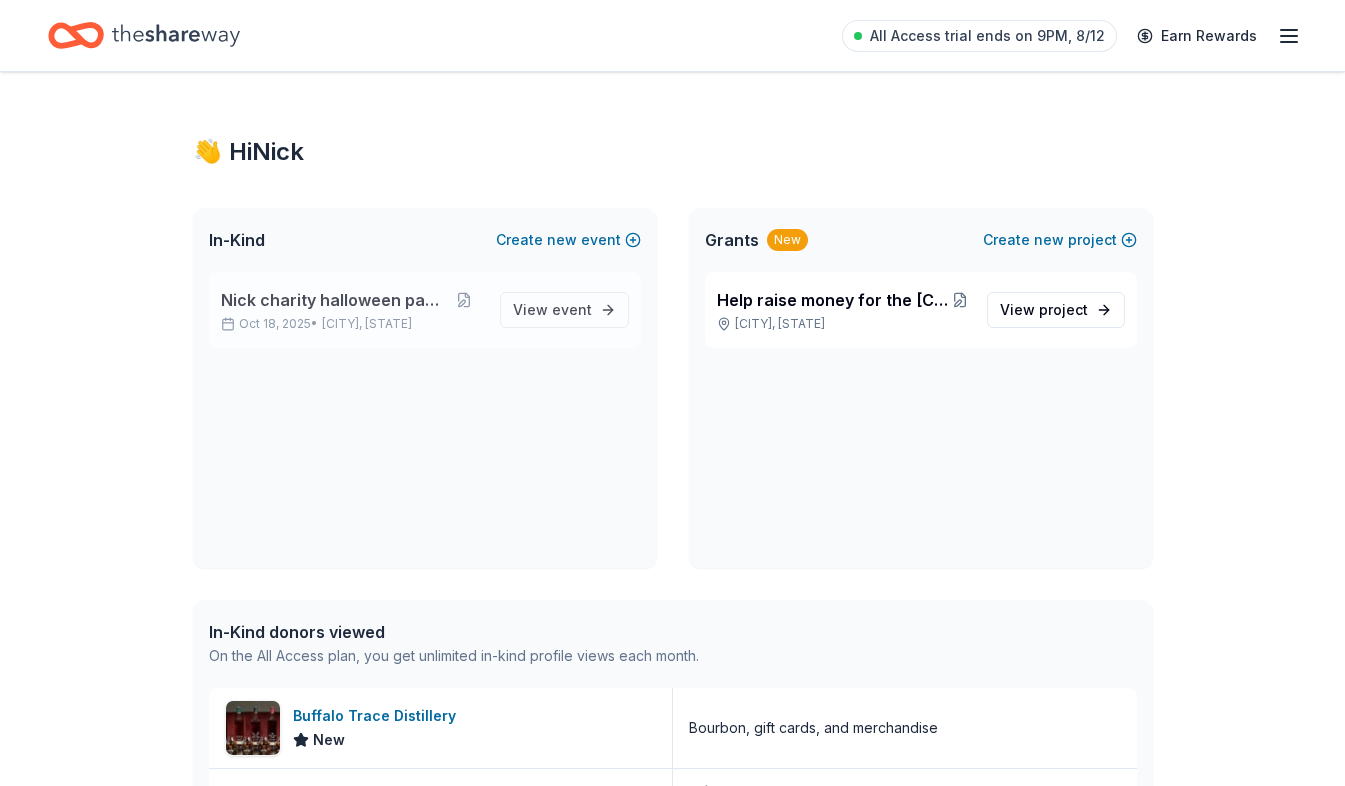 click on "Nick charity halloween party  Oct 18, 2025  •  Jeffersontown, KY View   event" at bounding box center [425, 310] 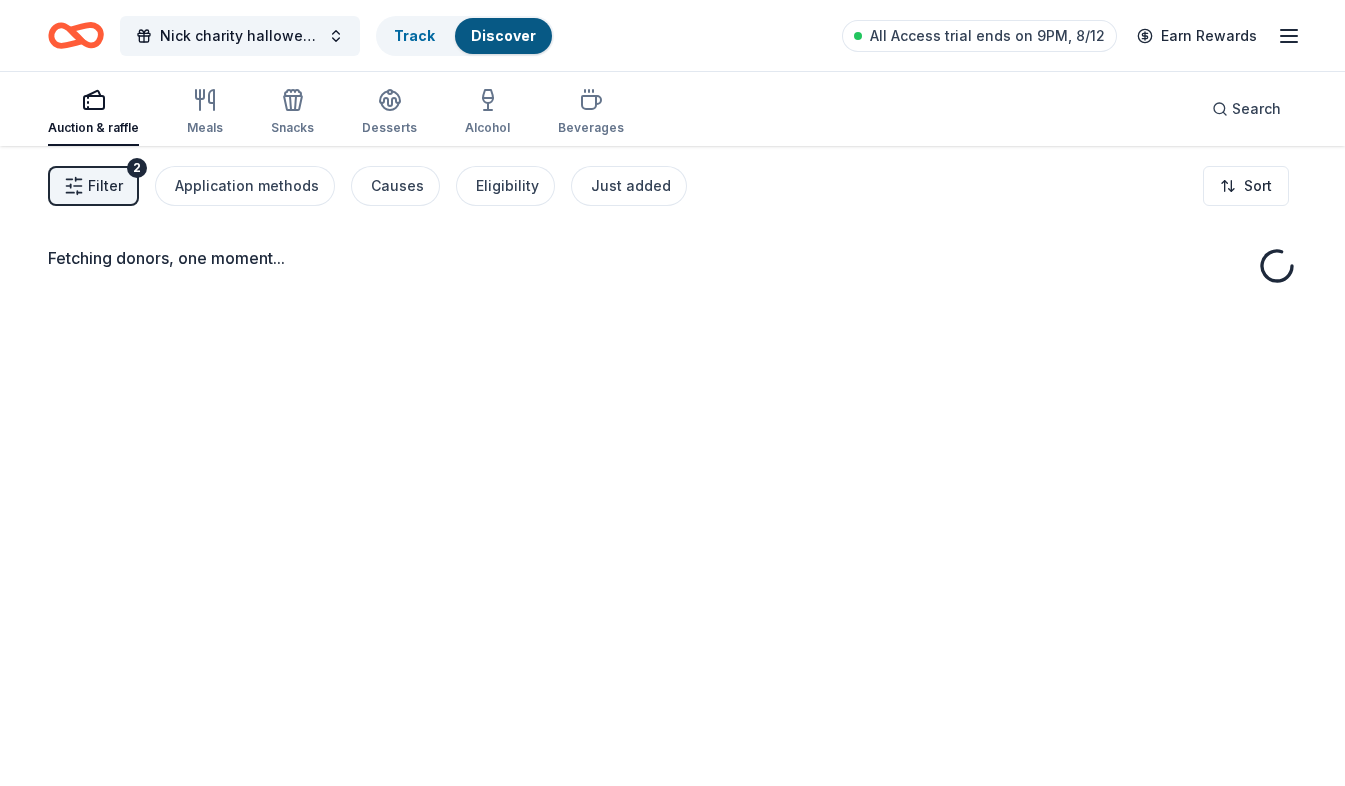 click on "Fetching donors, one moment..." at bounding box center (672, 539) 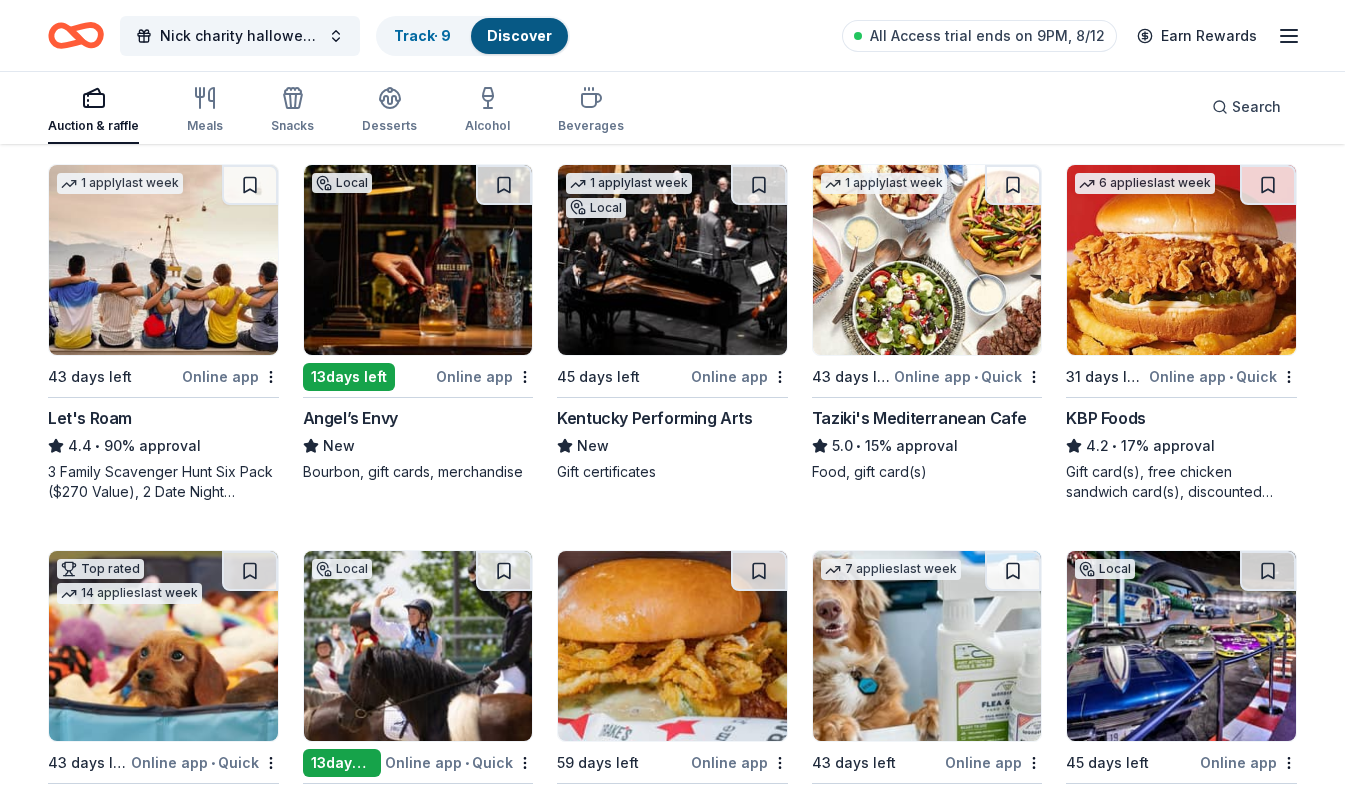 scroll, scrollTop: 1000, scrollLeft: 0, axis: vertical 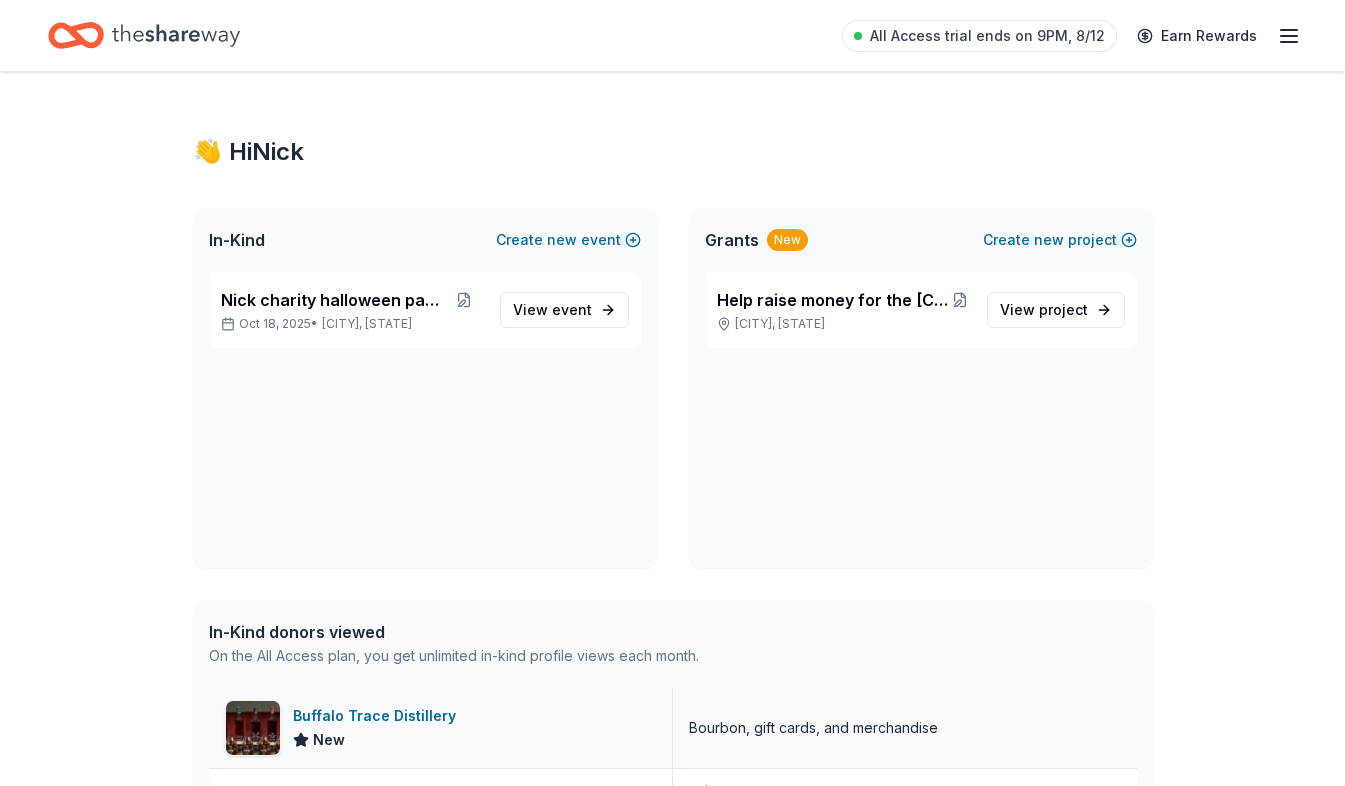click on "Buffalo Trace Distillery New" at bounding box center [441, 728] 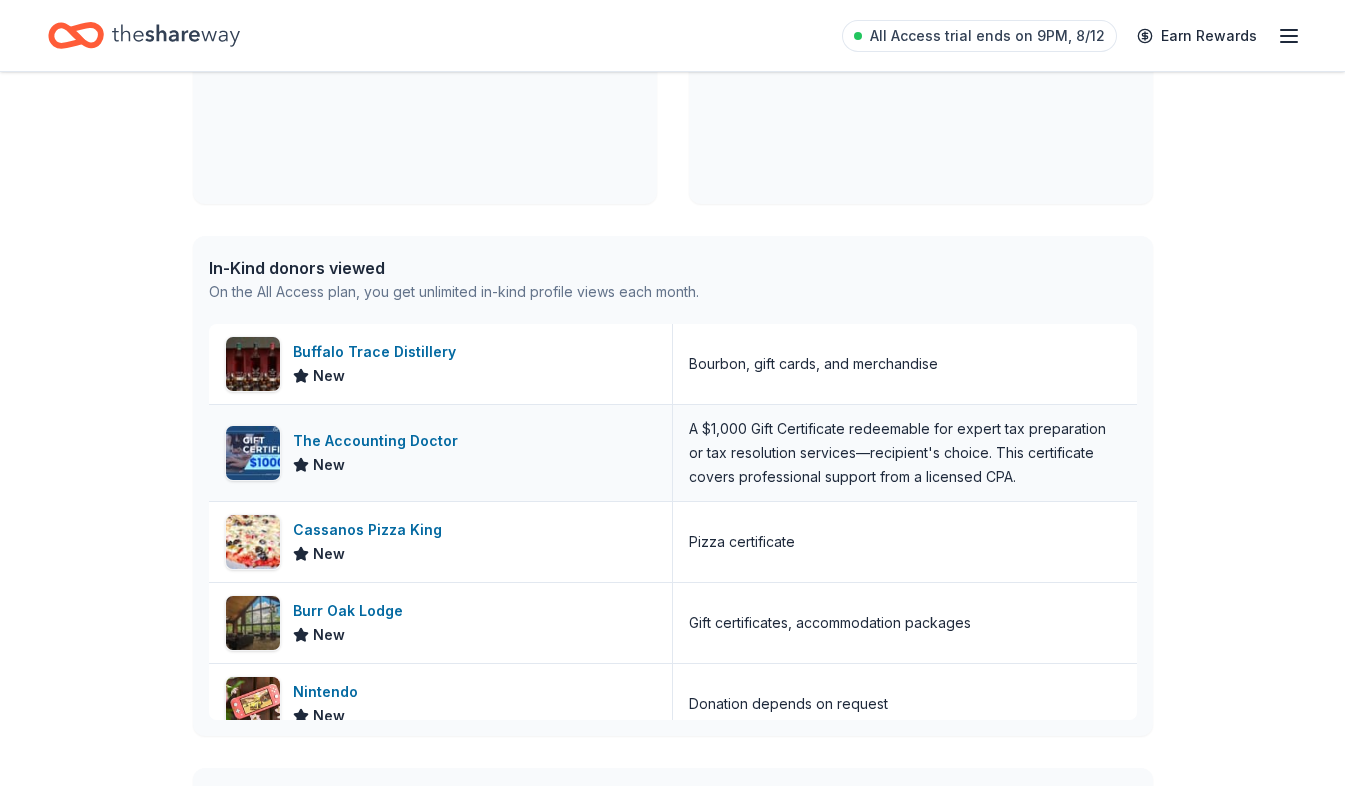 scroll, scrollTop: 400, scrollLeft: 0, axis: vertical 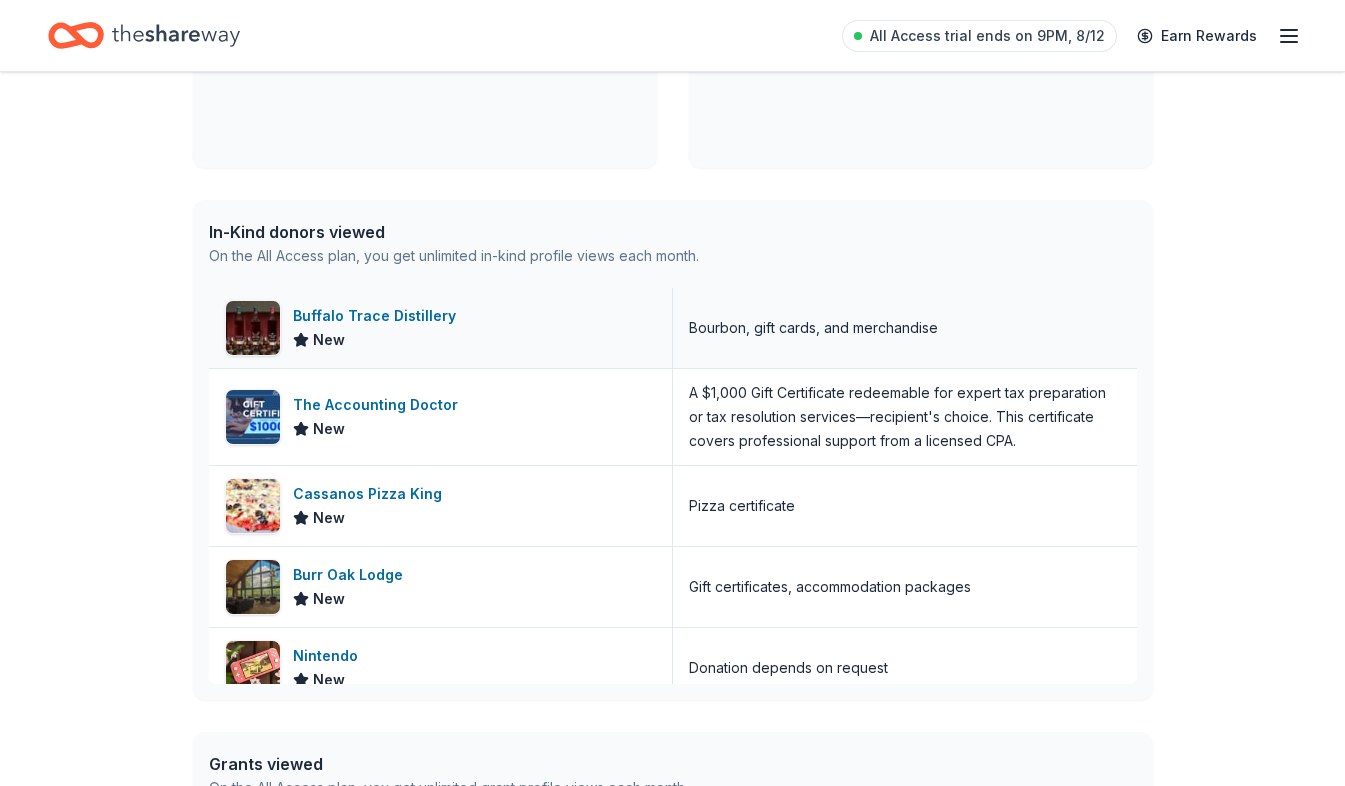 click on "New" at bounding box center (378, 340) 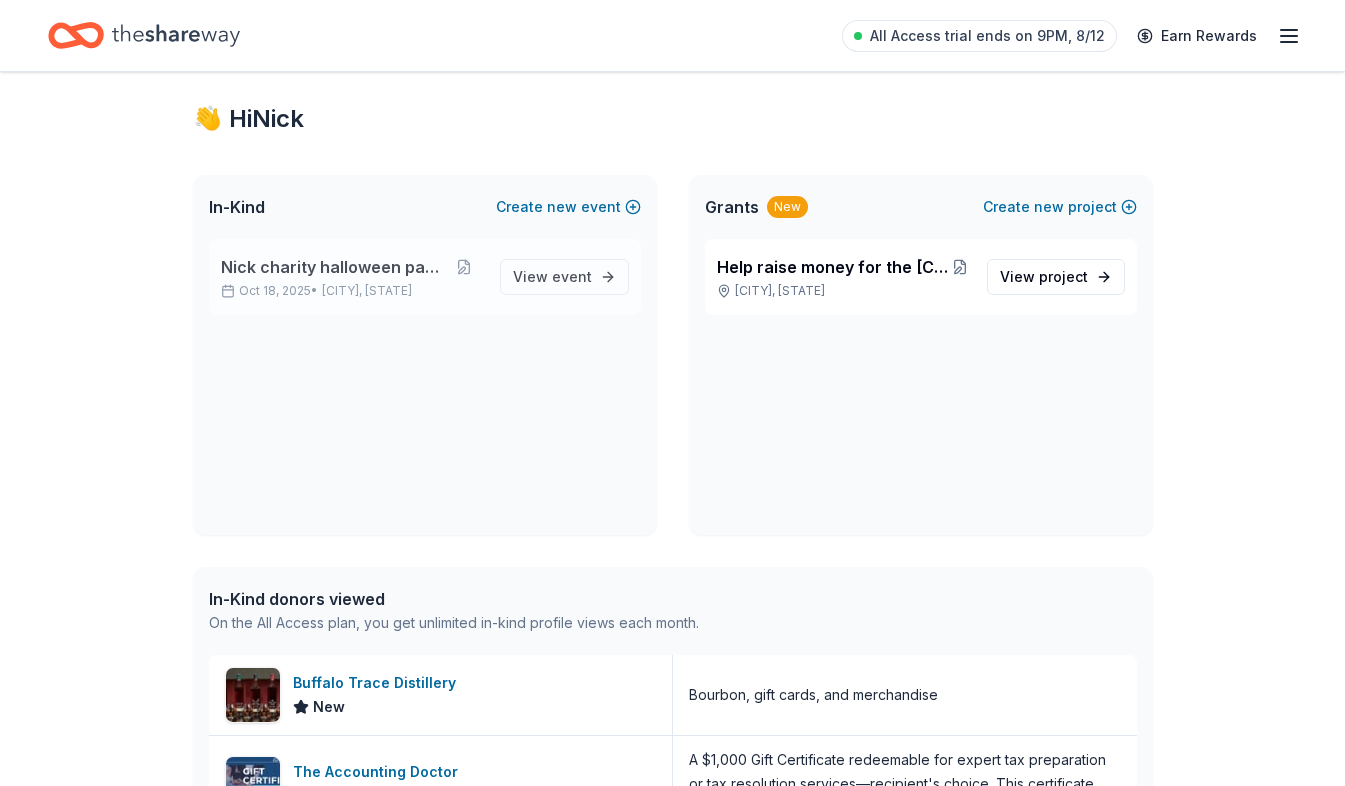 scroll, scrollTop: 0, scrollLeft: 0, axis: both 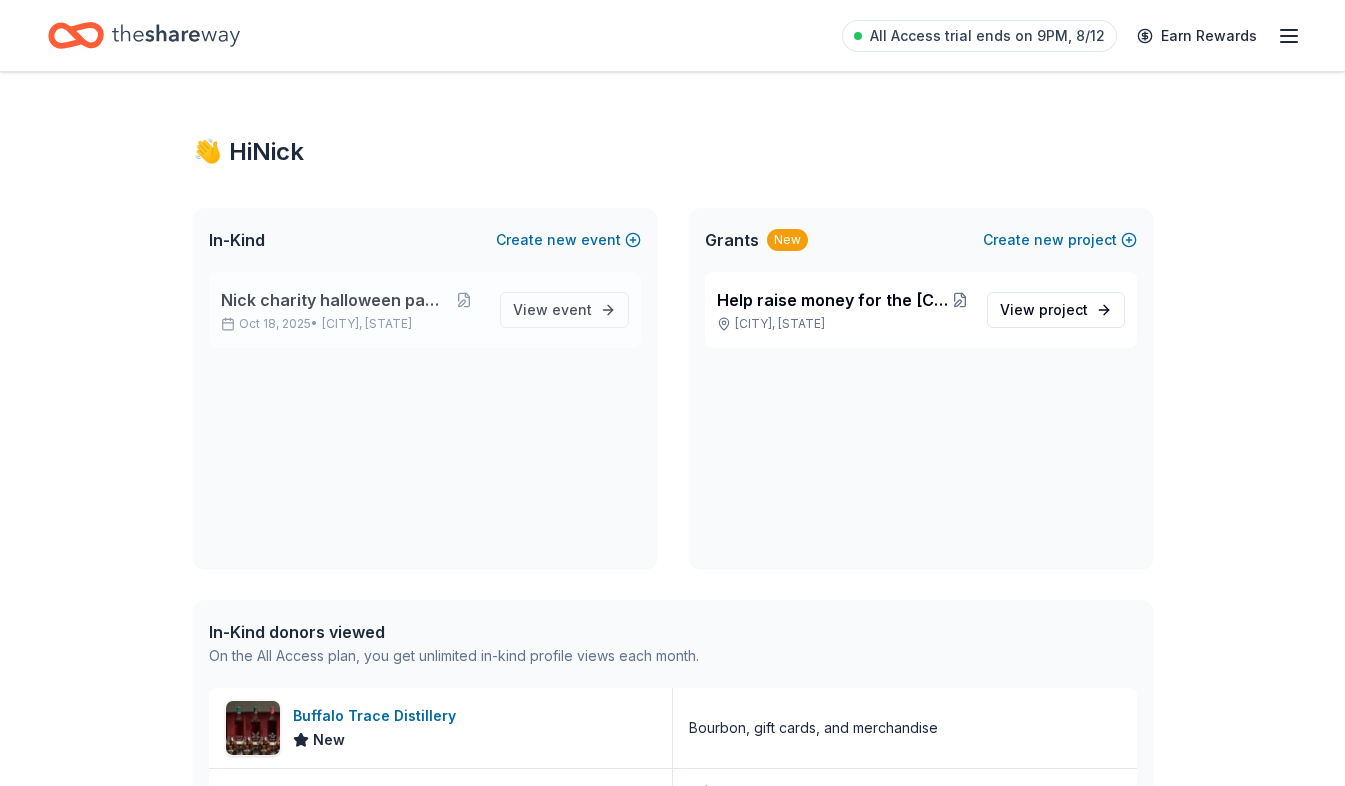 click on "Nick charity halloween party  Oct 18, 2025  •  Jeffersontown, KY View   event" at bounding box center (425, 310) 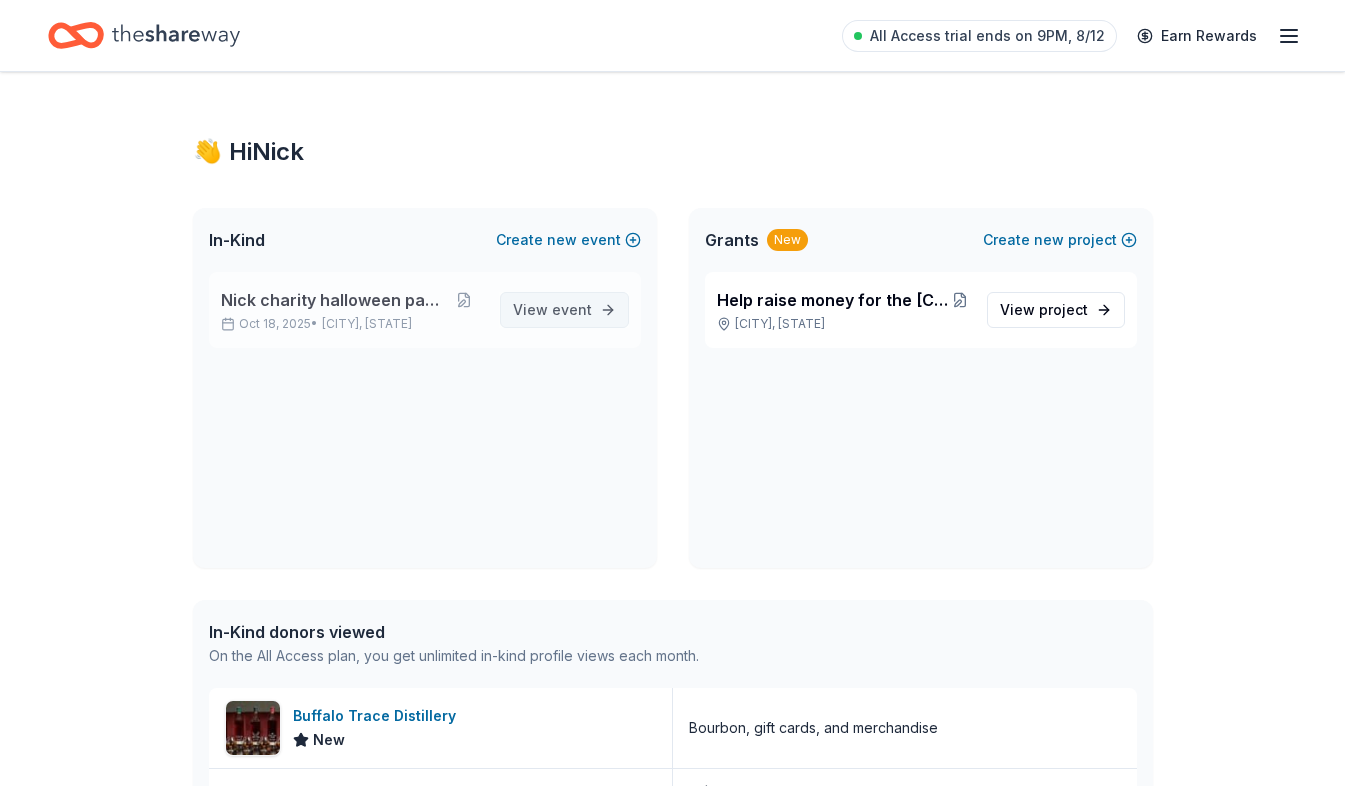 click on "event" at bounding box center [572, 309] 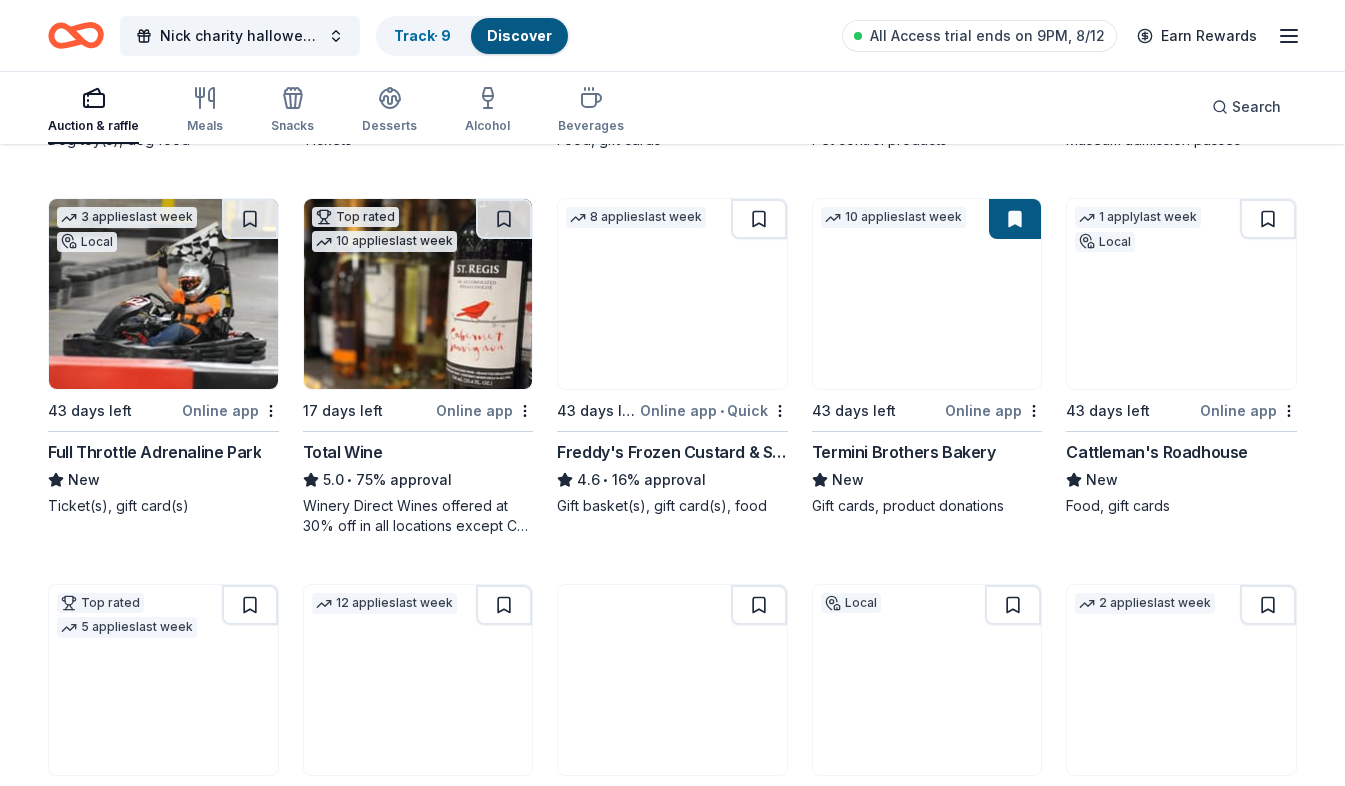 scroll, scrollTop: 1718, scrollLeft: 0, axis: vertical 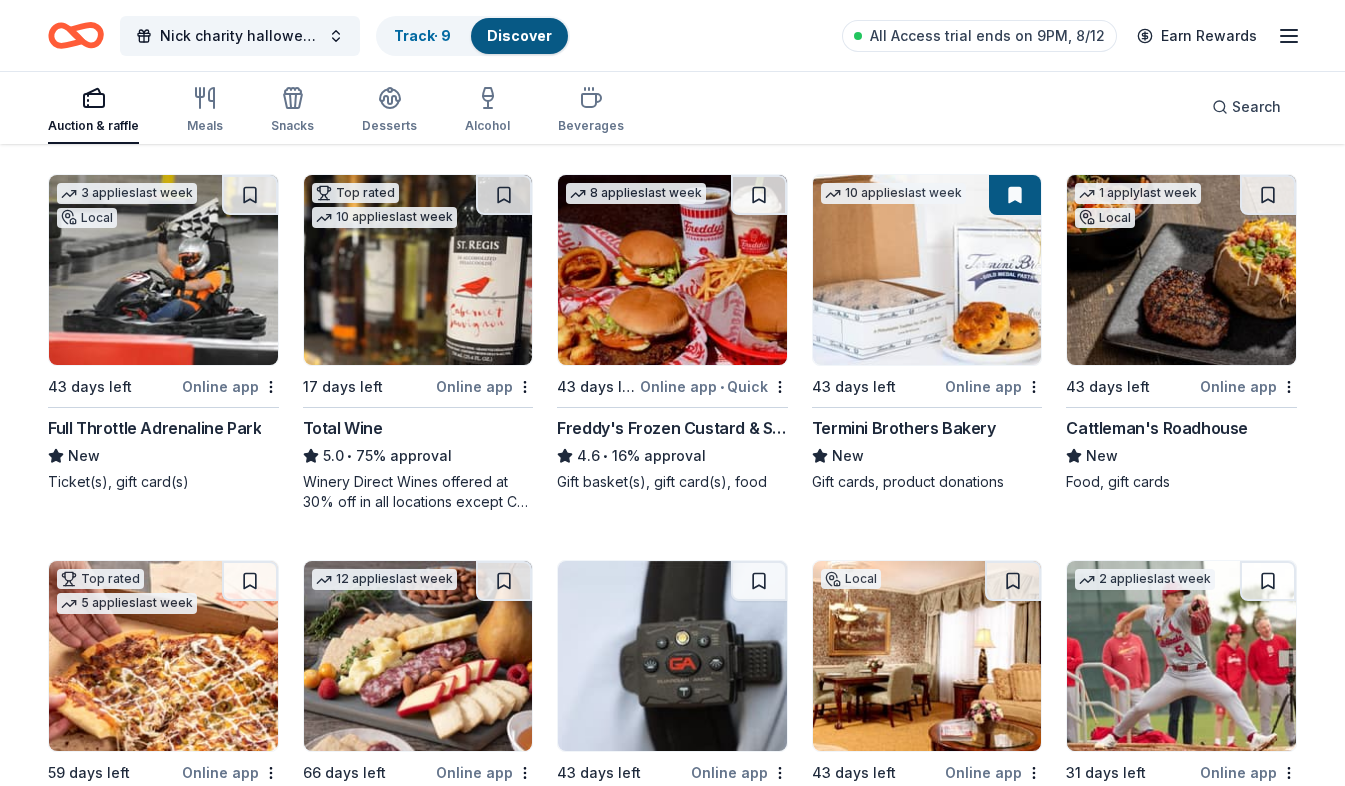 click on "Full Throttle Adrenaline Park" at bounding box center (154, 428) 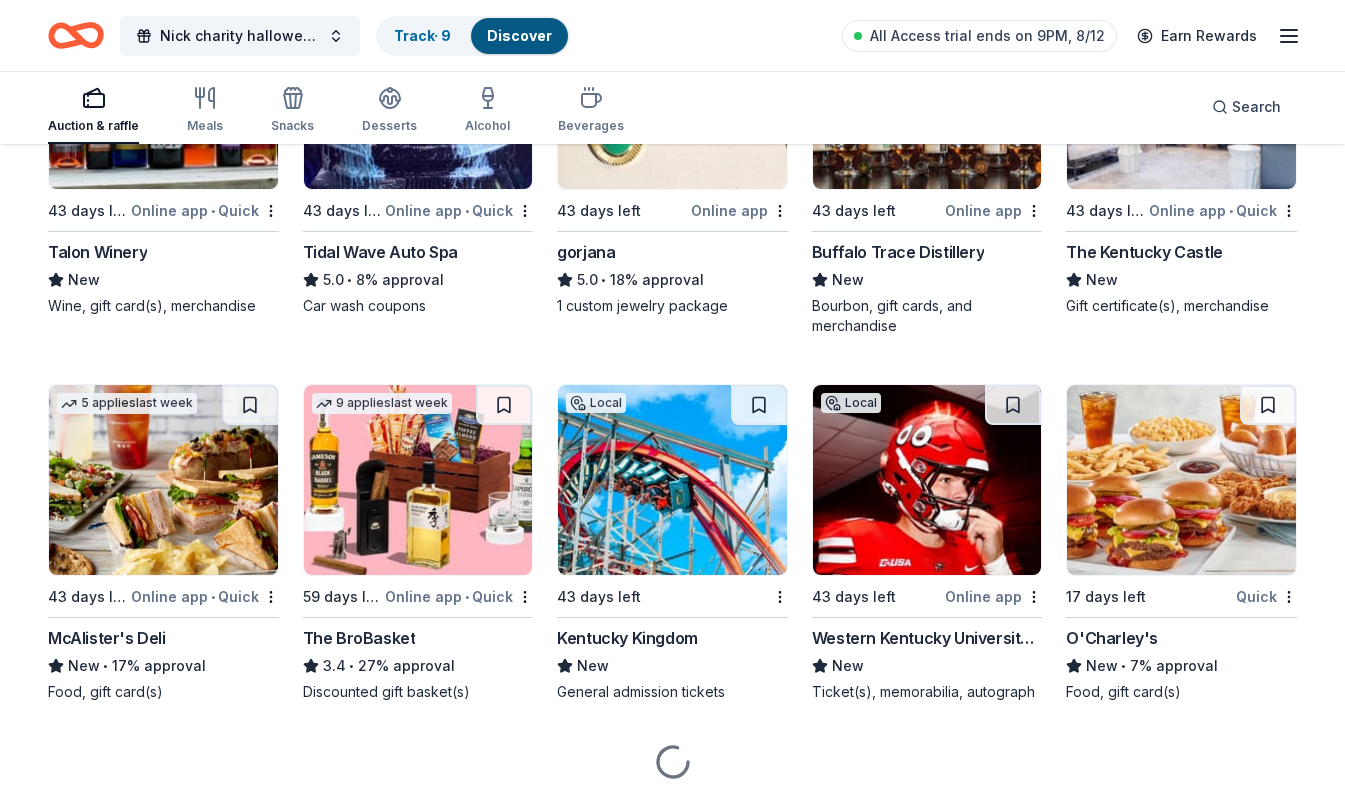 scroll, scrollTop: 3462, scrollLeft: 0, axis: vertical 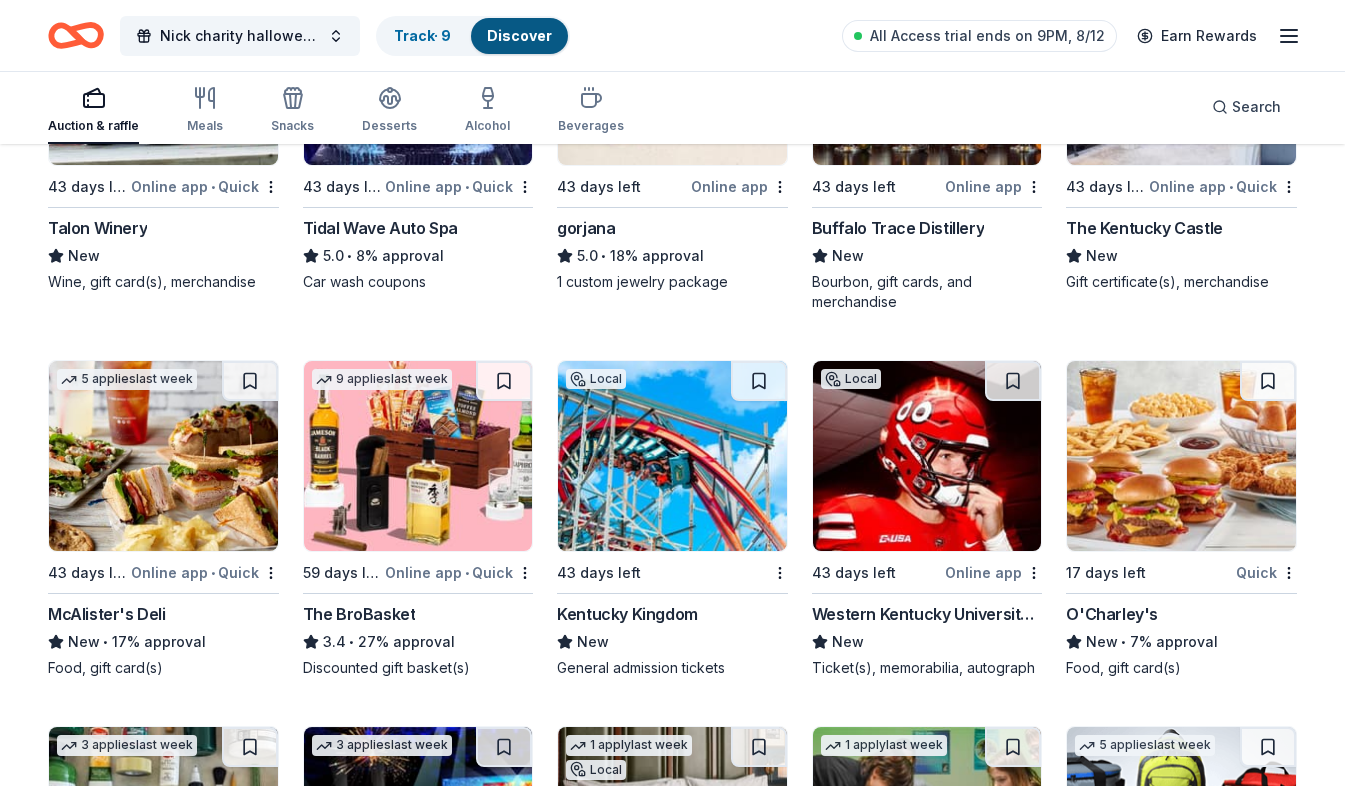 click on "gorjana" at bounding box center [672, 228] 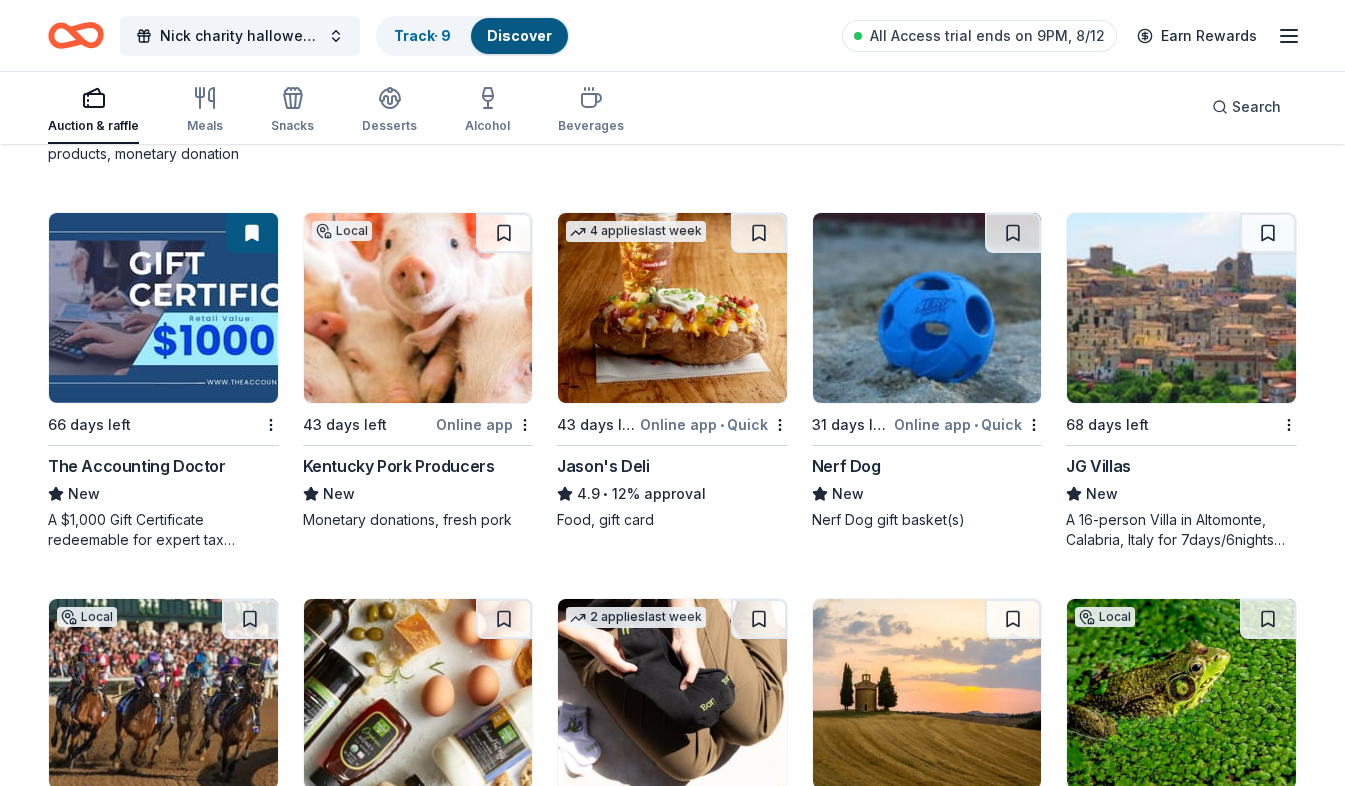 scroll, scrollTop: 4562, scrollLeft: 0, axis: vertical 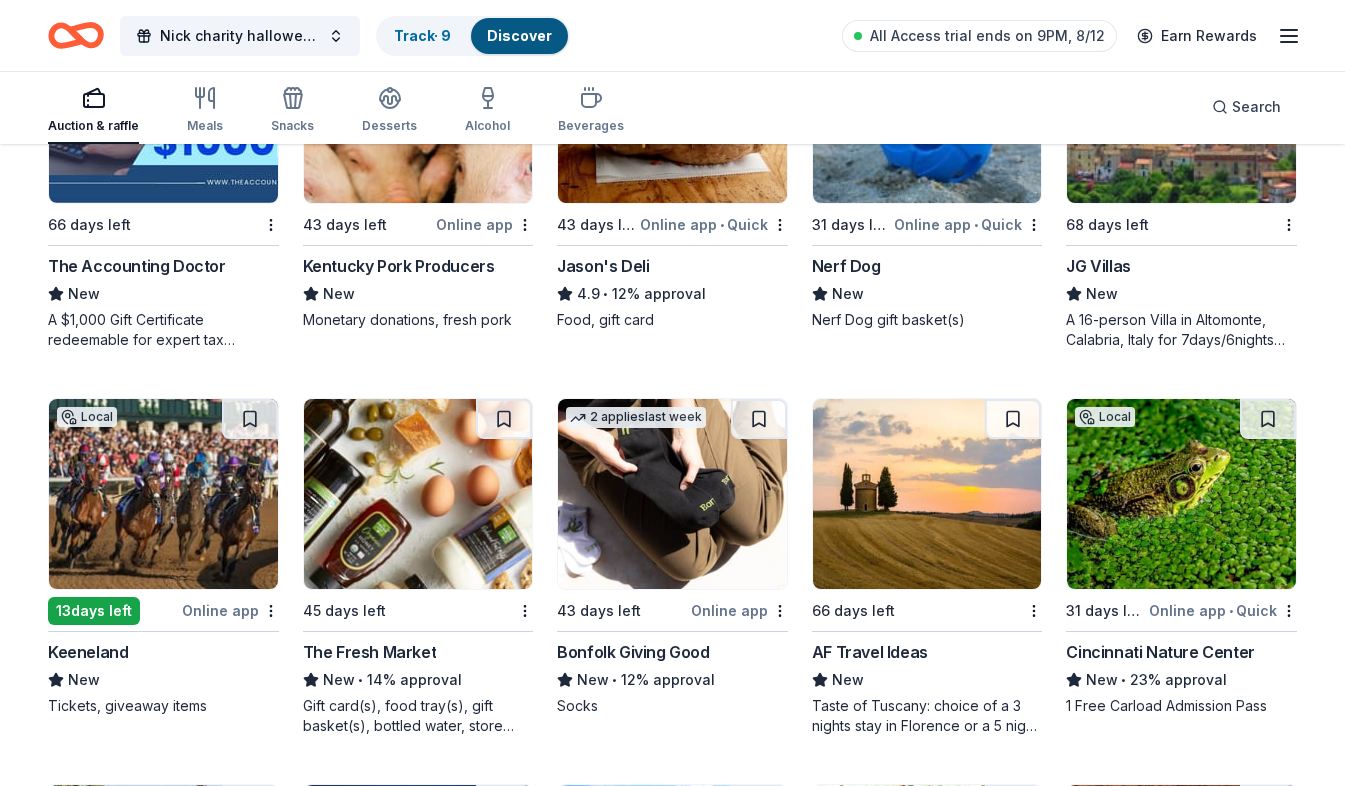 click on "66 days left" at bounding box center [151, 224] 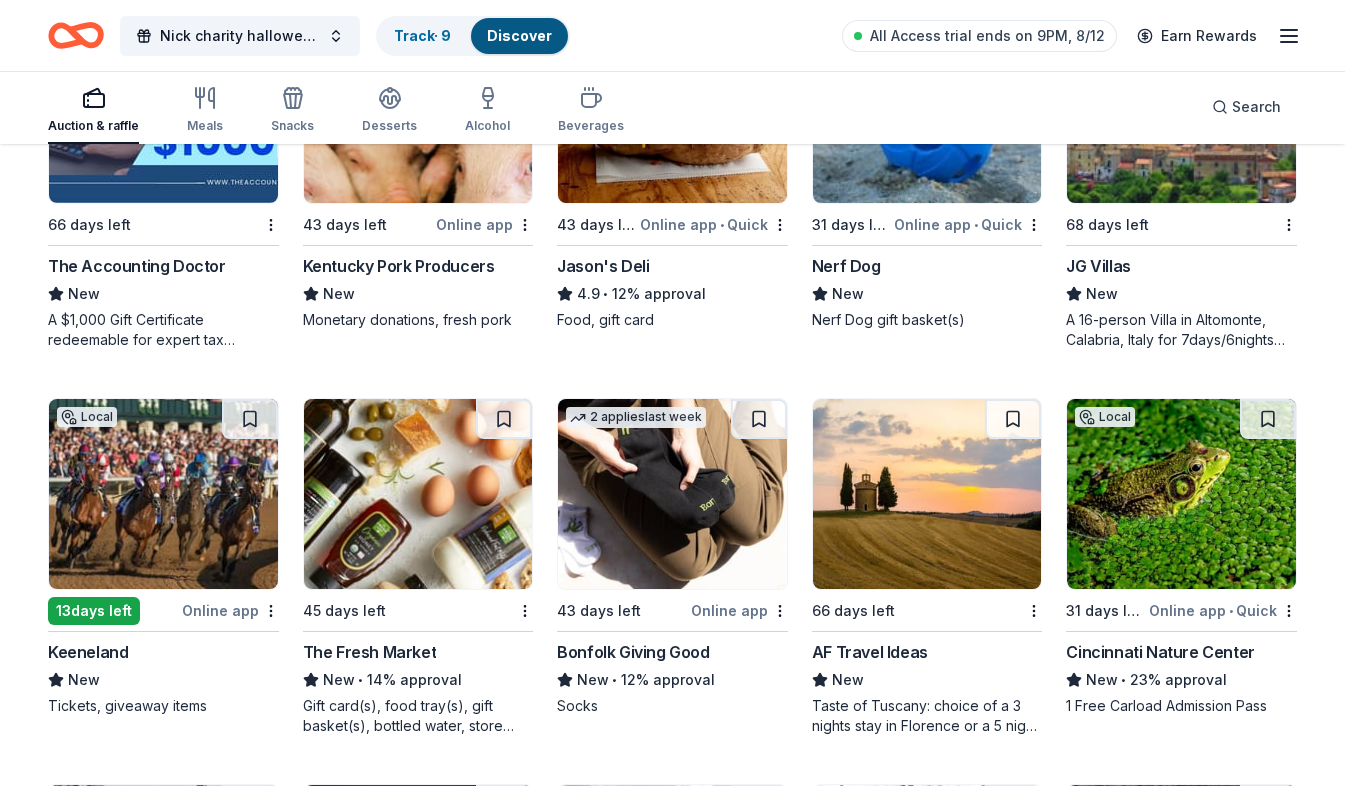 click on "JG Villas" at bounding box center [1181, 266] 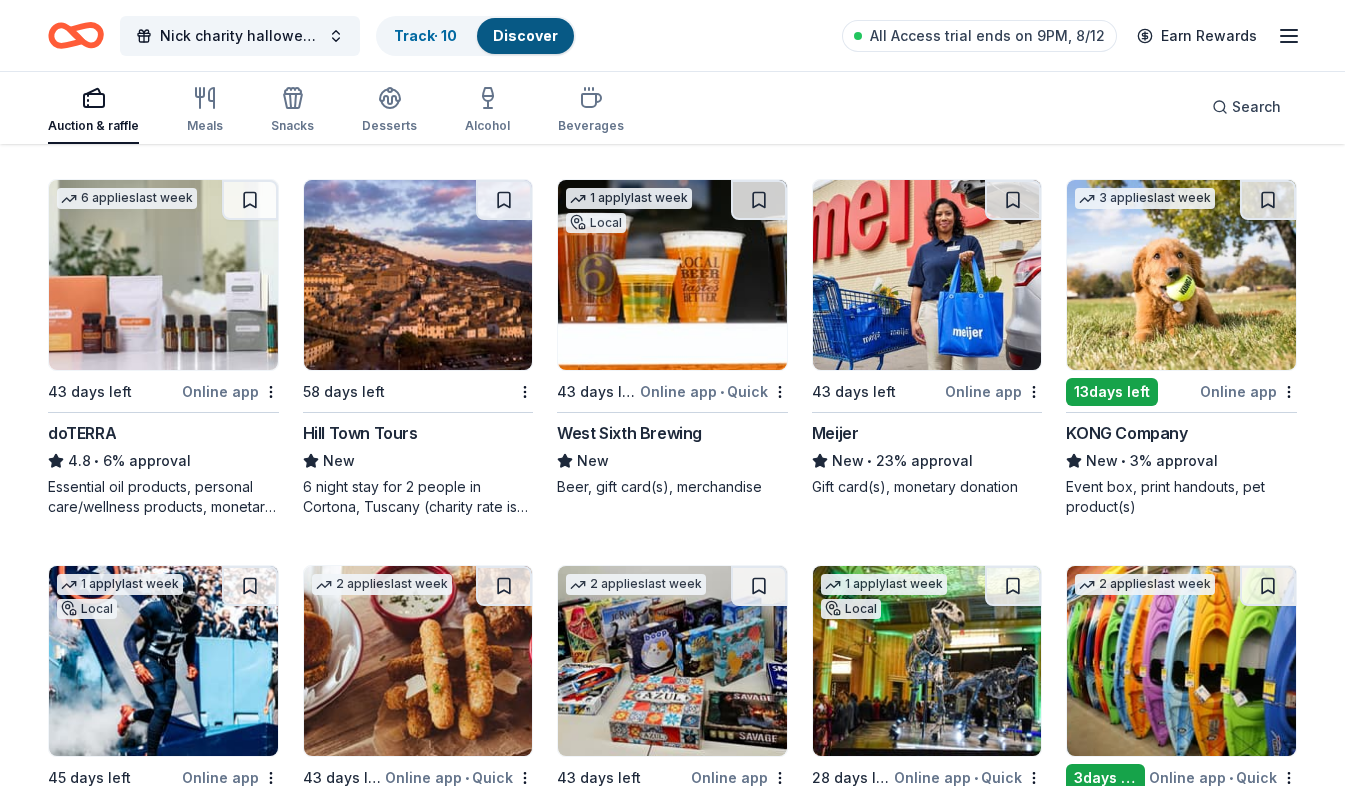 scroll, scrollTop: 5558, scrollLeft: 0, axis: vertical 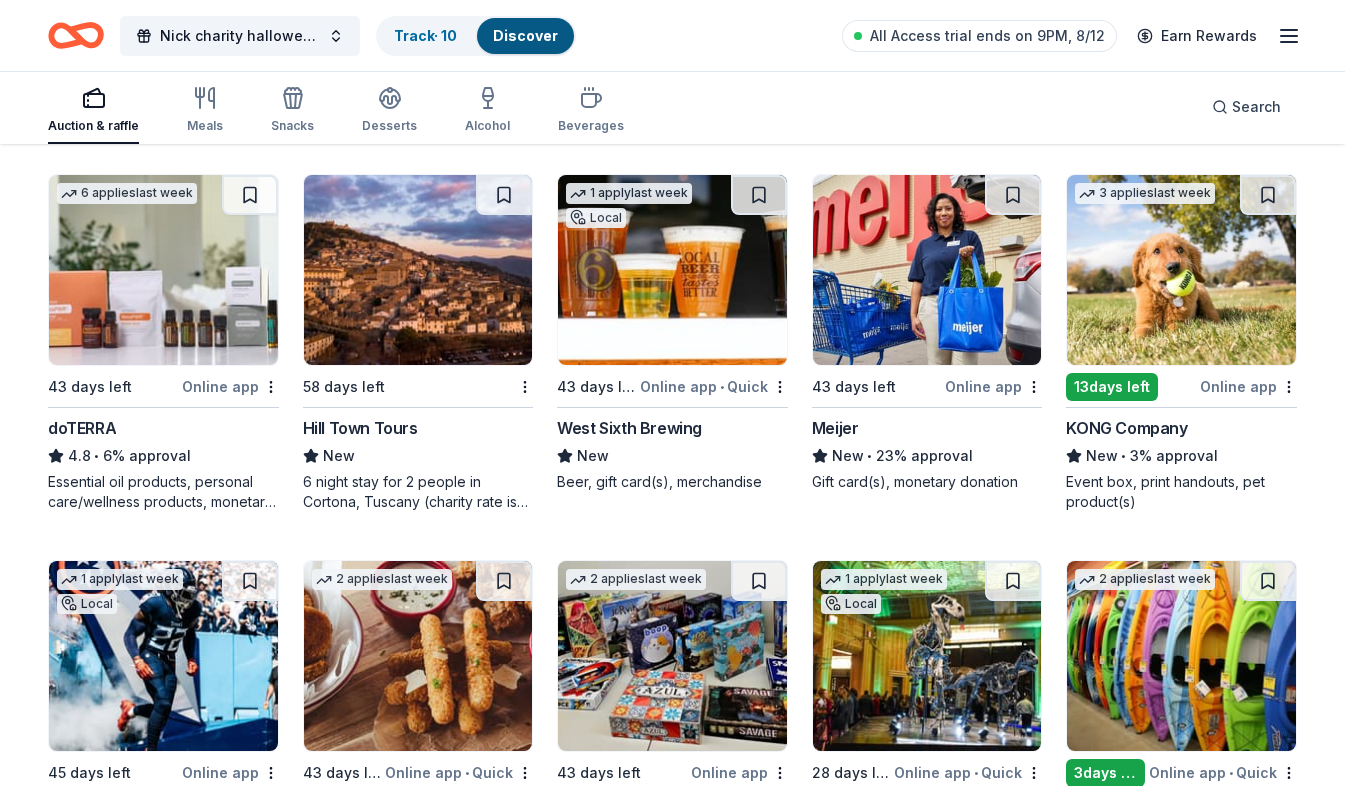click at bounding box center (927, 270) 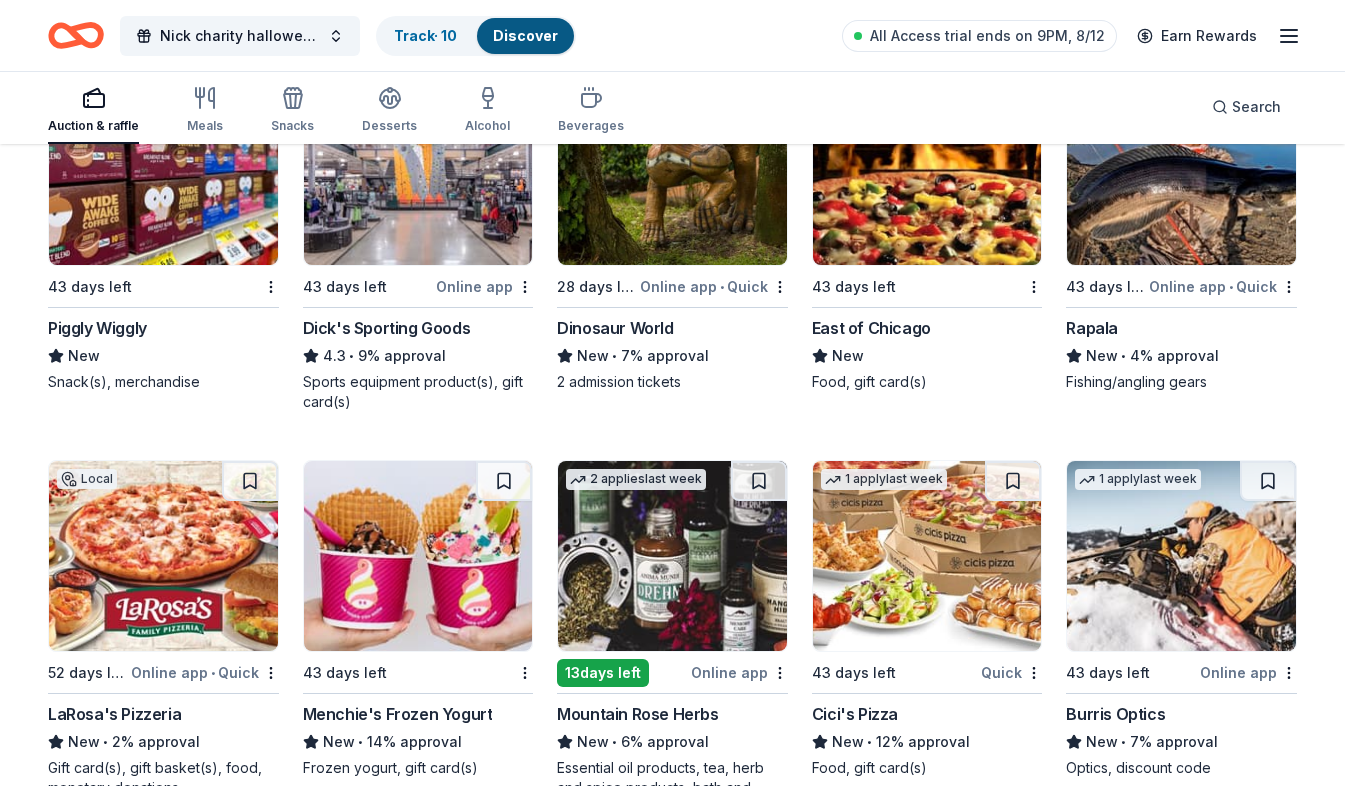 scroll, scrollTop: 8126, scrollLeft: 0, axis: vertical 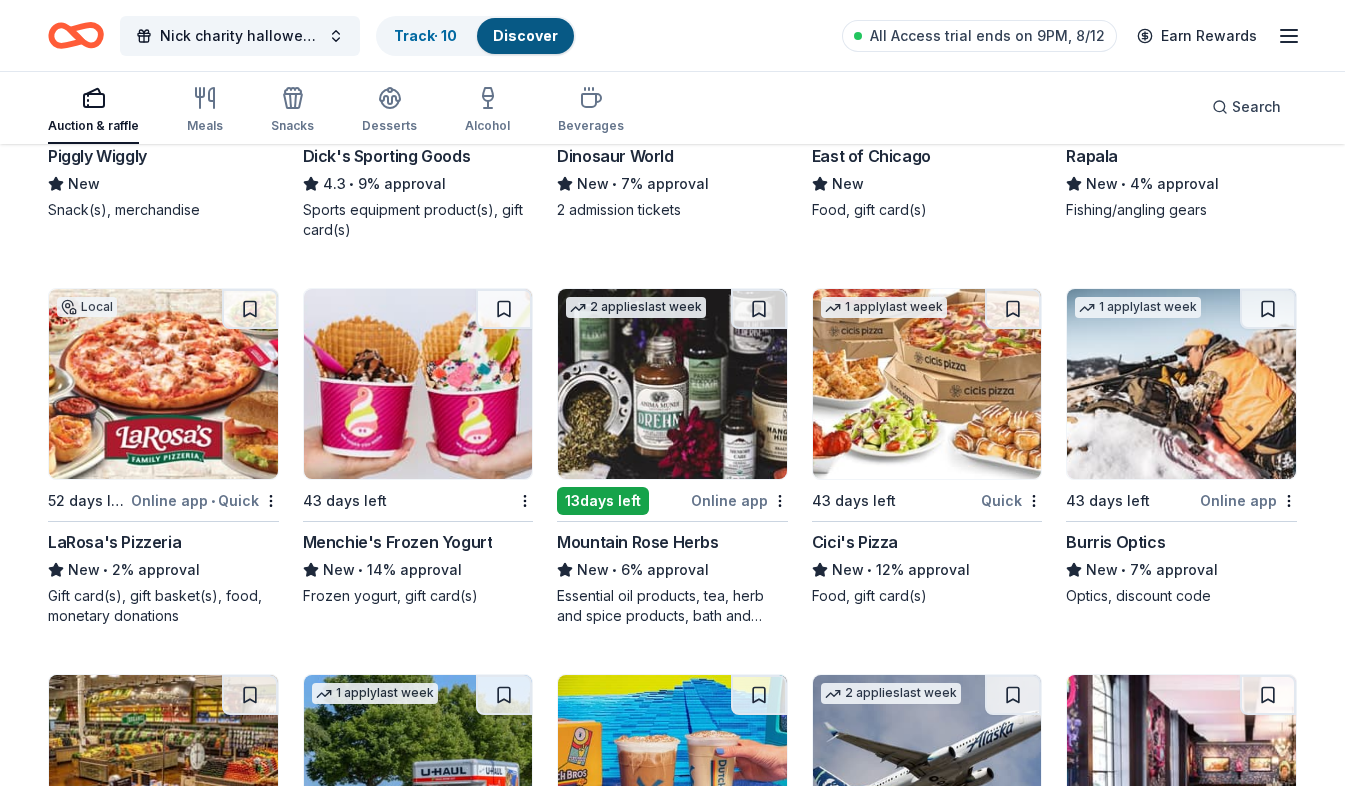 click at bounding box center [418, 384] 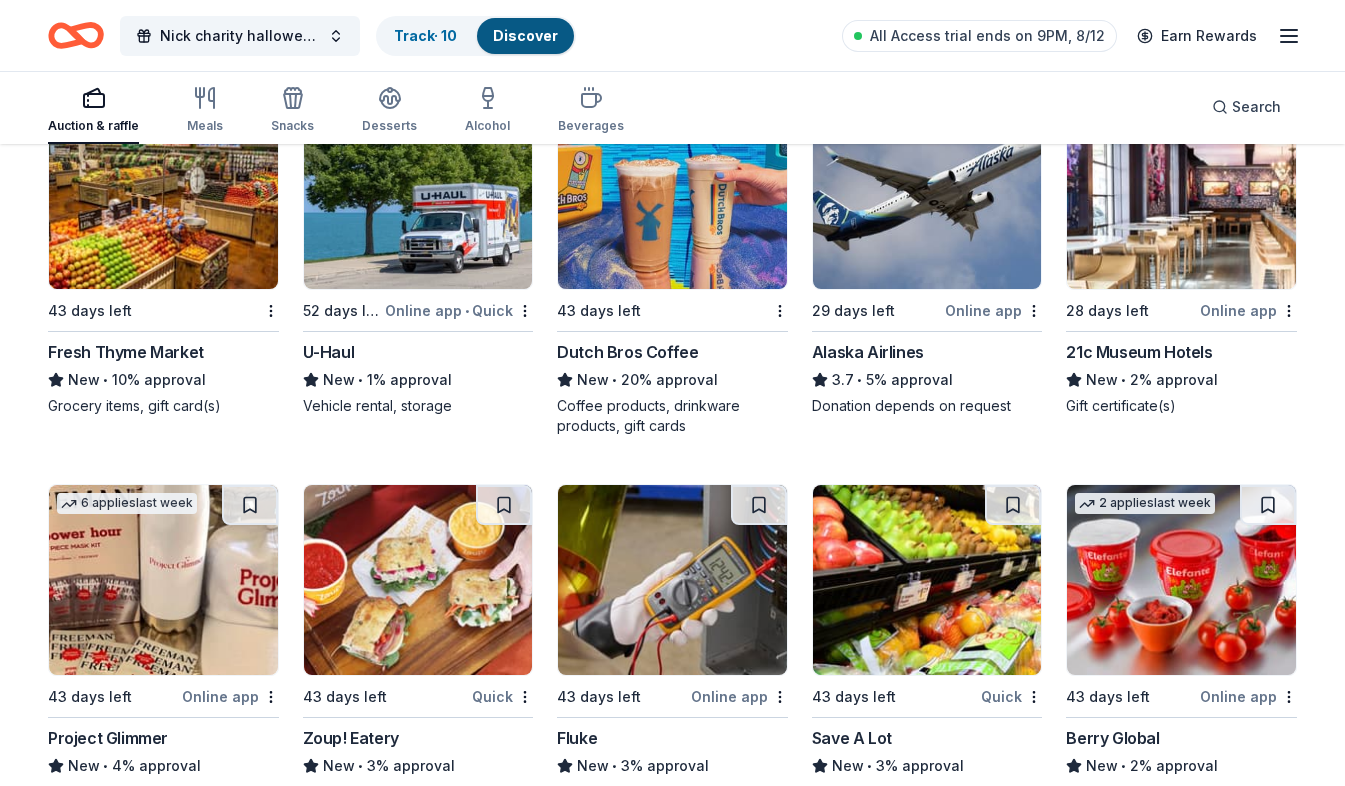 scroll, scrollTop: 8726, scrollLeft: 0, axis: vertical 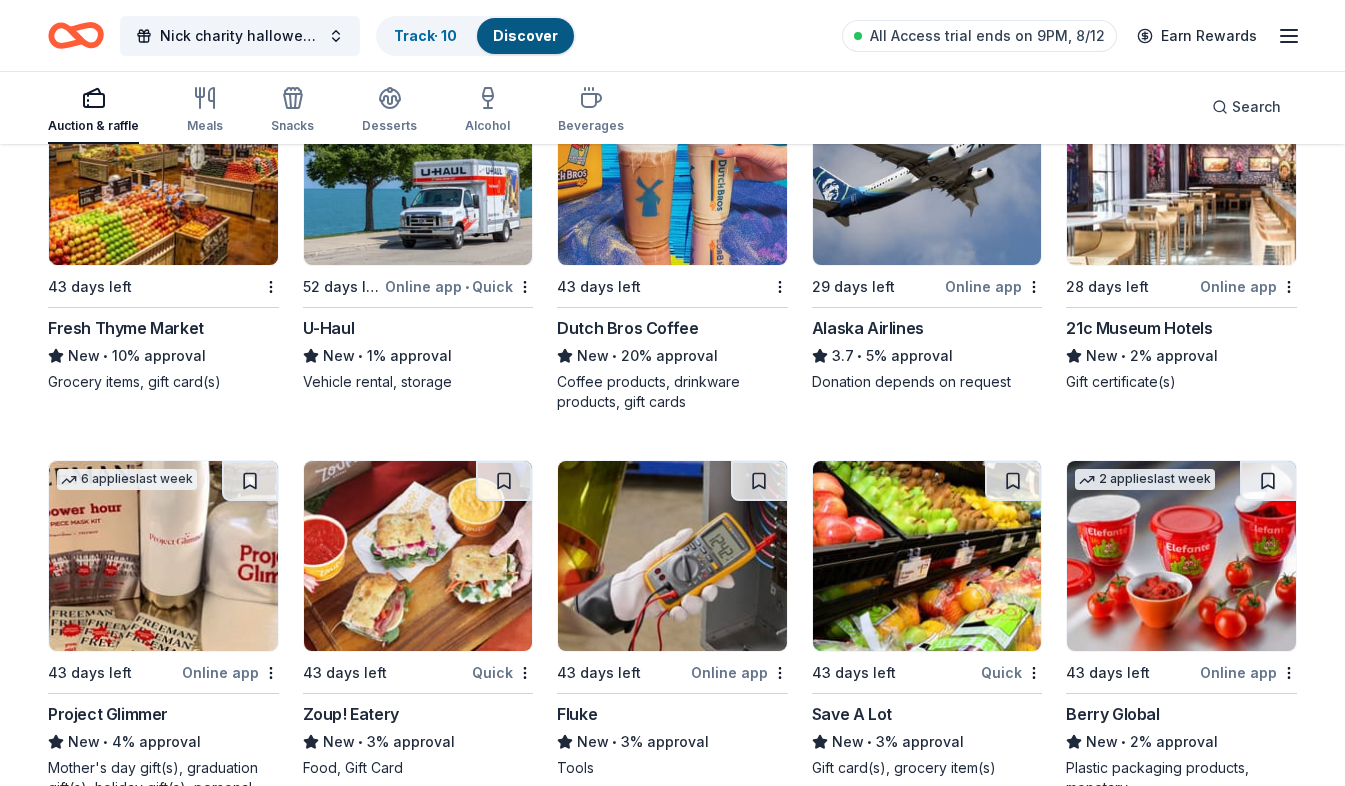 click at bounding box center (163, 170) 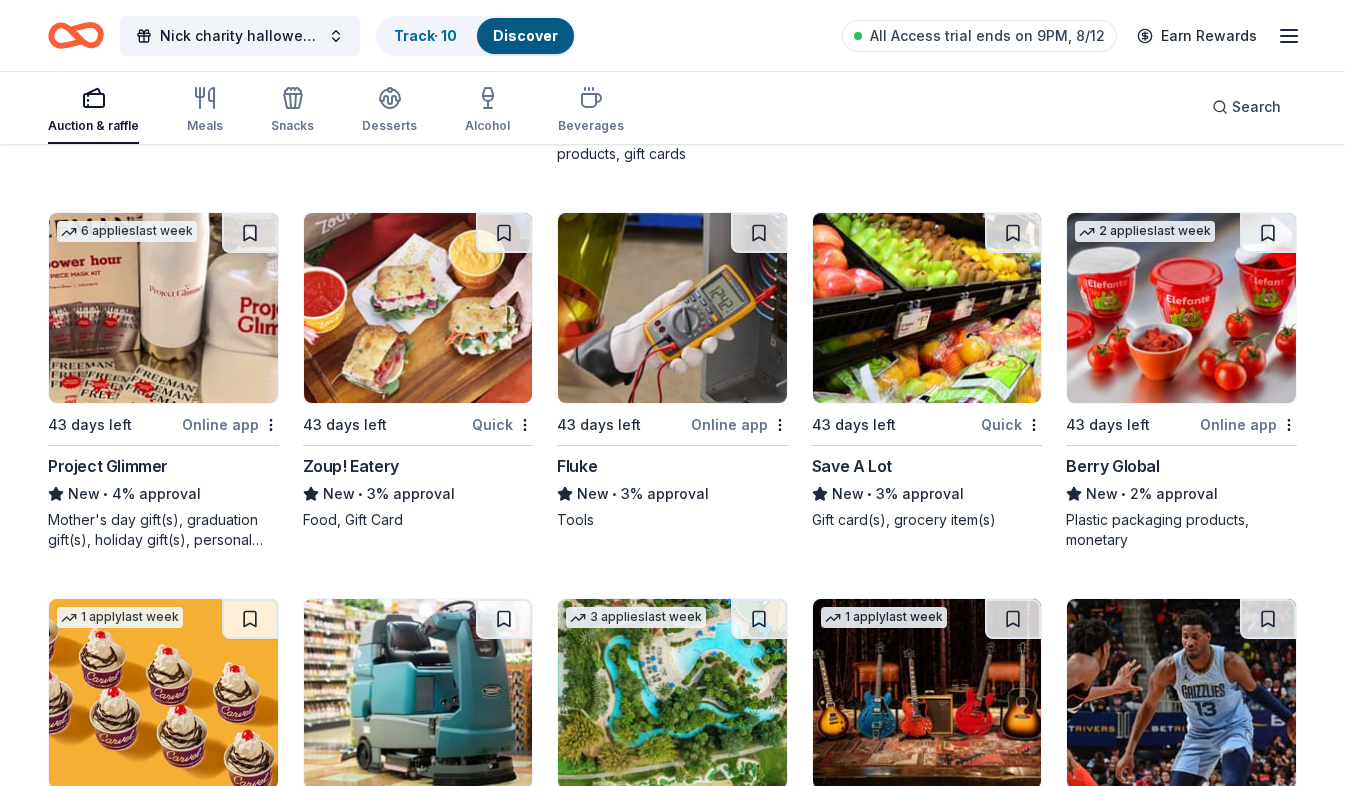 scroll, scrollTop: 8998, scrollLeft: 0, axis: vertical 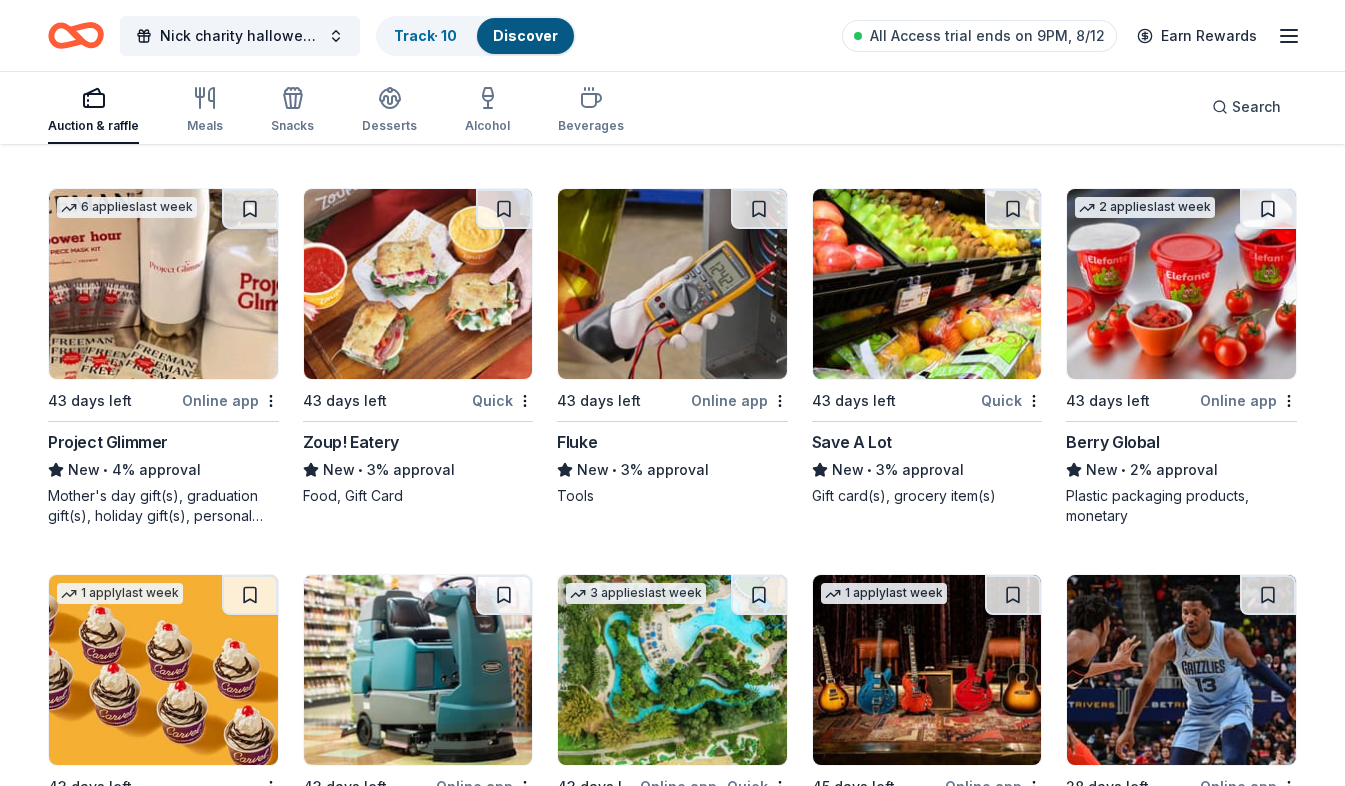 click on "43 days left Quick Save A Lot New • 3% approval Gift card(s), grocery item(s)" at bounding box center [927, 347] 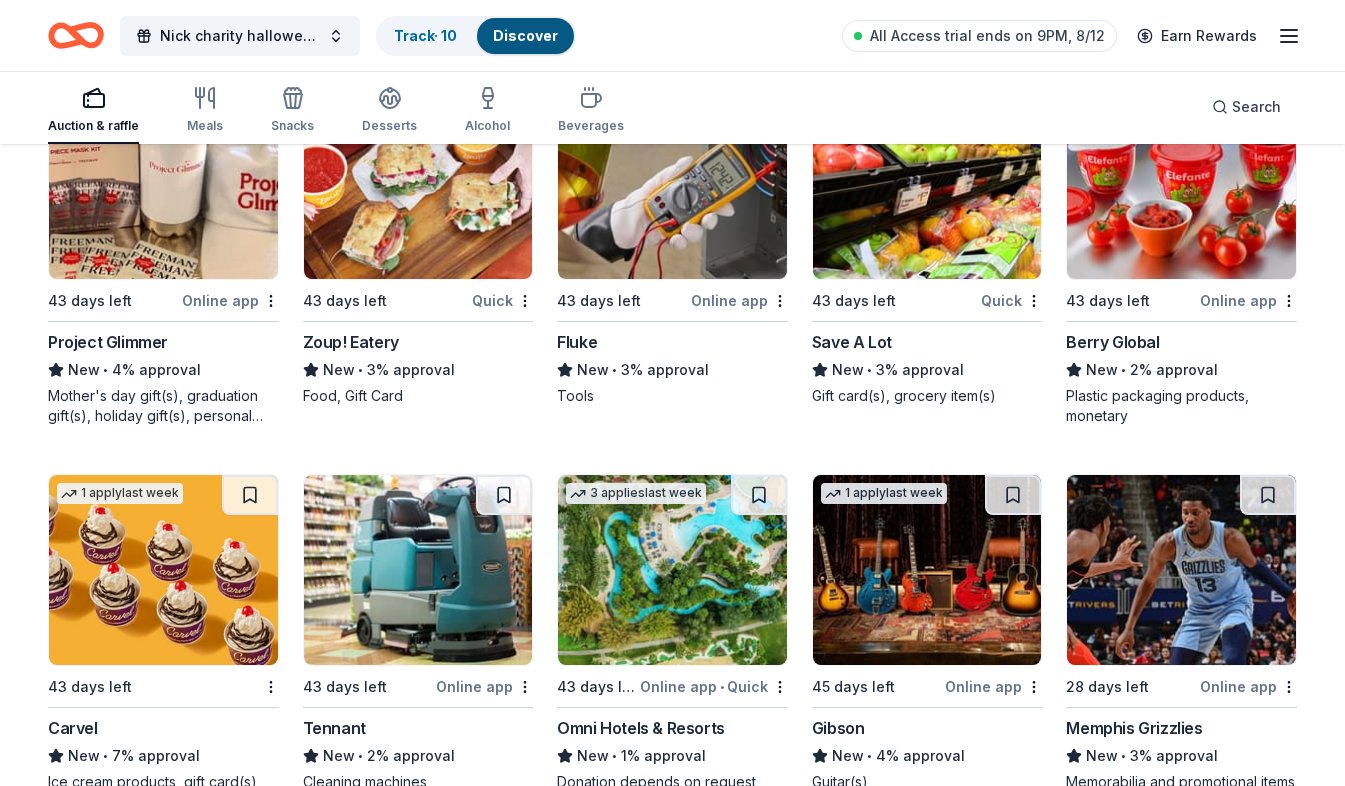 scroll, scrollTop: 9298, scrollLeft: 0, axis: vertical 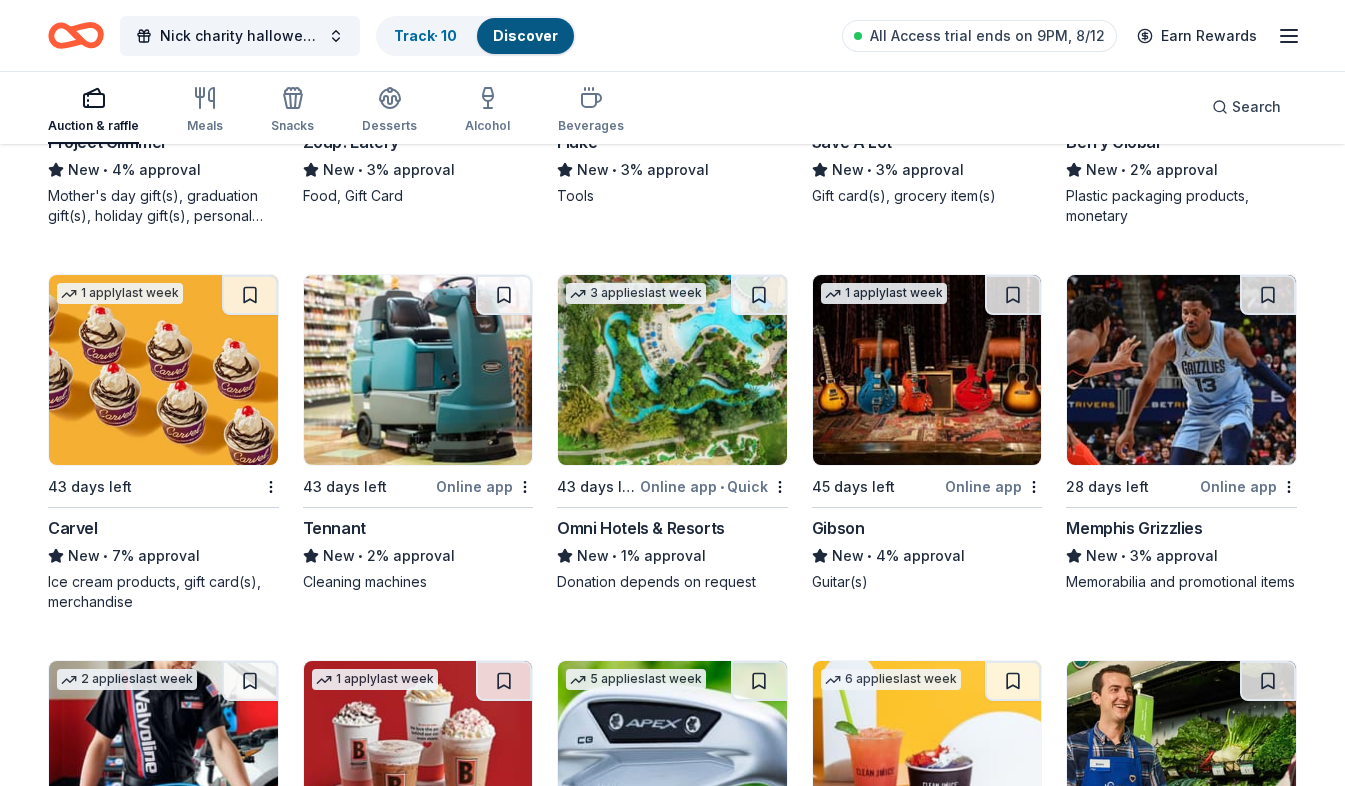 click on "1   apply  last week 43 days left Carvel New • 7% approval Ice cream products, gift card(s), merchandise" at bounding box center [163, 443] 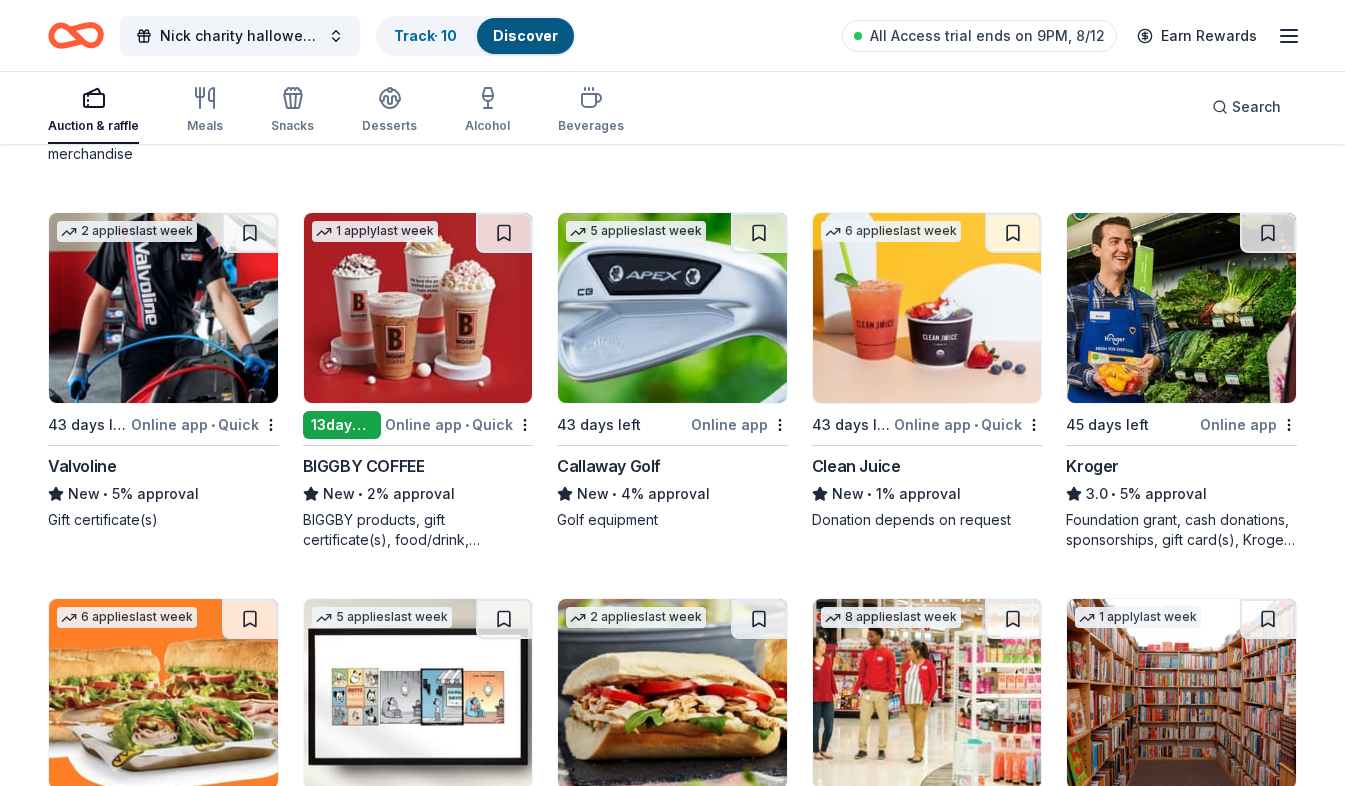 scroll, scrollTop: 9770, scrollLeft: 0, axis: vertical 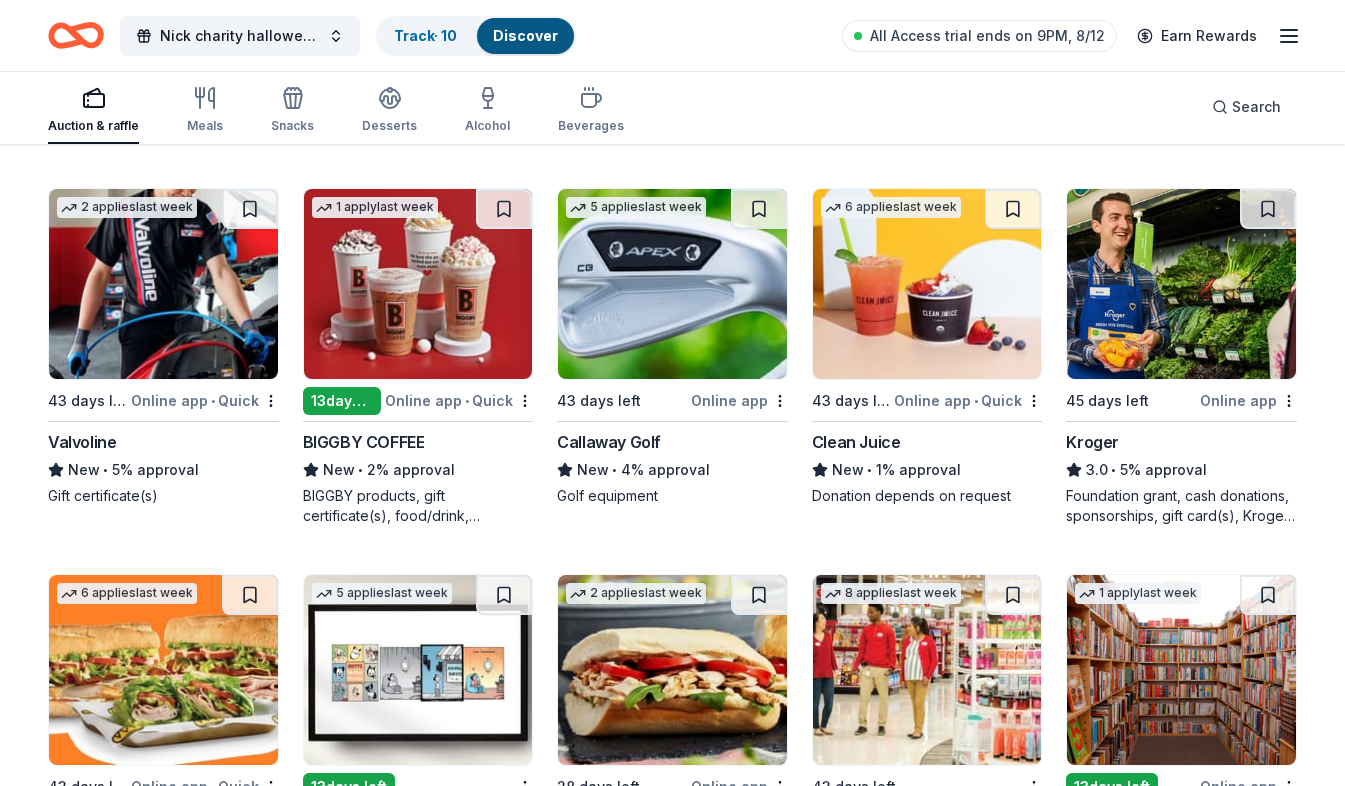 click at bounding box center (418, 284) 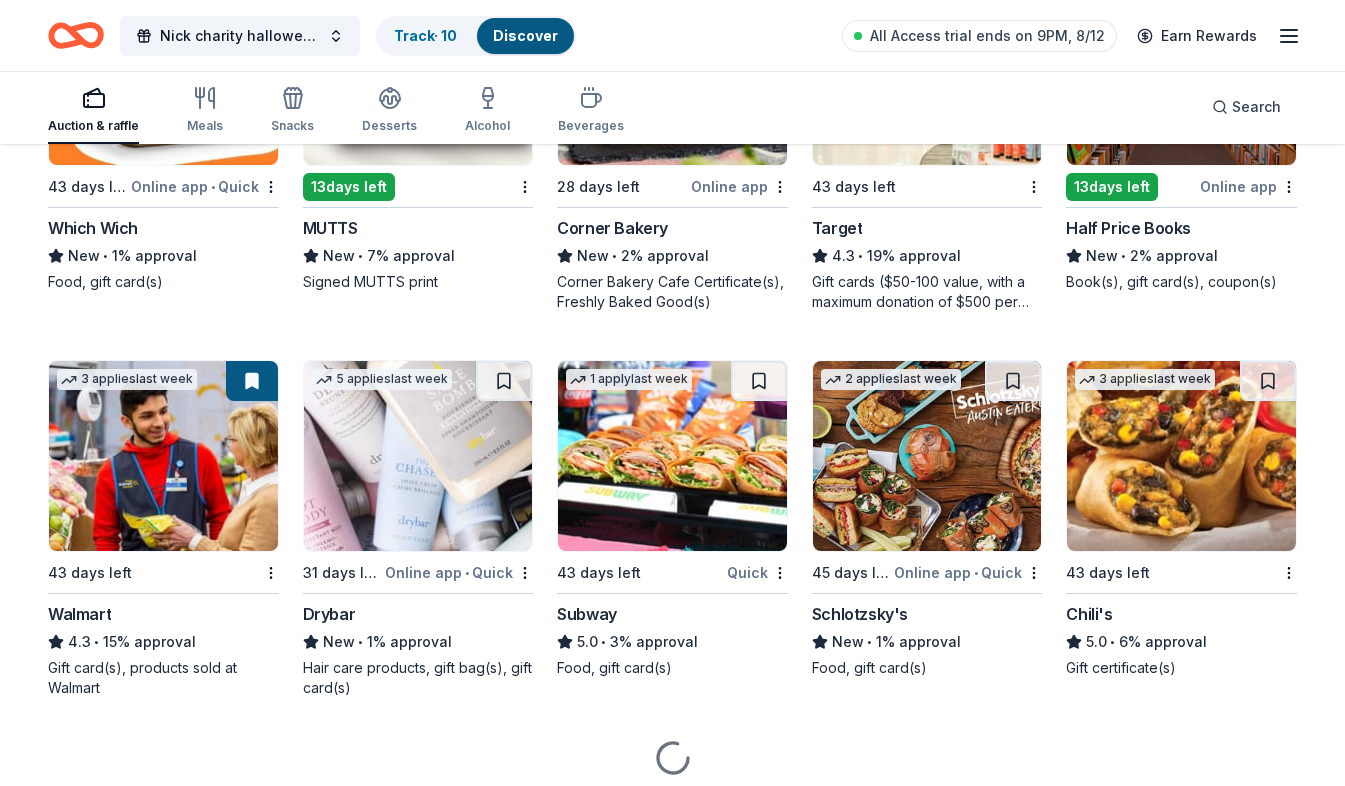 scroll, scrollTop: 10442, scrollLeft: 0, axis: vertical 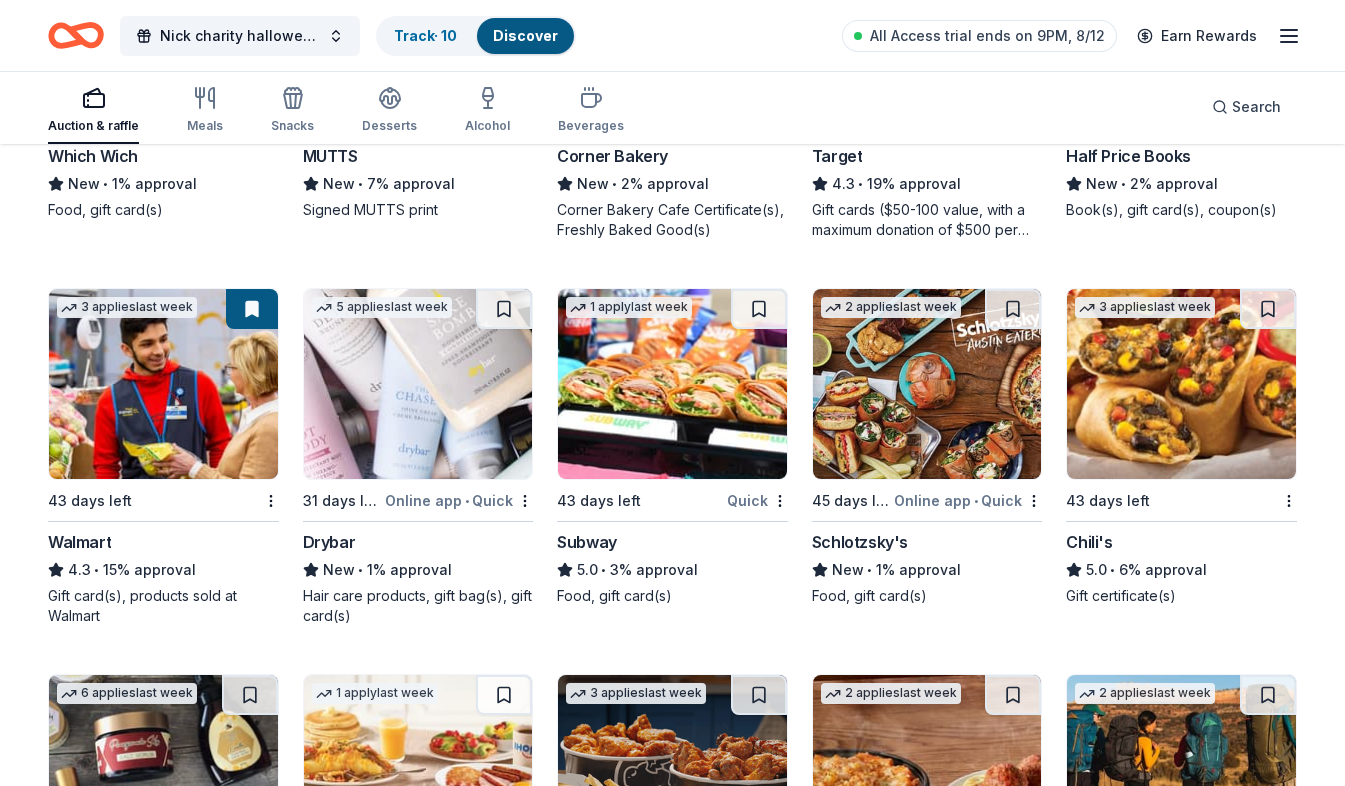 click at bounding box center [672, 384] 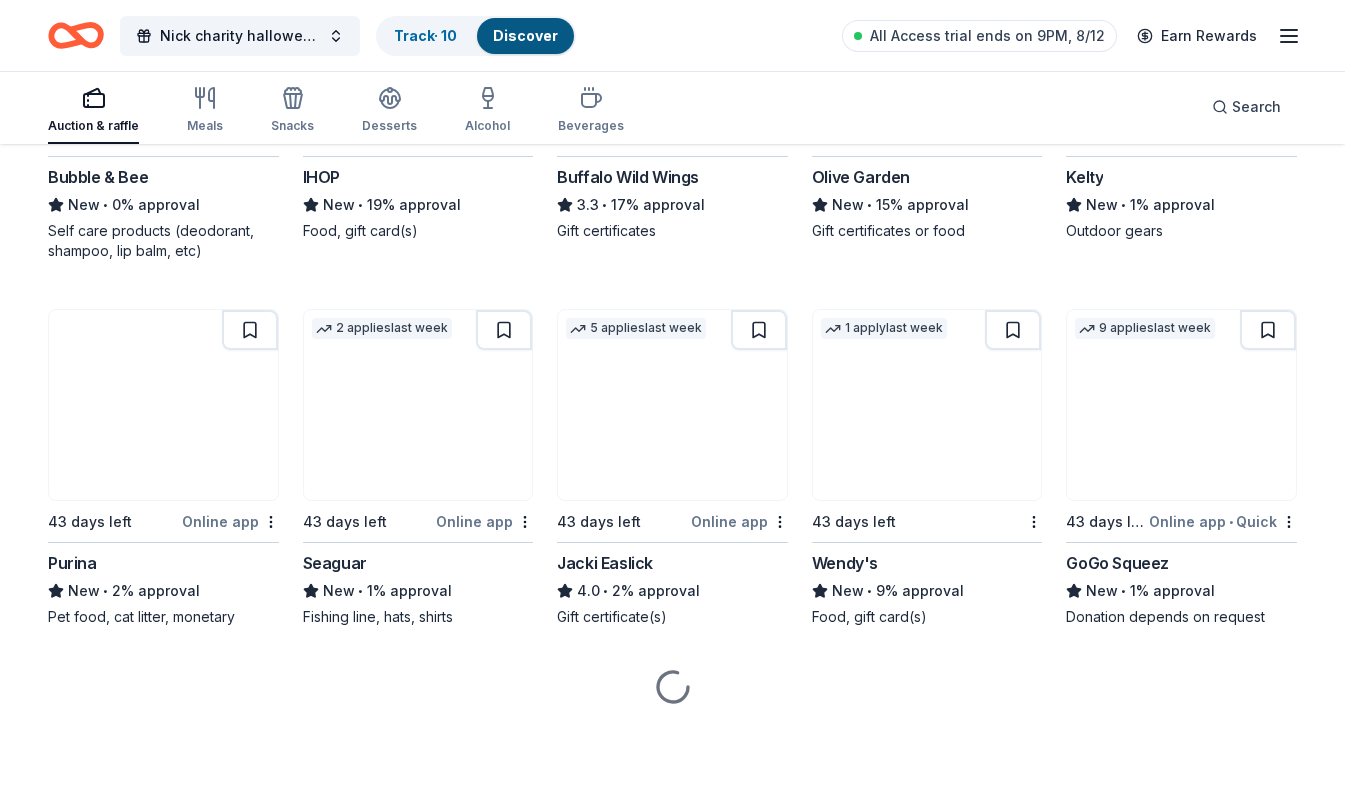 scroll, scrollTop: 11194, scrollLeft: 0, axis: vertical 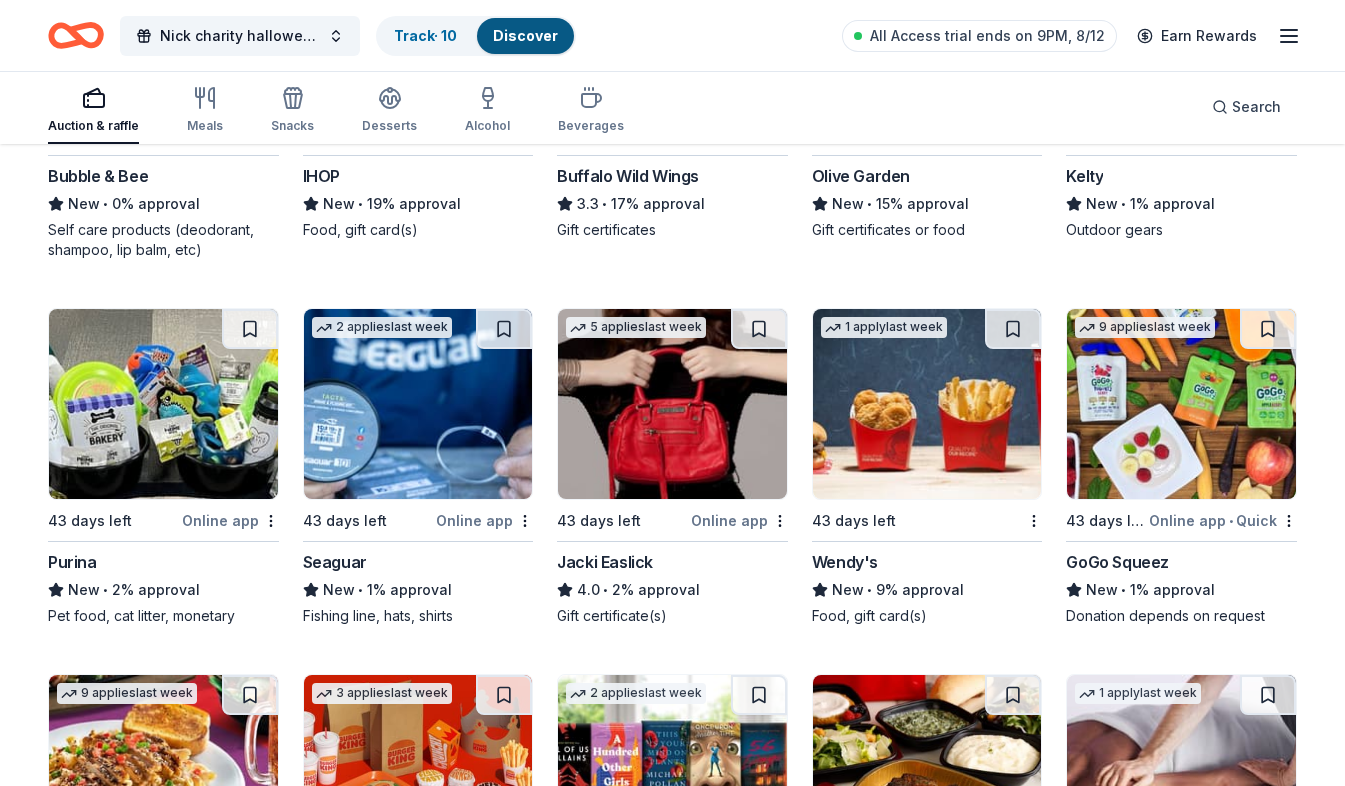 click at bounding box center (163, 404) 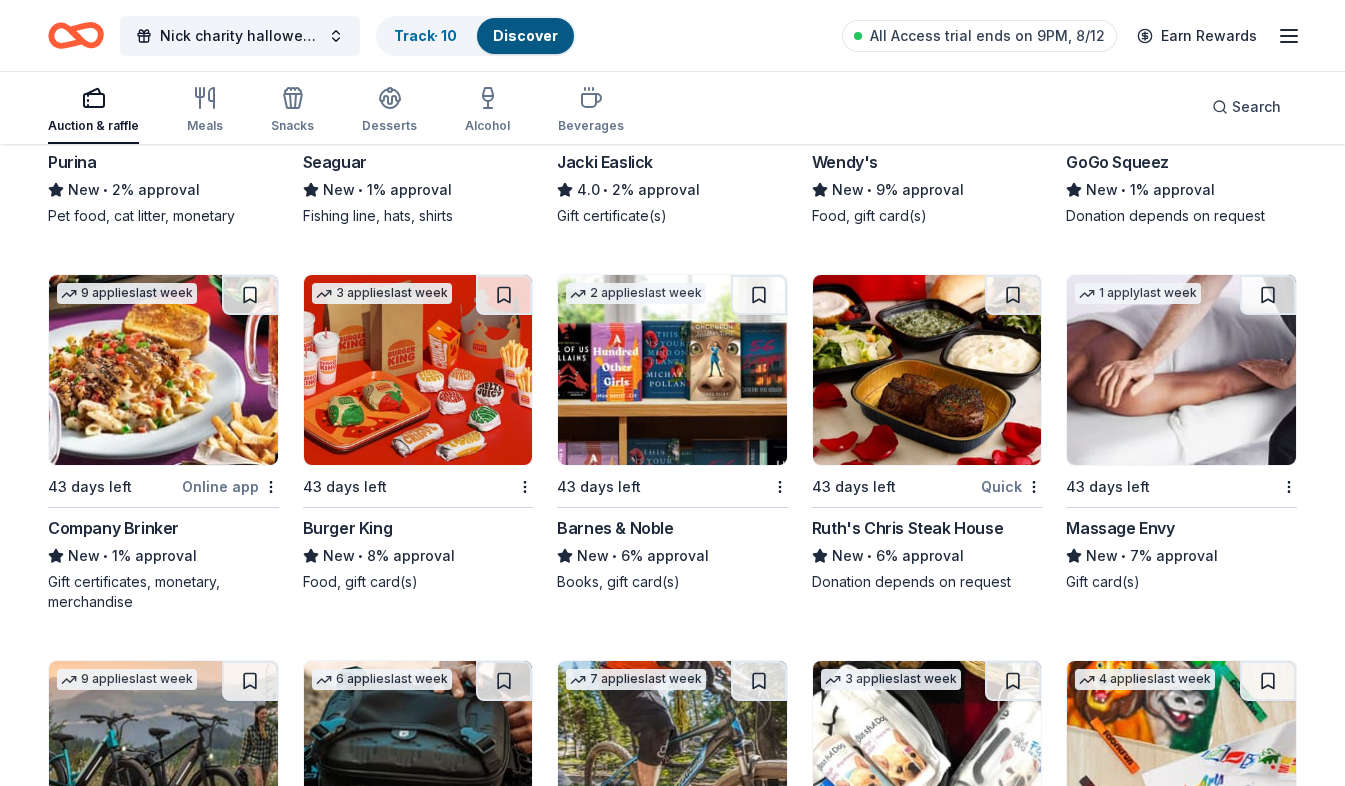 scroll, scrollTop: 11694, scrollLeft: 0, axis: vertical 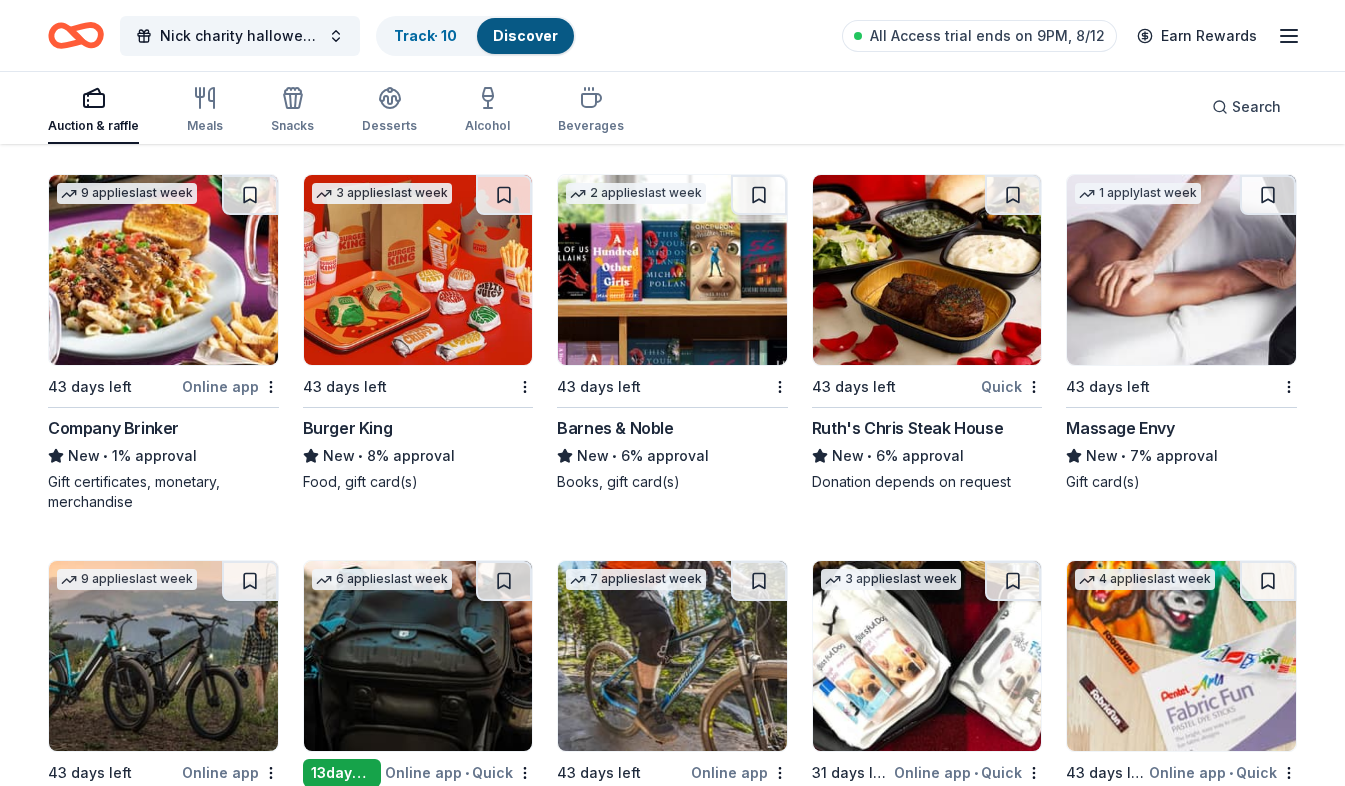 click on "3   applies  last week 43 days left Burger King New • 8% approval Food, gift card(s)" at bounding box center (418, 333) 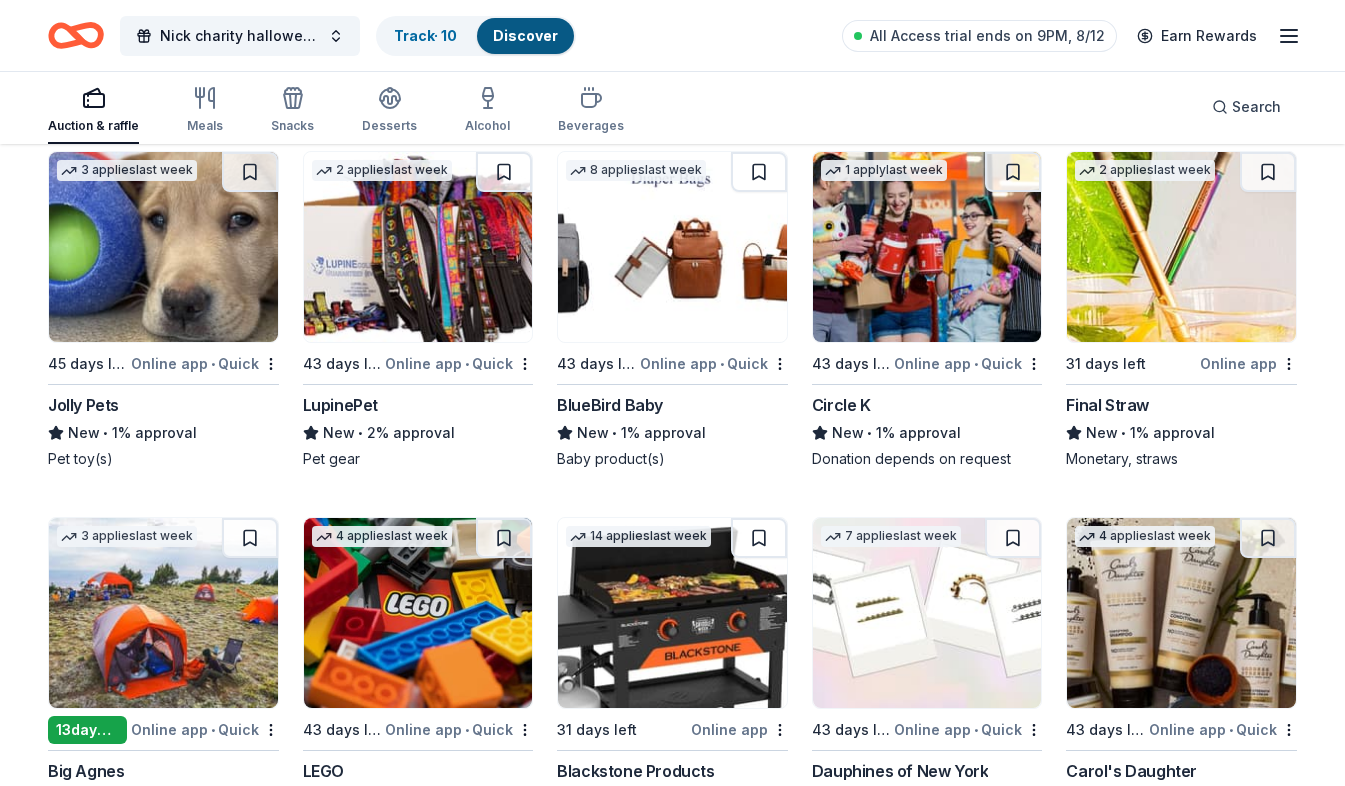 scroll, scrollTop: 14810, scrollLeft: 0, axis: vertical 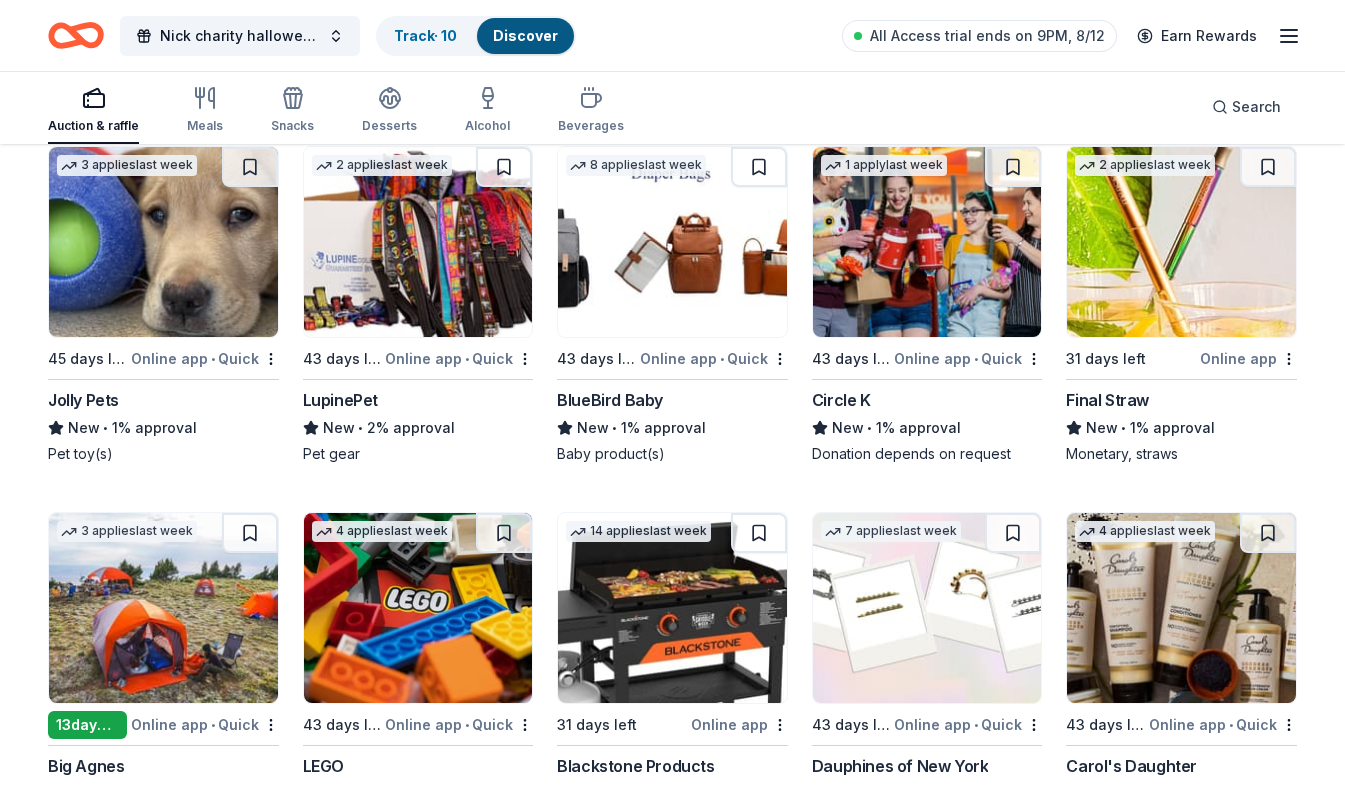 click at bounding box center (927, 242) 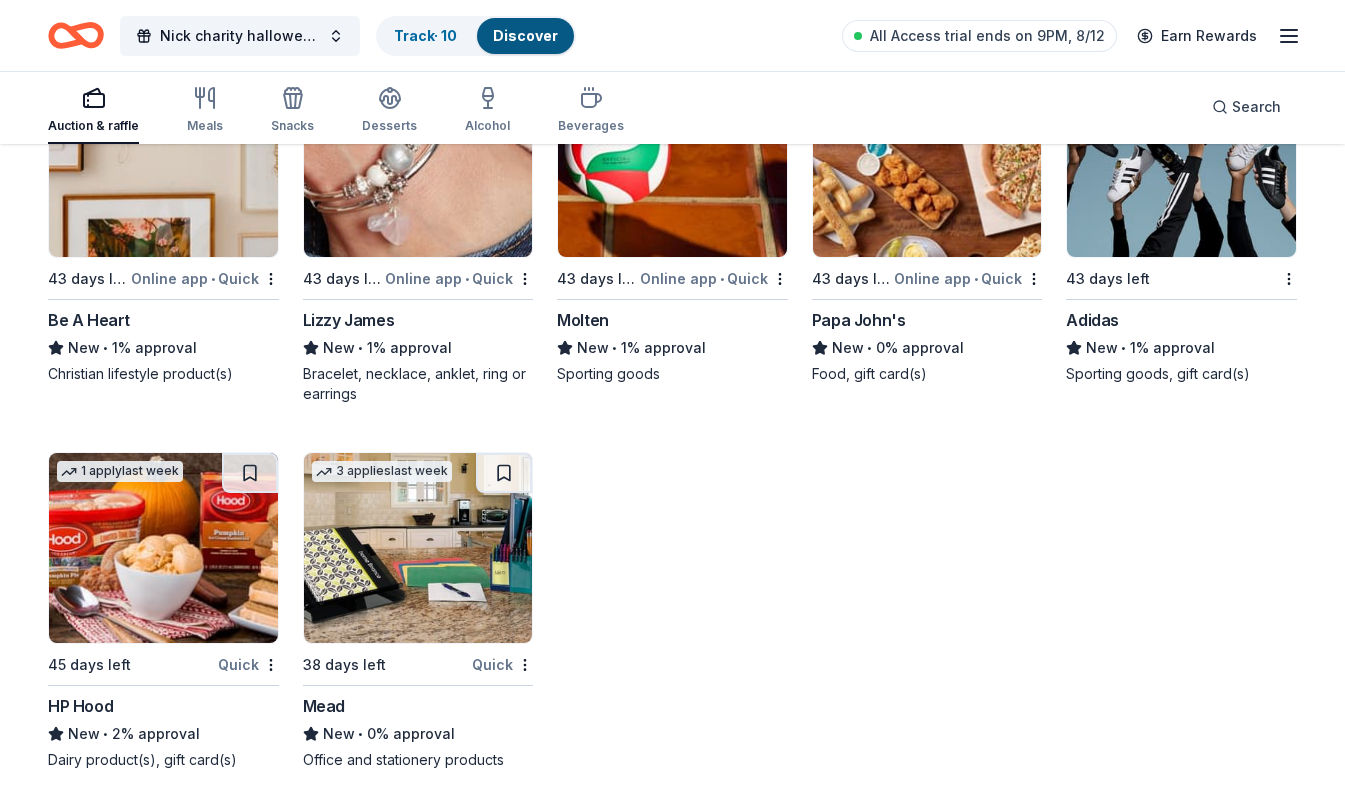 scroll, scrollTop: 16418, scrollLeft: 0, axis: vertical 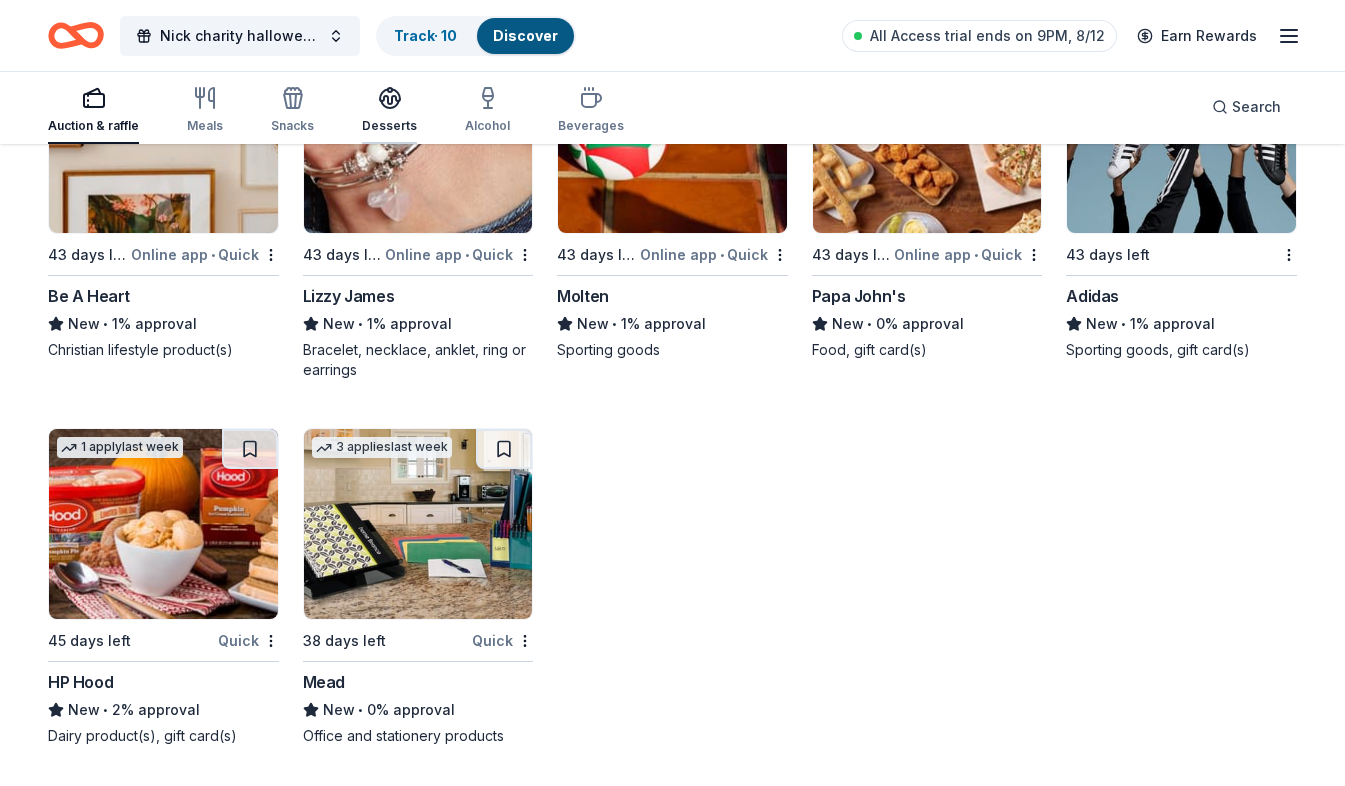 click on "Desserts" at bounding box center [389, 126] 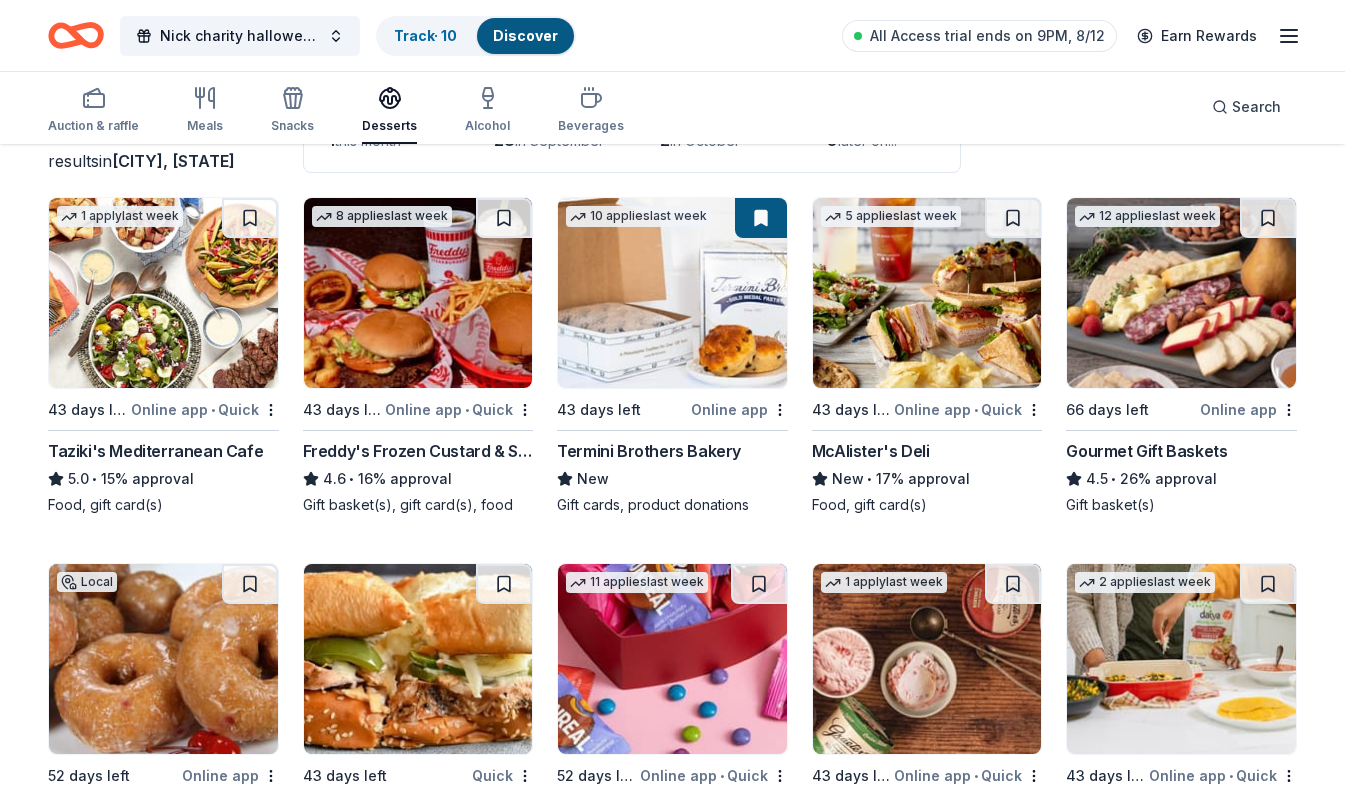 scroll, scrollTop: 100, scrollLeft: 0, axis: vertical 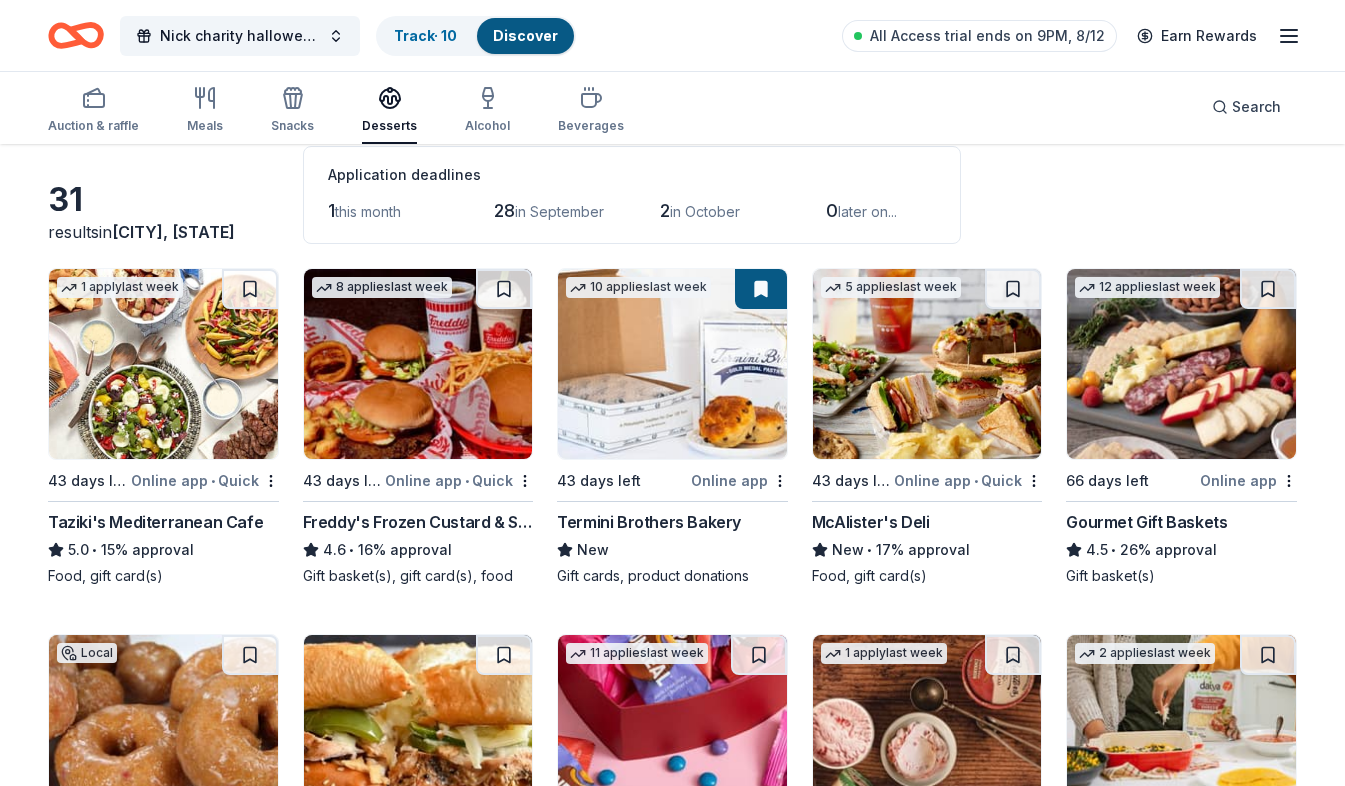 click at bounding box center [418, 364] 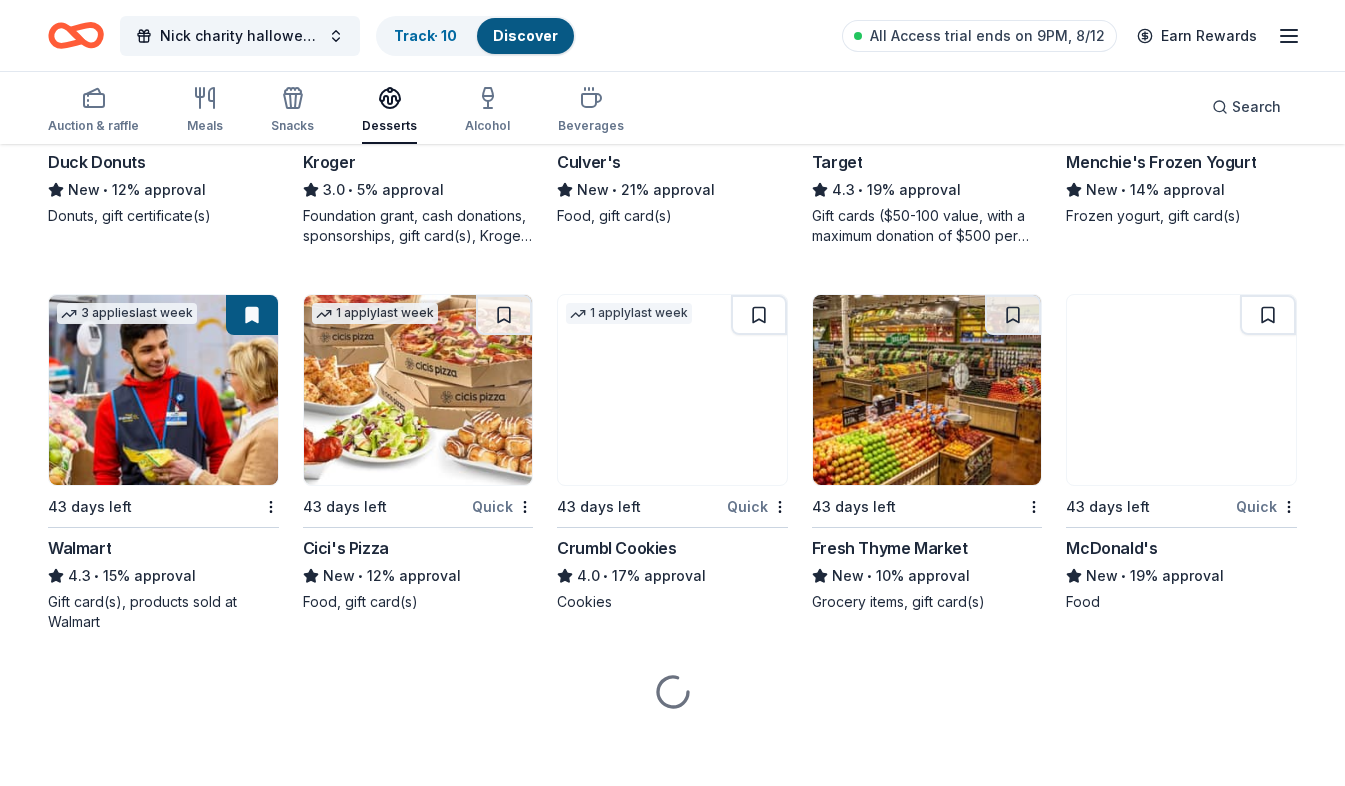 scroll, scrollTop: 1218, scrollLeft: 0, axis: vertical 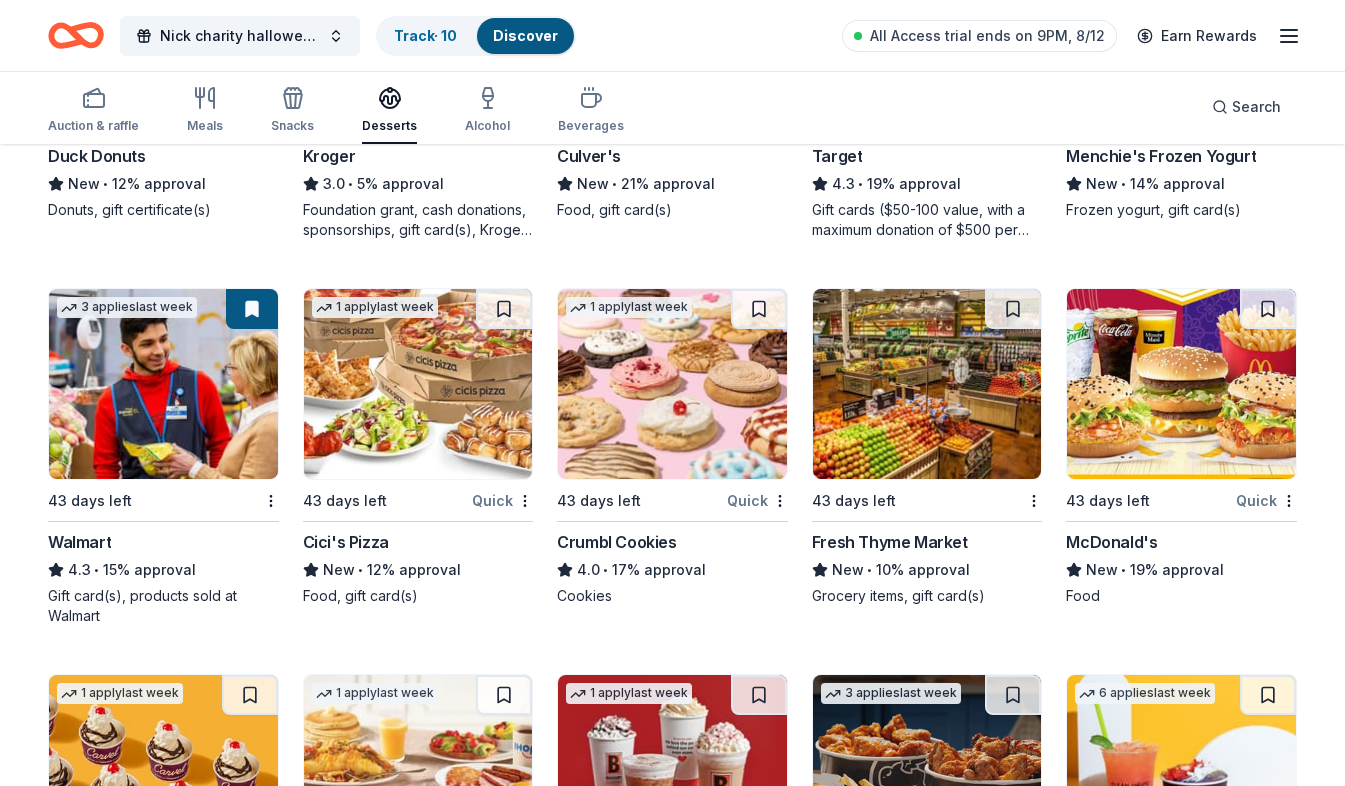 click at bounding box center [672, 384] 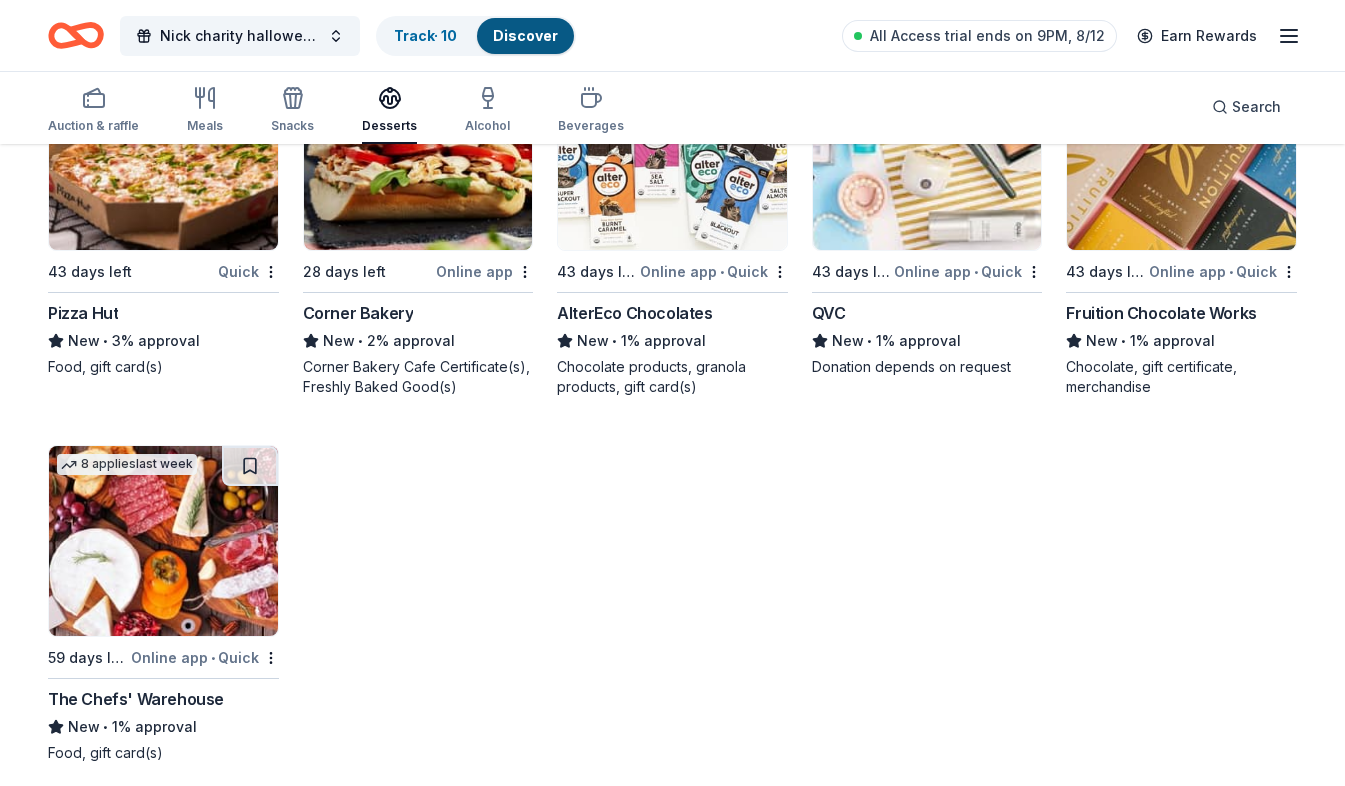 scroll, scrollTop: 2236, scrollLeft: 0, axis: vertical 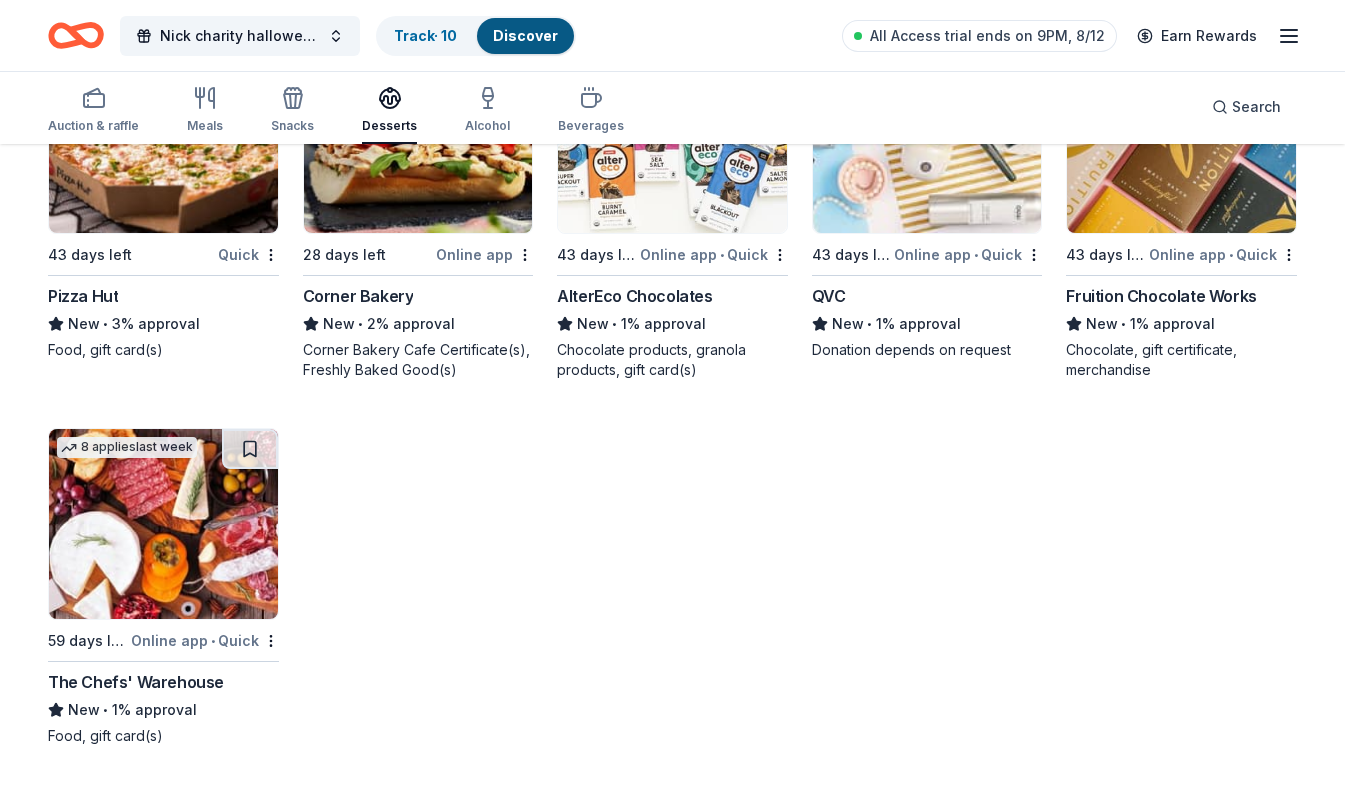 click on "The Chefs' Warehouse" at bounding box center (136, 682) 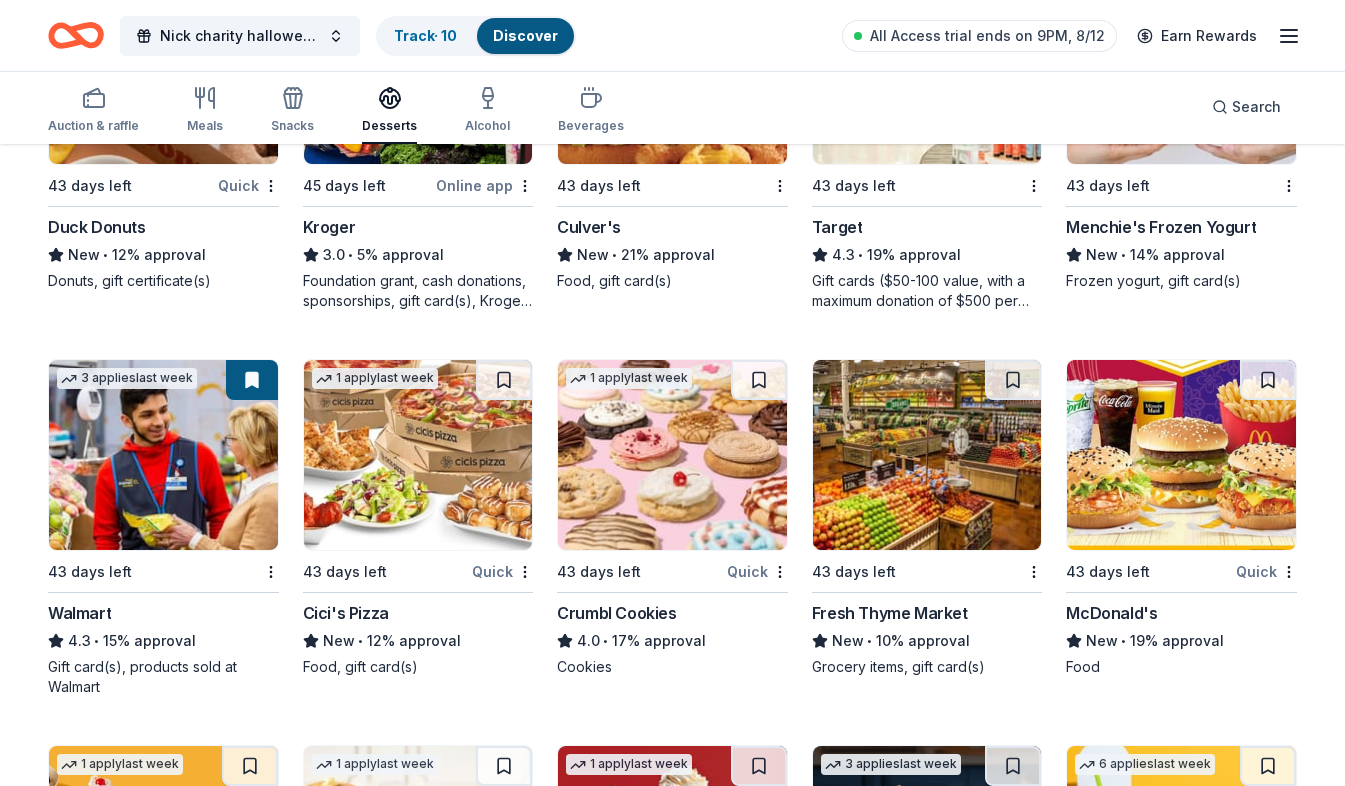 scroll, scrollTop: 1436, scrollLeft: 0, axis: vertical 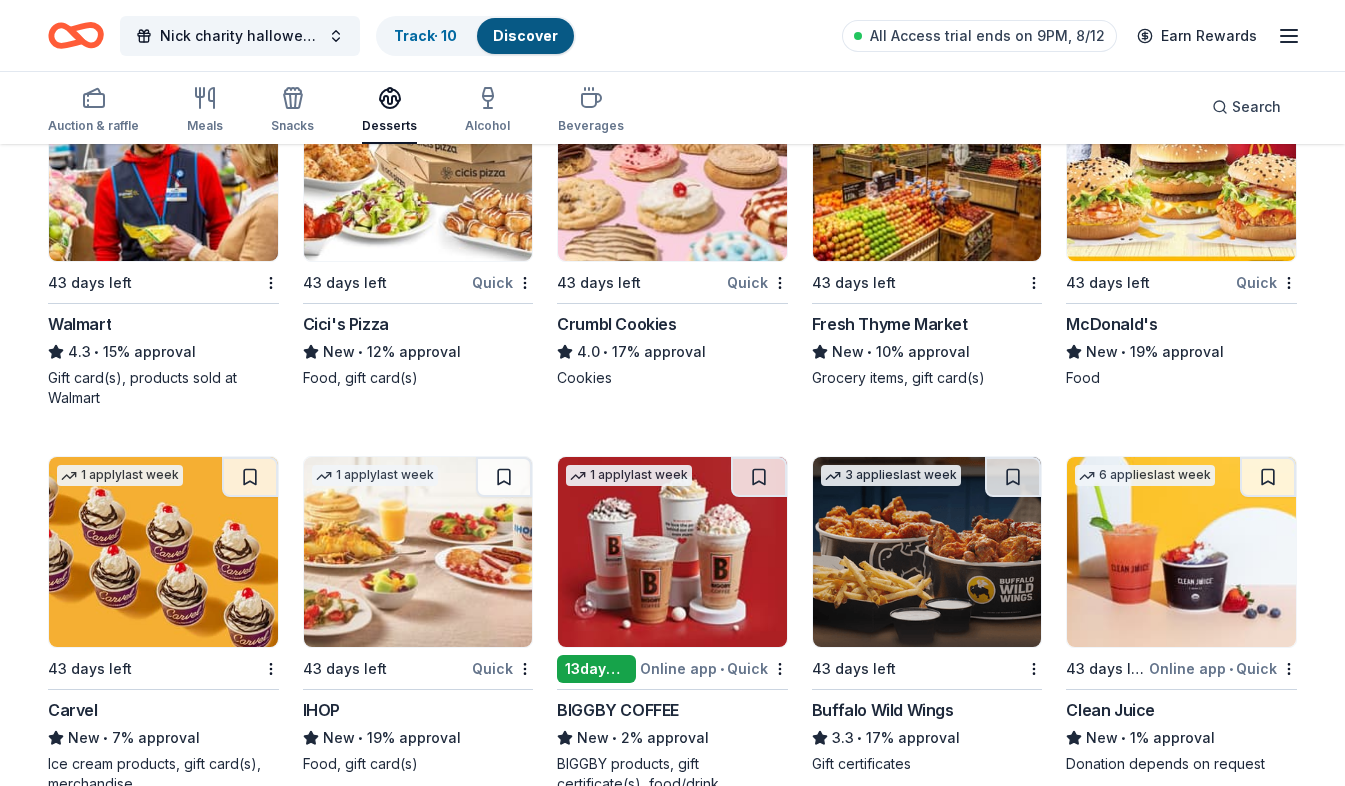 click on "43 days left" at bounding box center (1149, 282) 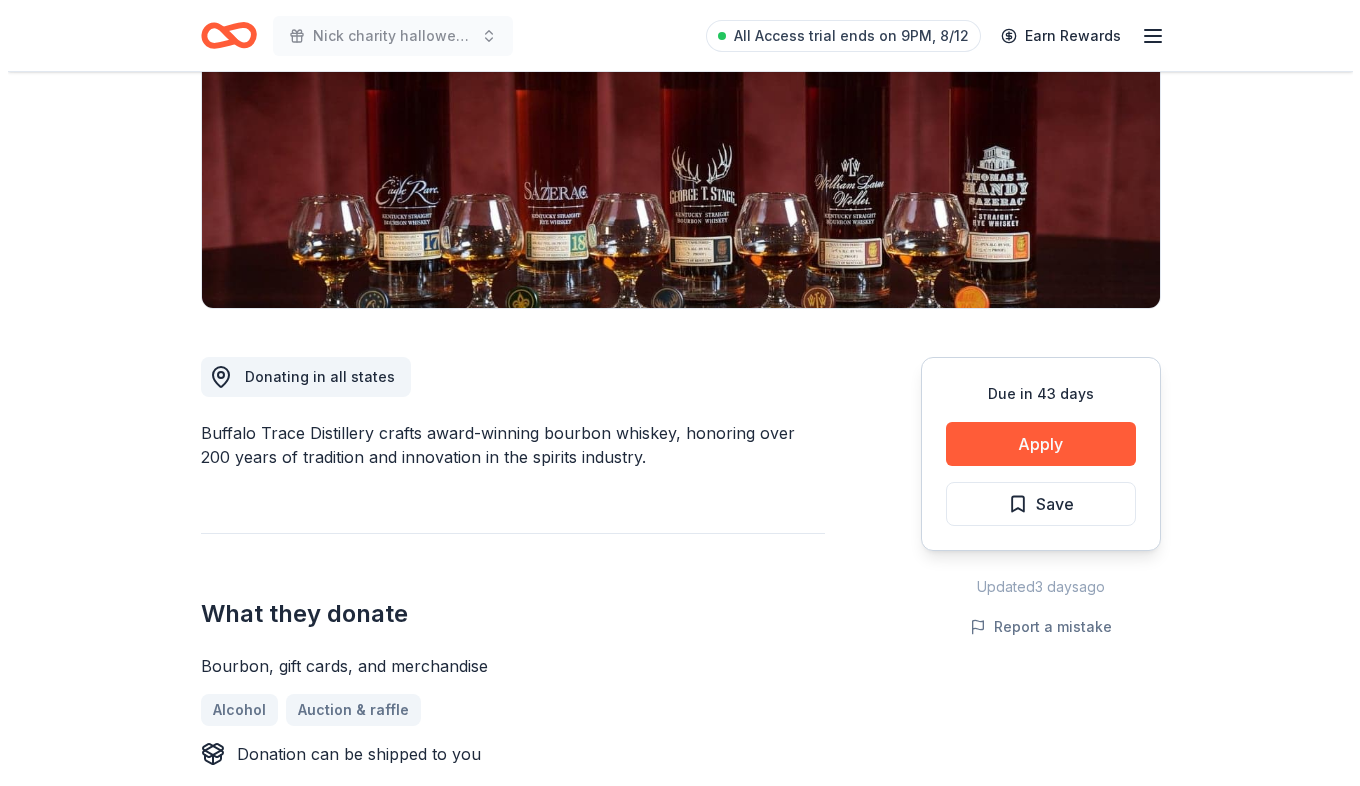 scroll, scrollTop: 300, scrollLeft: 0, axis: vertical 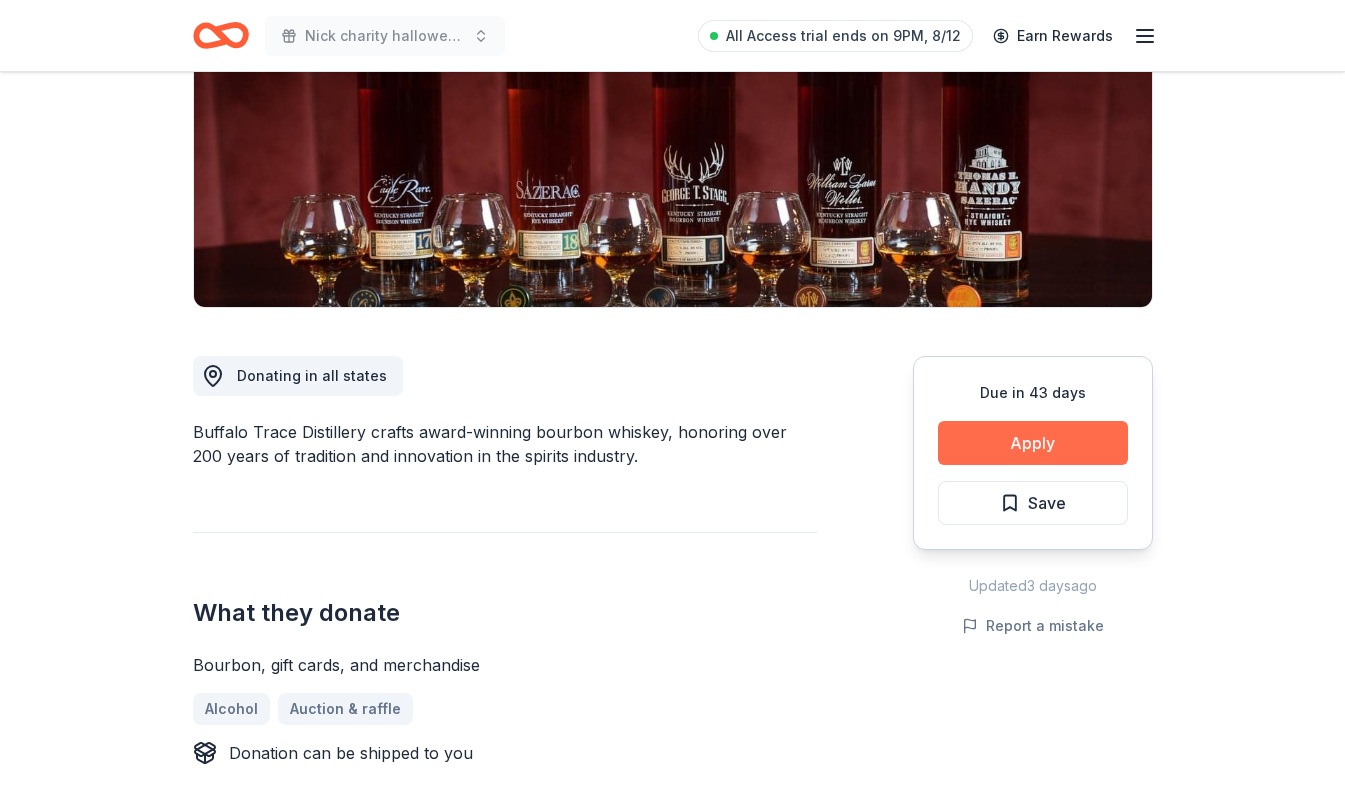 click on "Apply" at bounding box center (1033, 443) 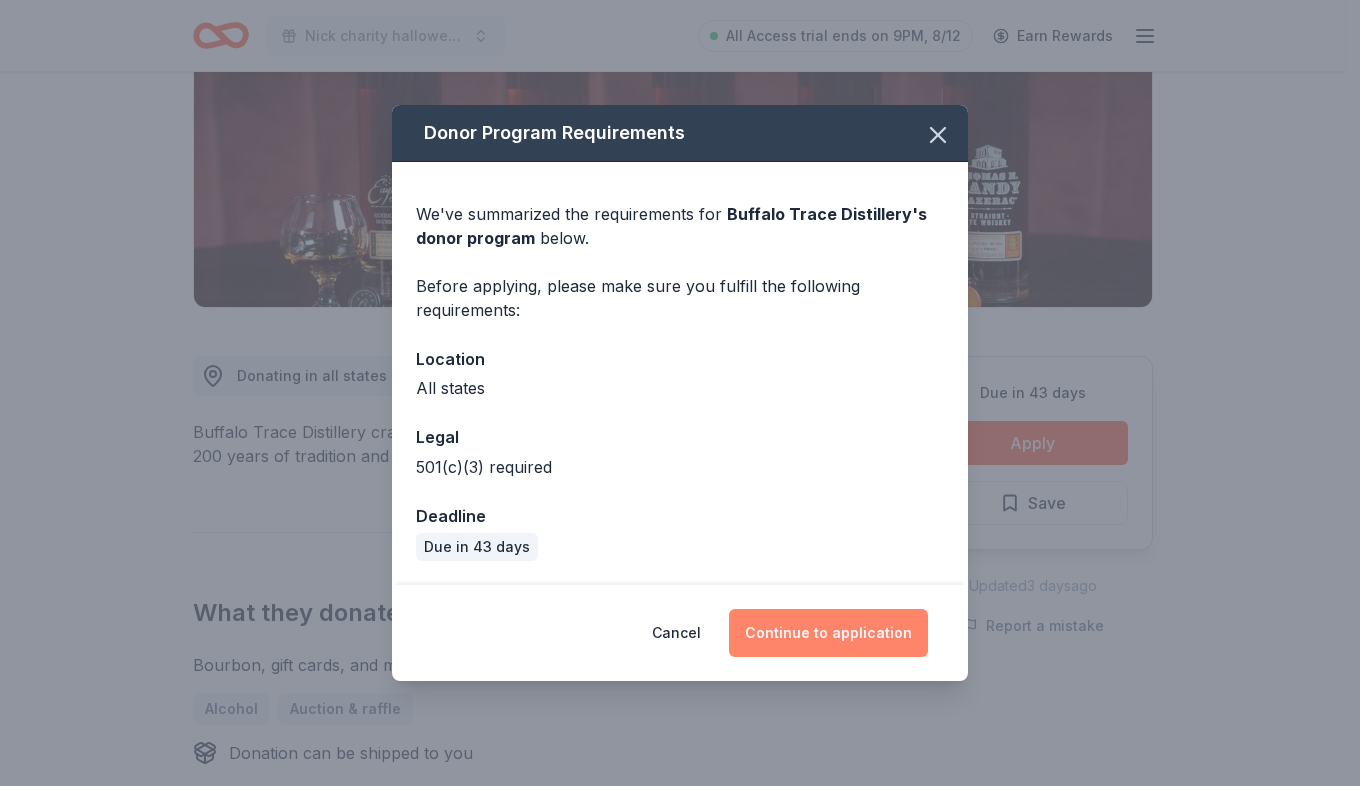 click on "Continue to application" at bounding box center (828, 633) 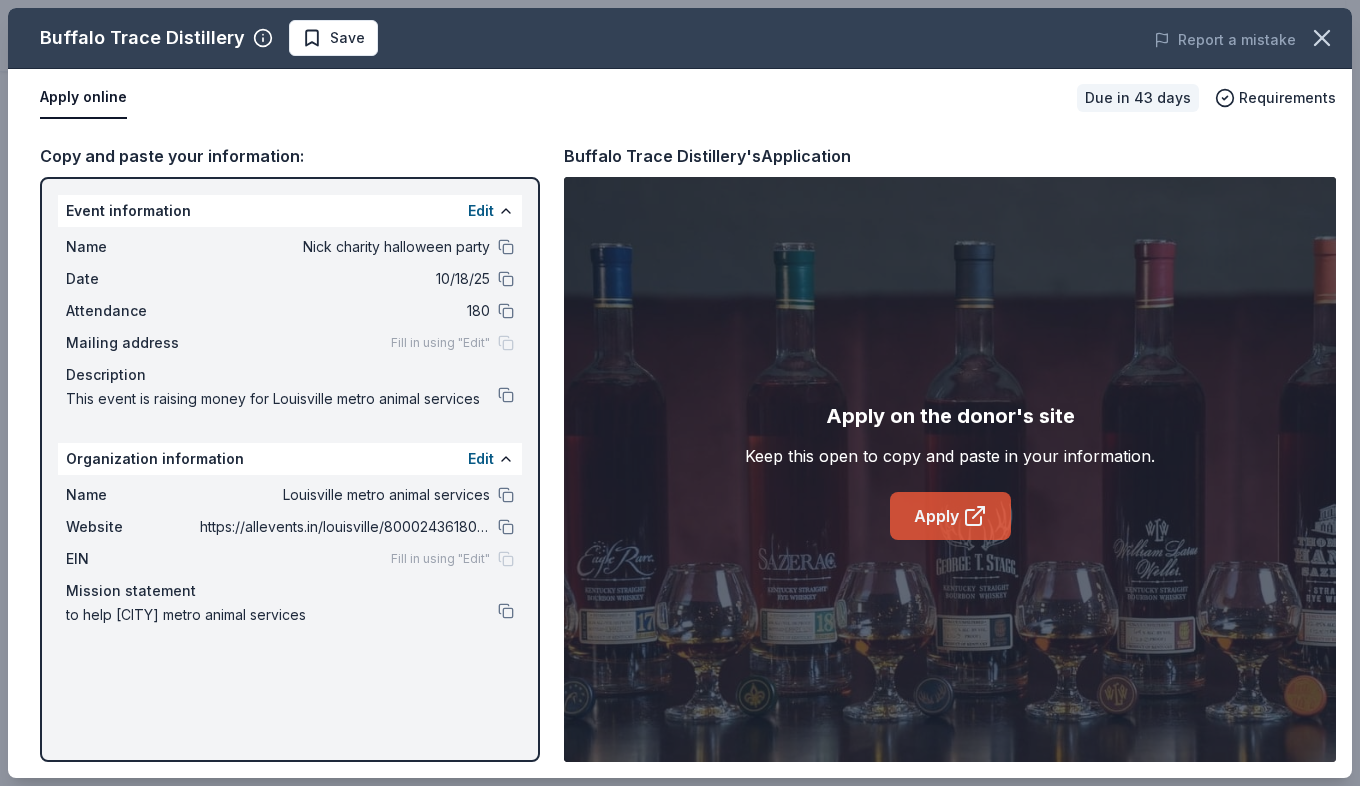 click 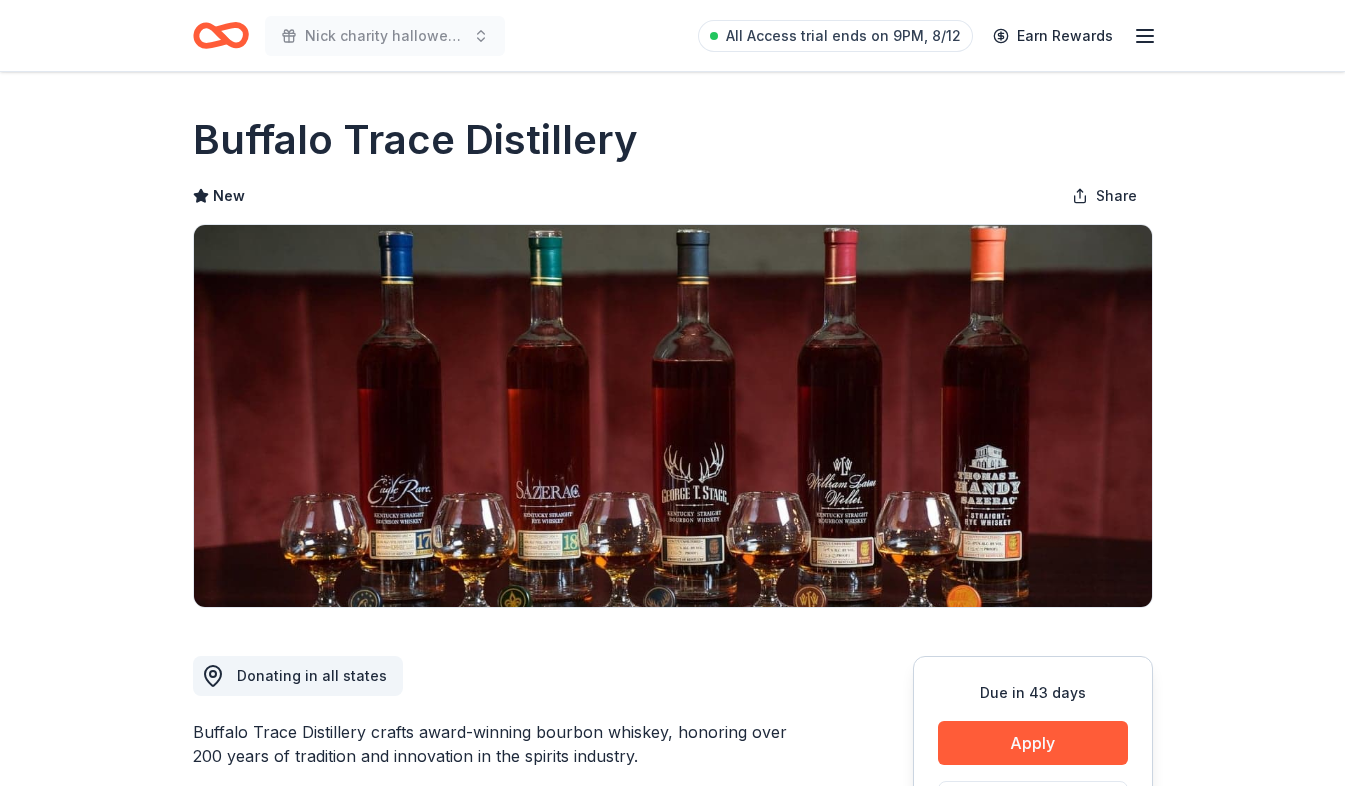 scroll, scrollTop: 0, scrollLeft: 0, axis: both 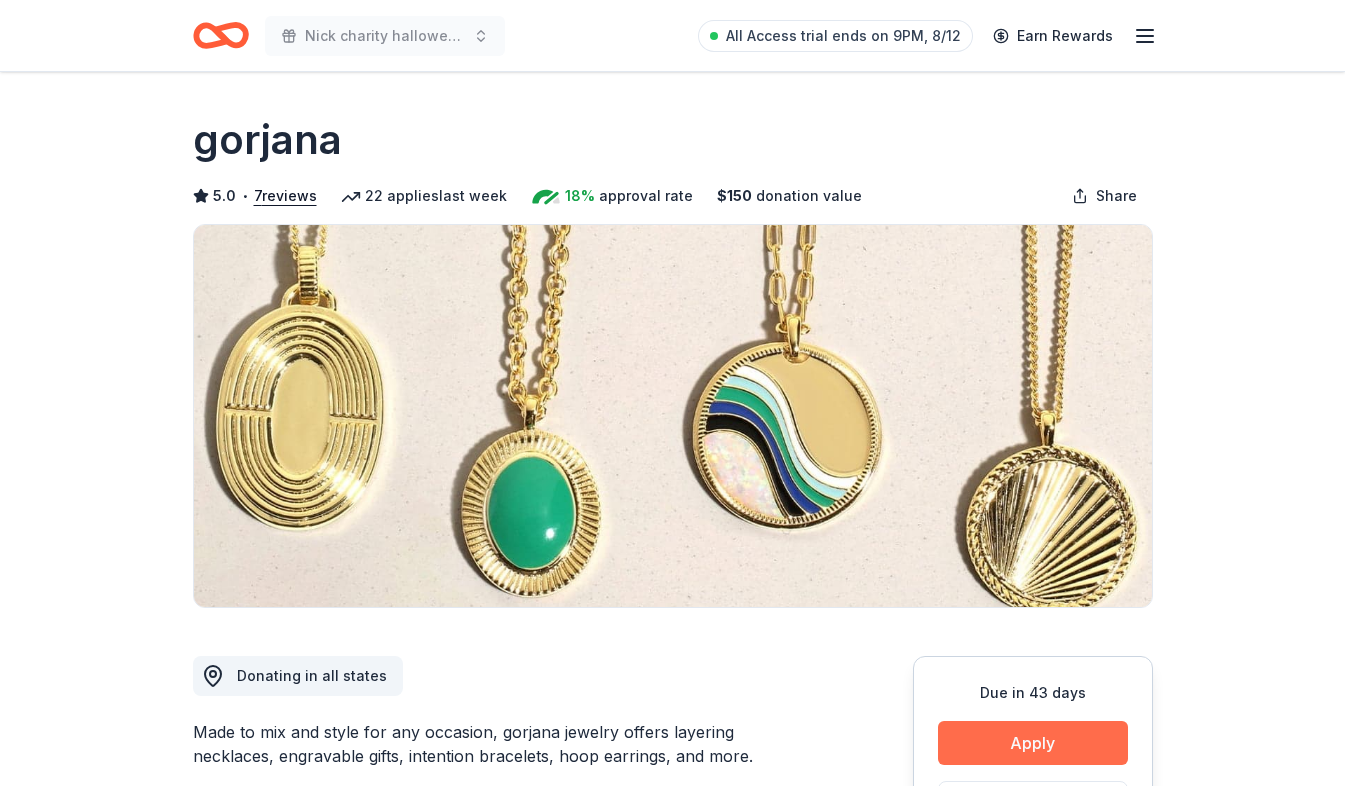 click on "Apply" at bounding box center (1033, 743) 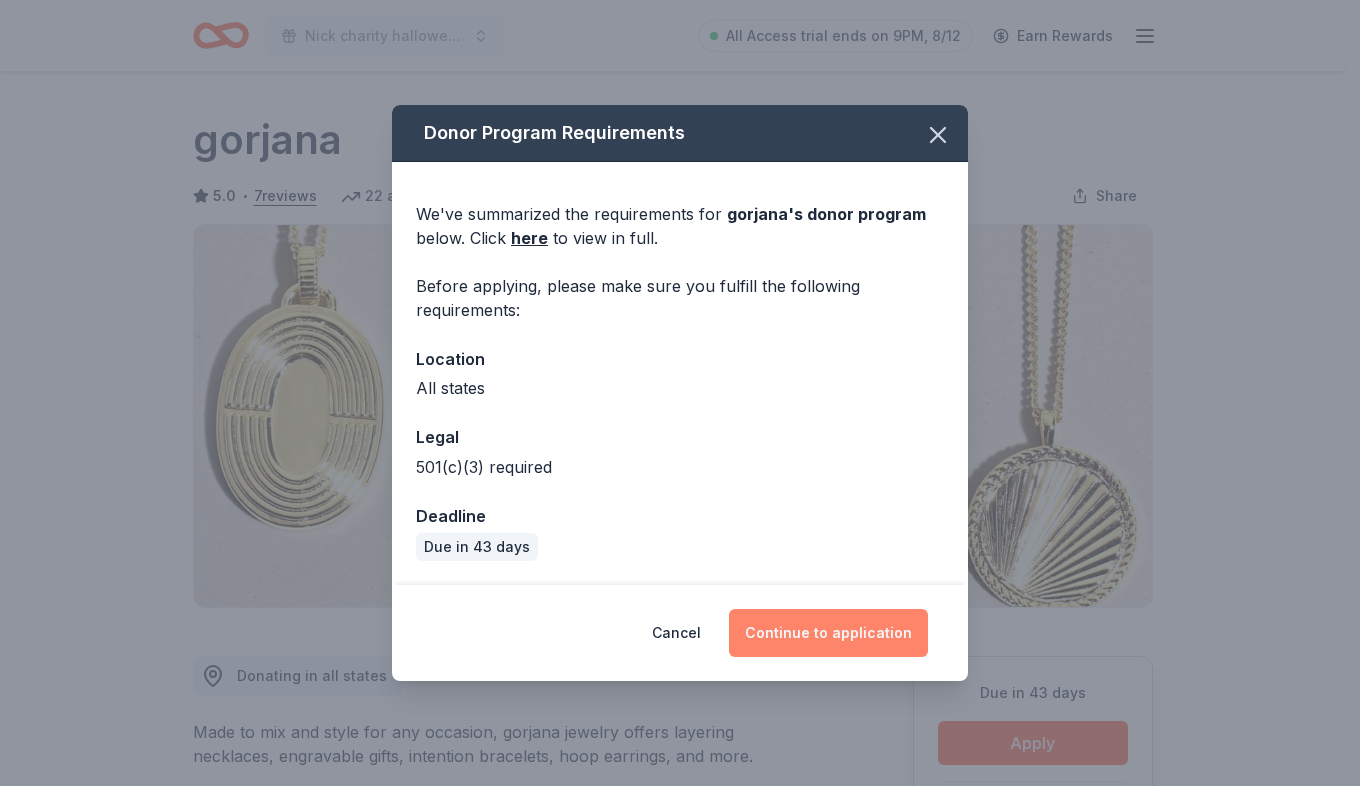 click on "Continue to application" at bounding box center (828, 633) 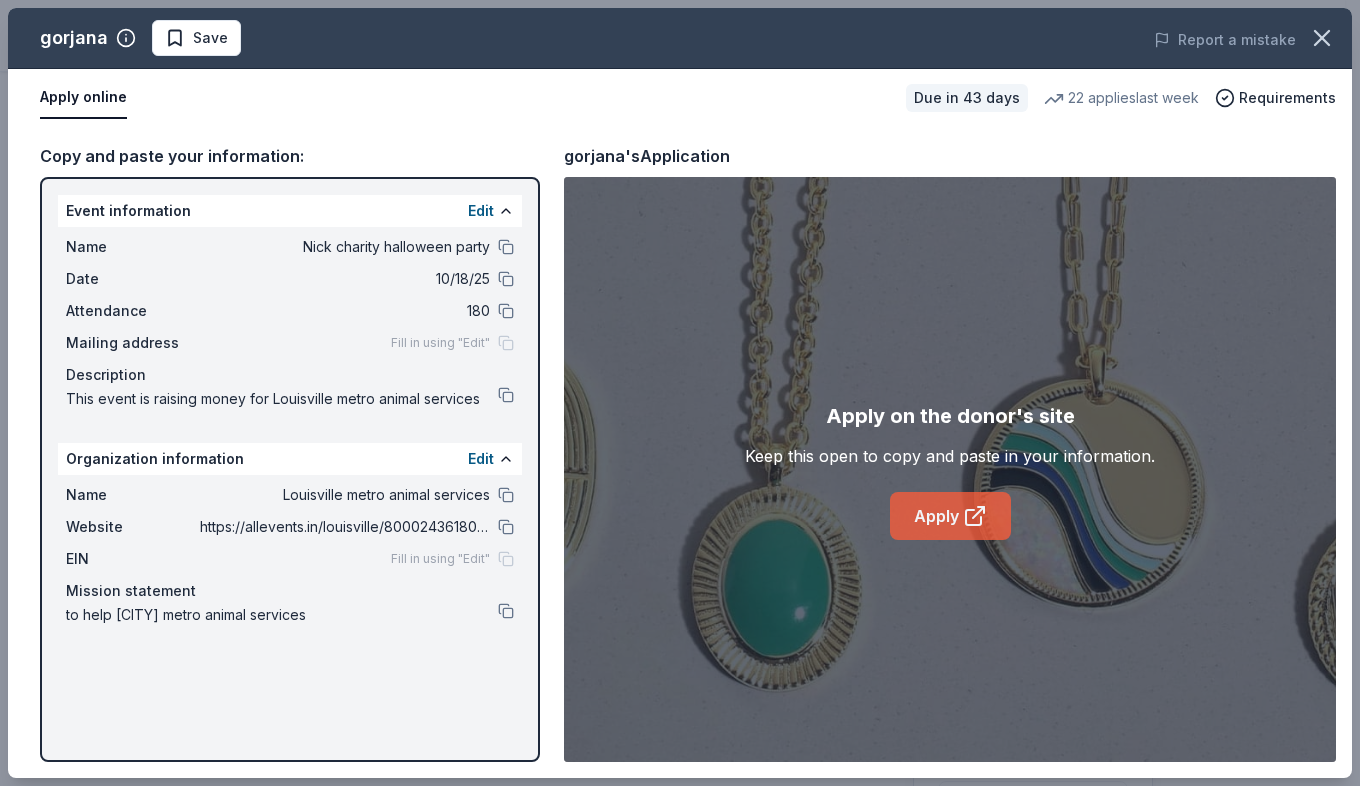 click on "Apply" at bounding box center [950, 516] 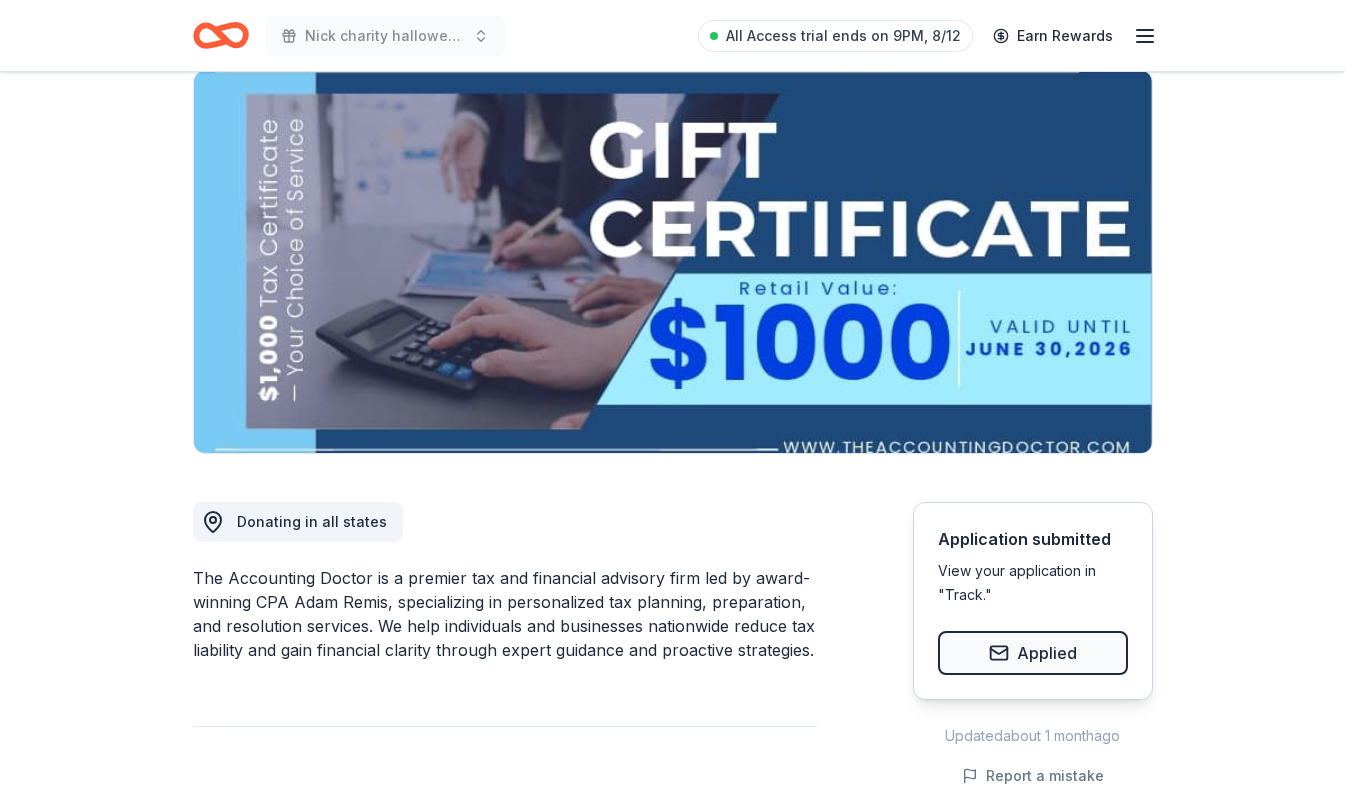 scroll, scrollTop: 0, scrollLeft: 0, axis: both 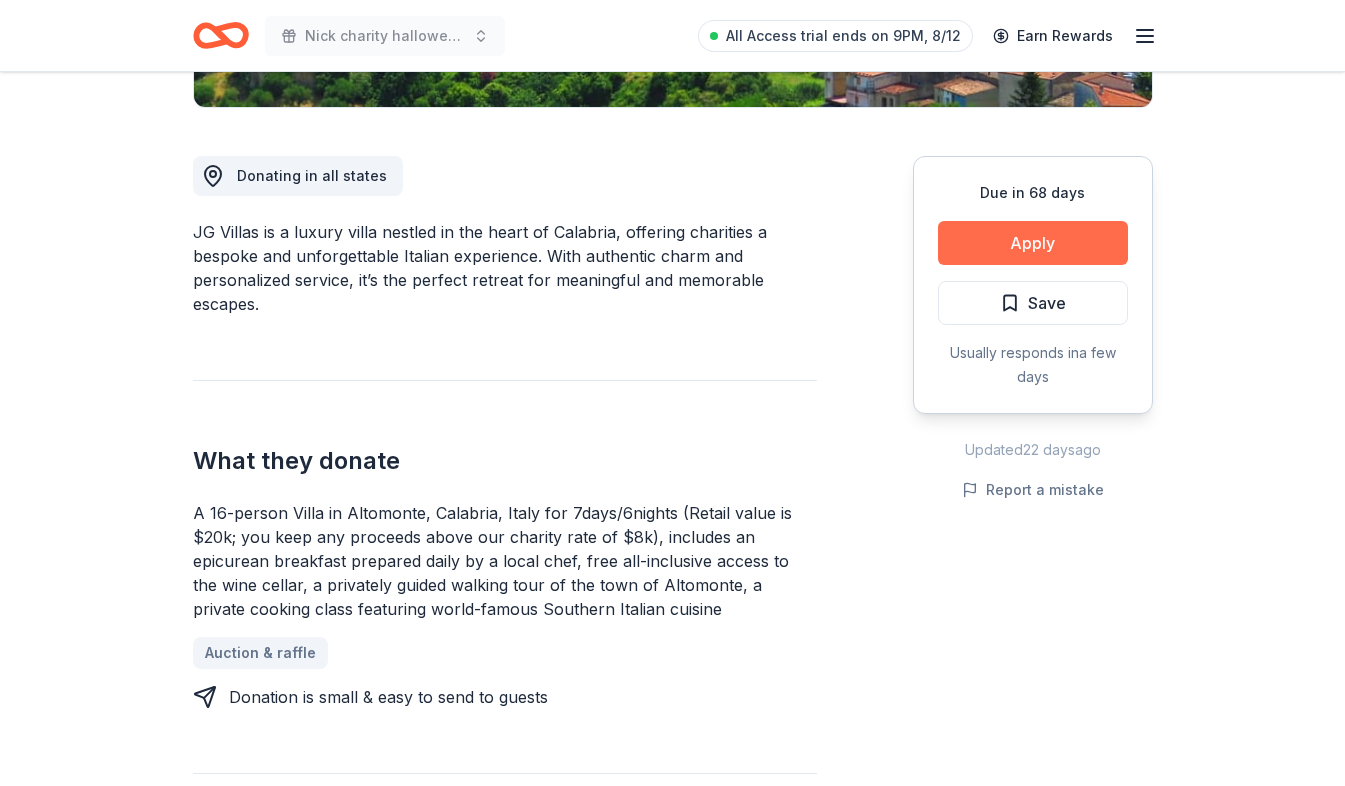 click on "Apply" at bounding box center (1033, 243) 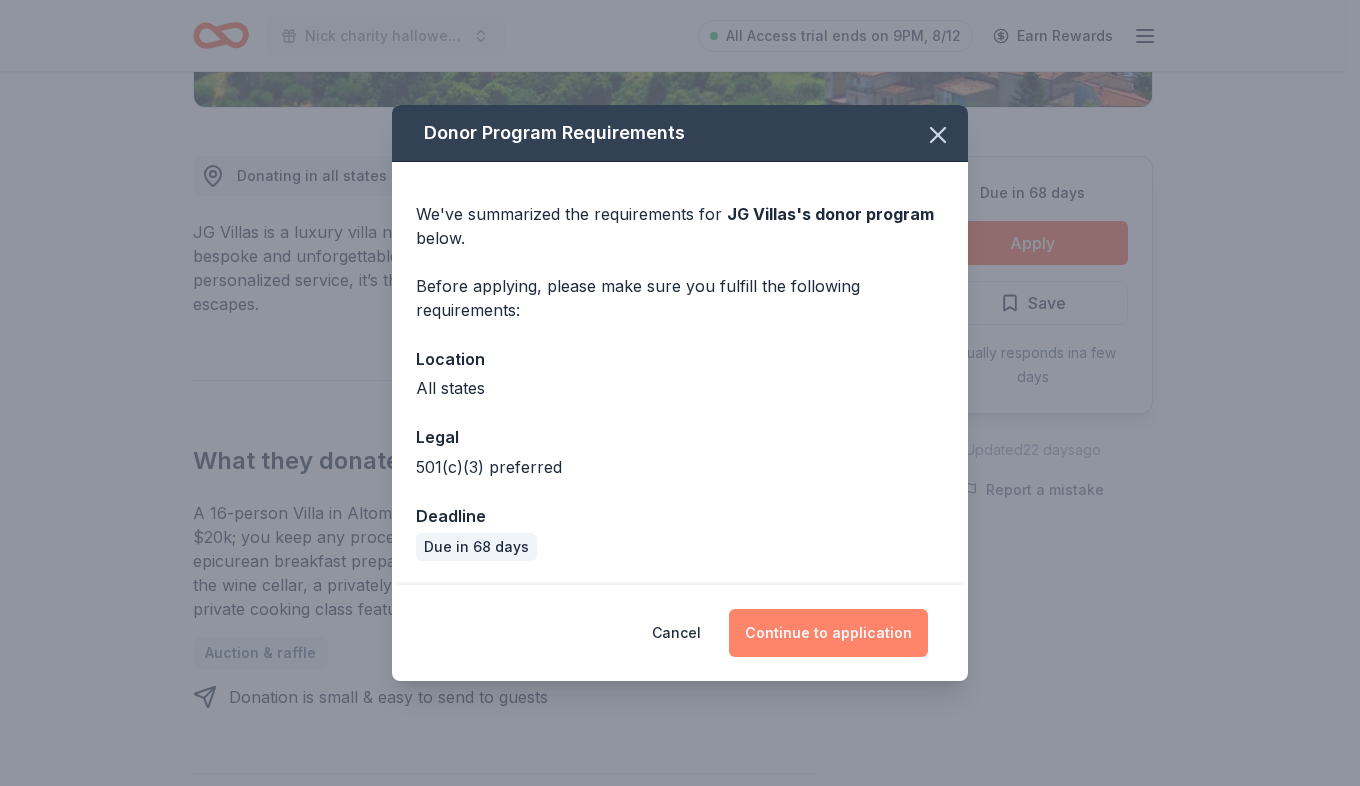 click on "Continue to application" at bounding box center (828, 633) 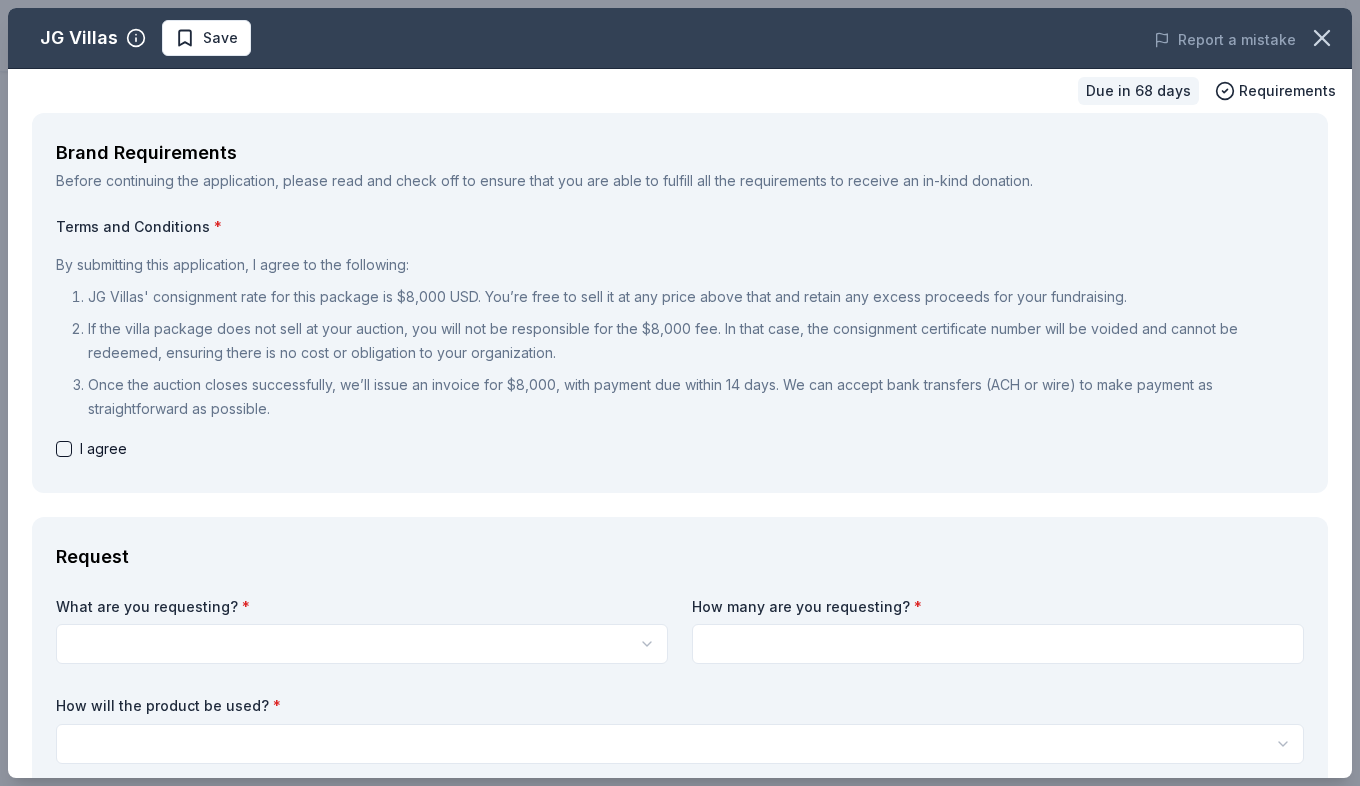 click at bounding box center (64, 449) 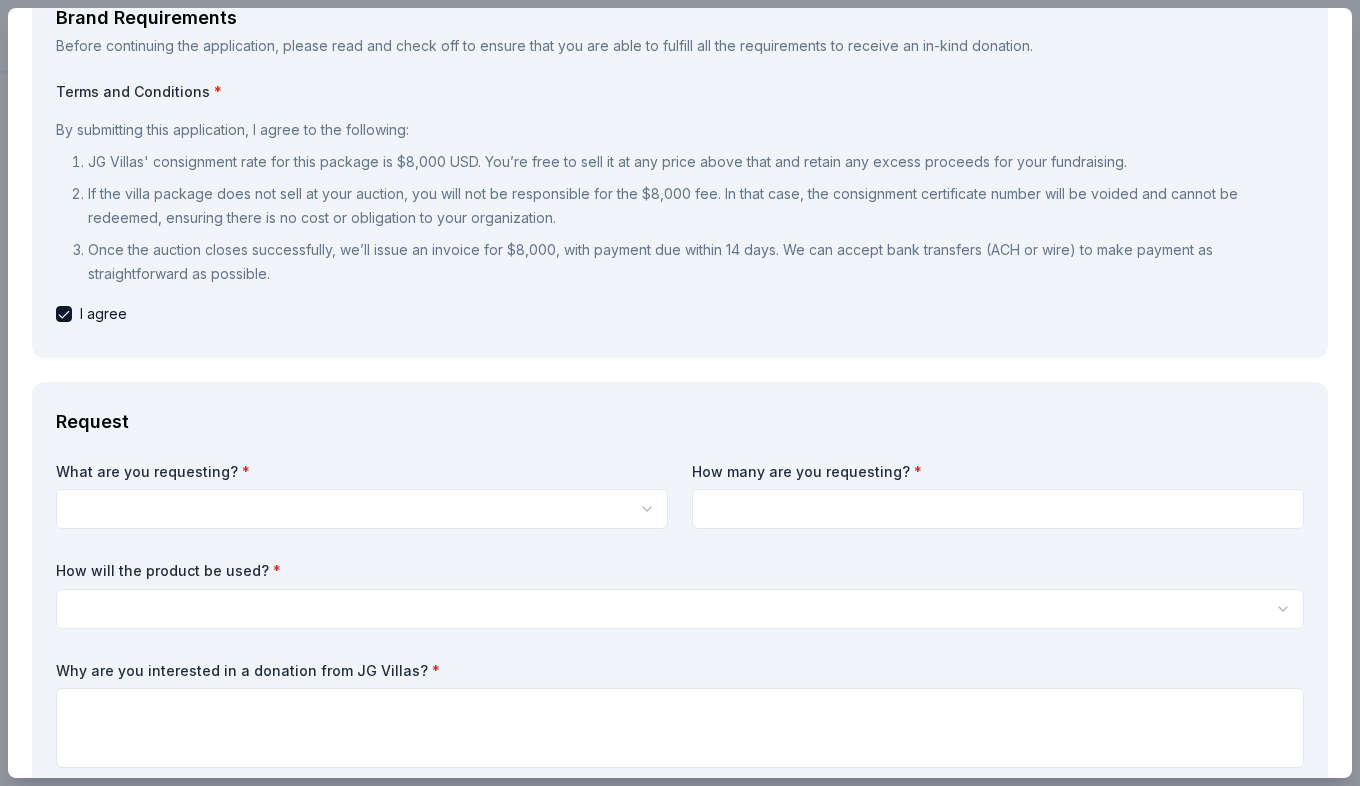 scroll, scrollTop: 200, scrollLeft: 0, axis: vertical 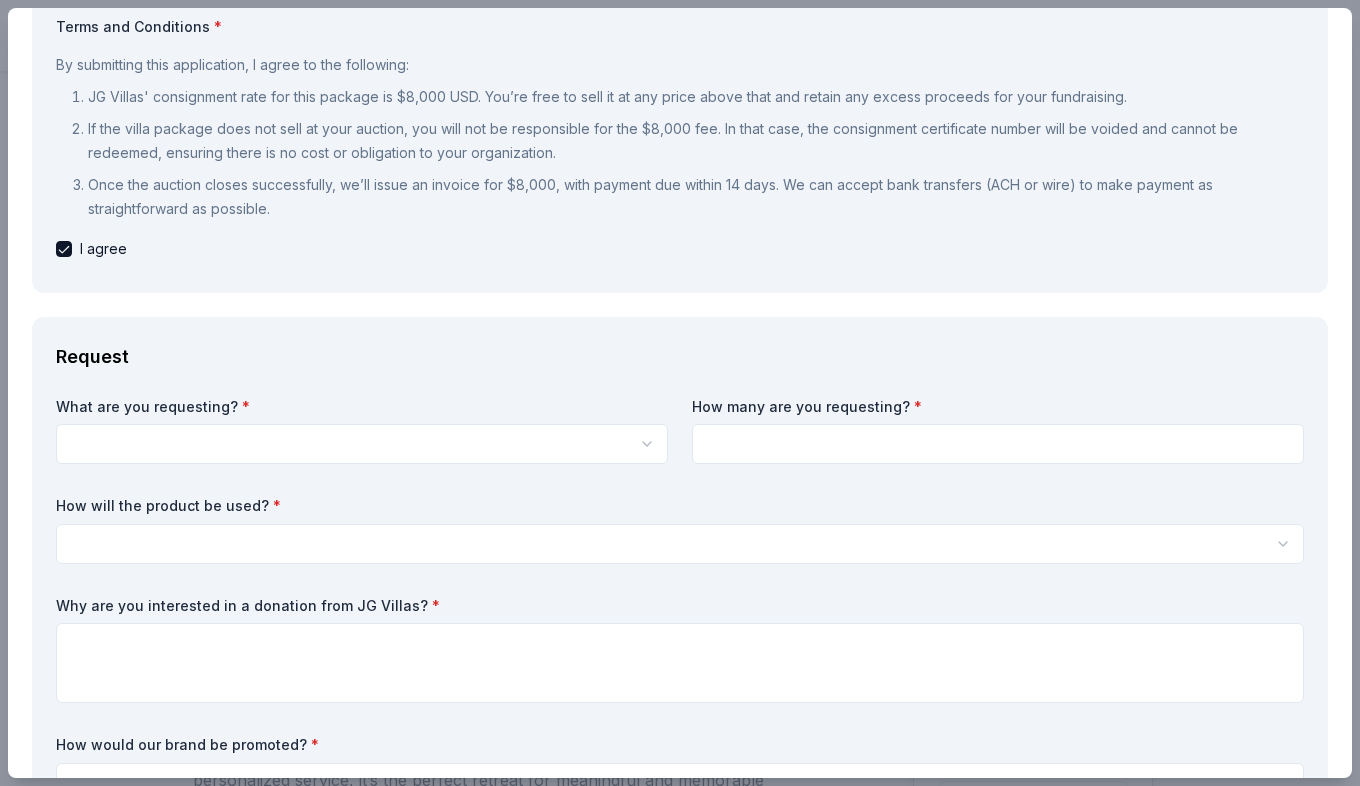 click on "Nick charity halloween party  All Access trial ends on 9PM, 8/12 Earn Rewards Due in 68 days Share JG Villas New Share Donating in all states JG Villas is a luxury villa nestled in the heart of Calabria, offering charities a bespoke and unforgettable Italian experience. With authentic charm and personalized service, it’s the perfect retreat for meaningful and memorable escapes. What they donate A 16-person Villa in Altomonte, Calabria, Italy for 7days/6nights (Retail value is $20k; you keep any proceeds above our charity rate of $8k), includes an epicurean breakfast prepared daily by a local chef, free all-inclusive access to the wine cellar, a privately guided walking tour of the town of Altomonte, a private cooking class featuring world-famous Southern Italian cuisine Auction & raffle Donation is small & easy to send to guests Who they donate to  Preferred 501(c)(3) preferred We ' re collecting data on   approval rate ; check back soon. We ' re collecting data on   donation value ; check back soon. Apply" at bounding box center (680, 393) 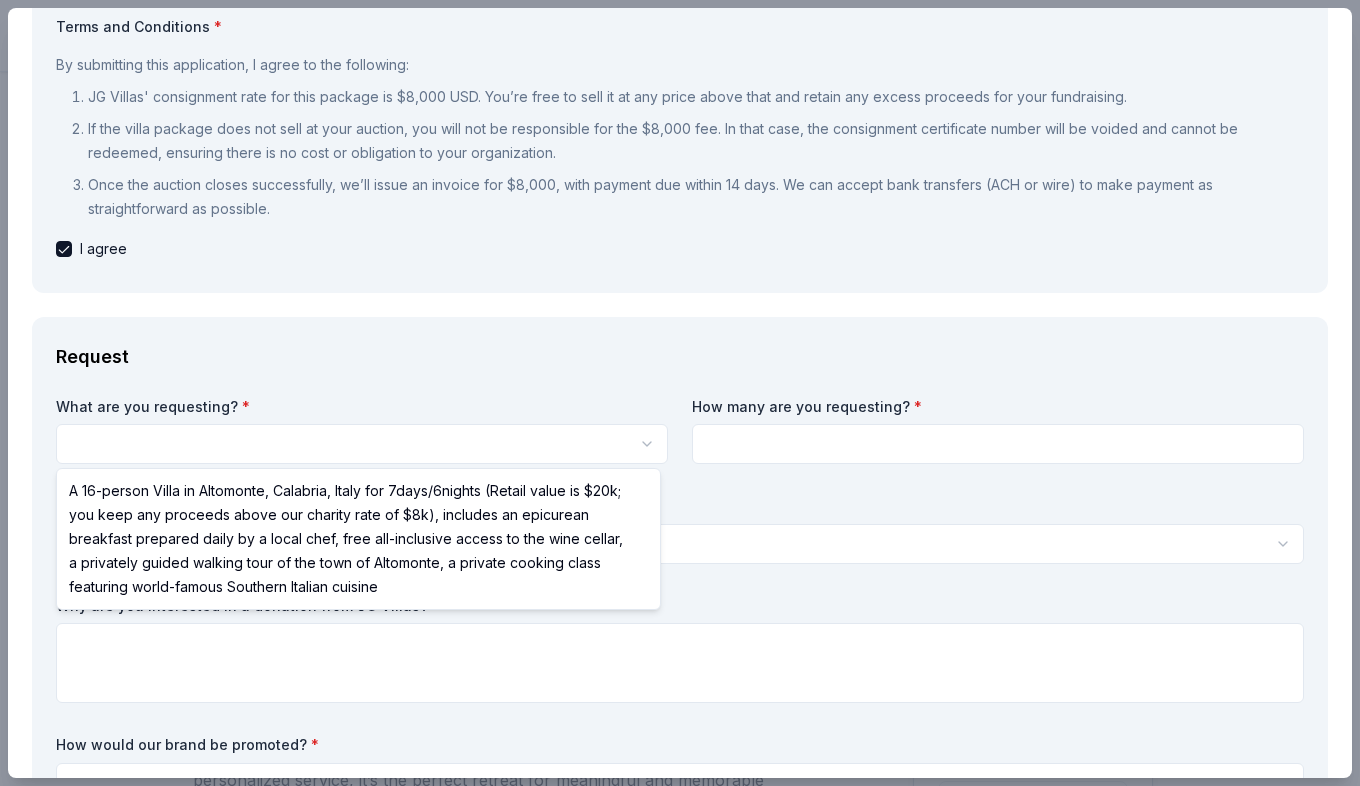 select on "A 16-person Villa in Altomonte, Calabria, Italy for 7days/6nights (Retail value is $20k; you keep any proceeds above our charity rate of $8k), includes an epicurean breakfast prepared daily by a local chef, free all-inclusive access to the wine cellar, a privately guided walking tour of the town of Altomonte, a private cooking class featuring world-famous Southern Italian cuisine" 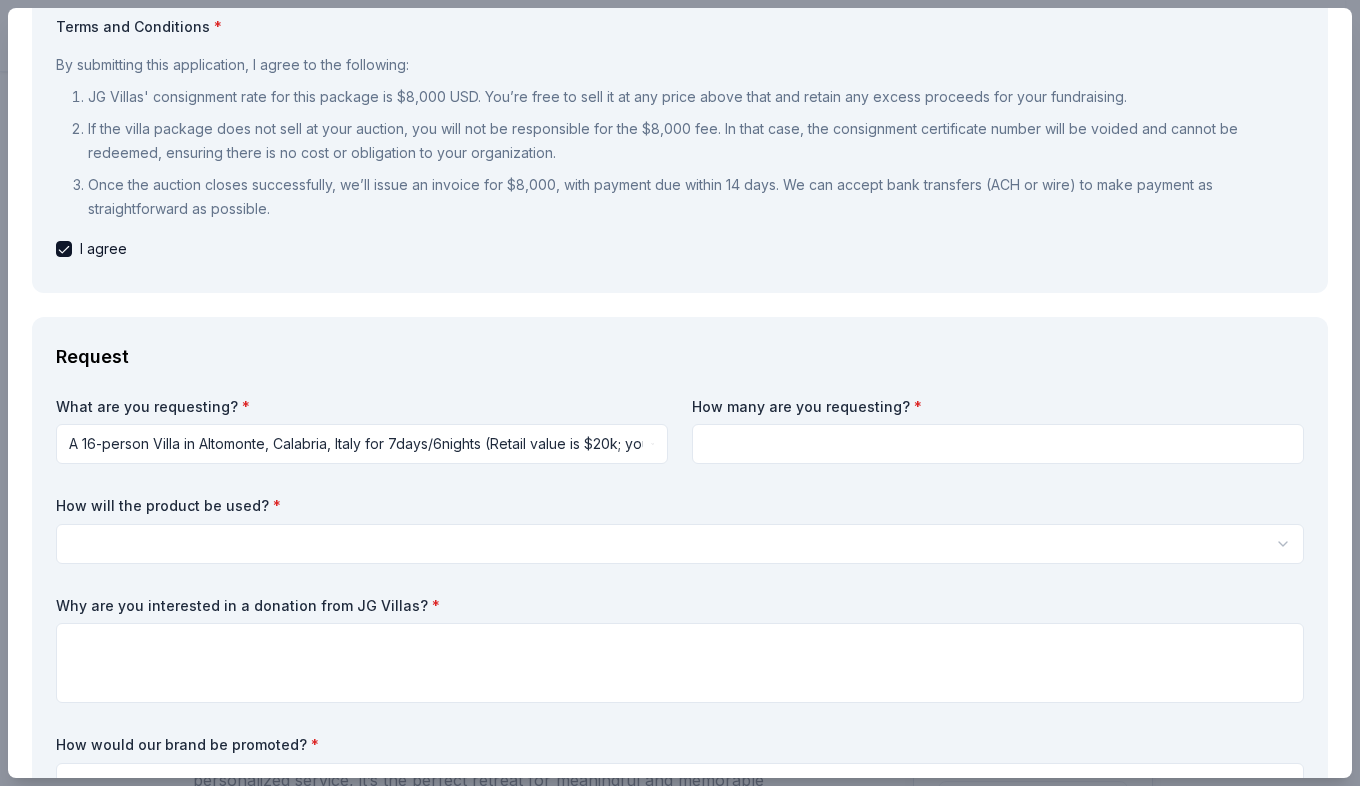 click at bounding box center [998, 444] 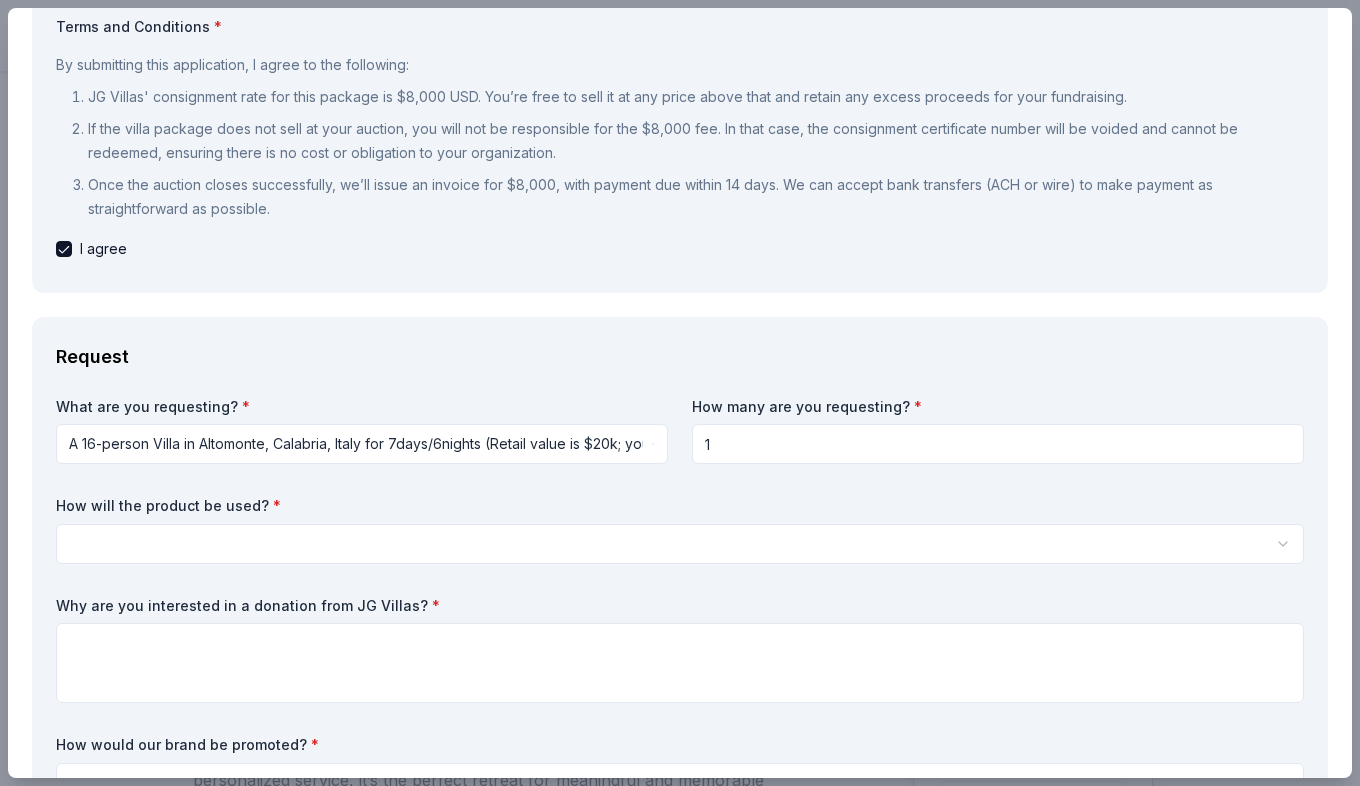 type on "1" 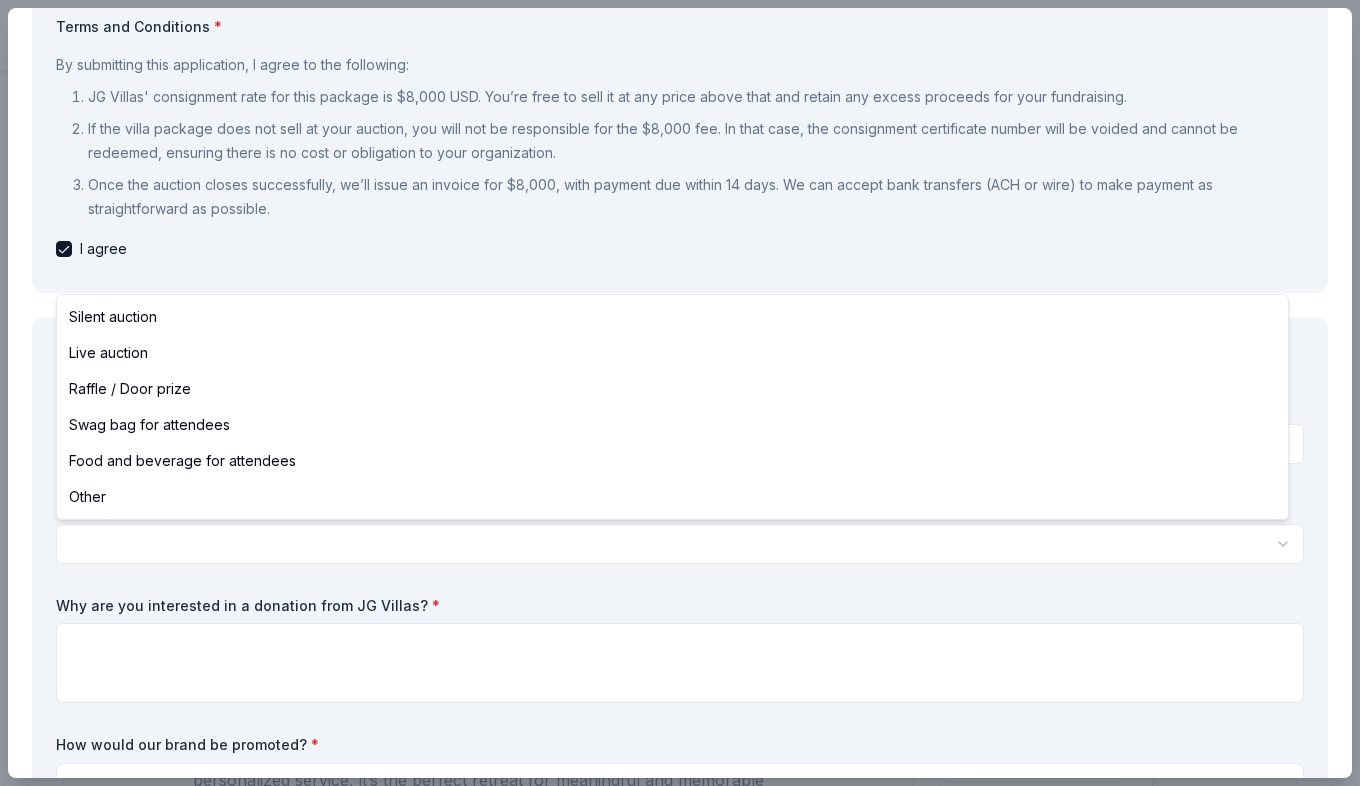 click on "Nick charity halloween party  All Access trial ends on 9PM, 8/12 Earn Rewards Due in 68 days Share JG Villas New Share Donating in all states JG Villas is a luxury villa nestled in the heart of Calabria, offering charities a bespoke and unforgettable Italian experience. With authentic charm and personalized service, it’s the perfect retreat for meaningful and memorable escapes. What they donate A 16-person Villa in Altomonte, Calabria, Italy for 7days/6nights (Retail value is $20k; you keep any proceeds above our charity rate of $8k), includes an epicurean breakfast prepared daily by a local chef, free all-inclusive access to the wine cellar, a privately guided walking tour of the town of Altomonte, a private cooking class featuring world-famous Southern Italian cuisine Auction & raffle Donation is small & easy to send to guests Who they donate to  Preferred 501(c)(3) preferred We ' re collecting data on   approval rate ; check back soon. We ' re collecting data on   donation value ; check back soon. Apply" at bounding box center [680, 393] 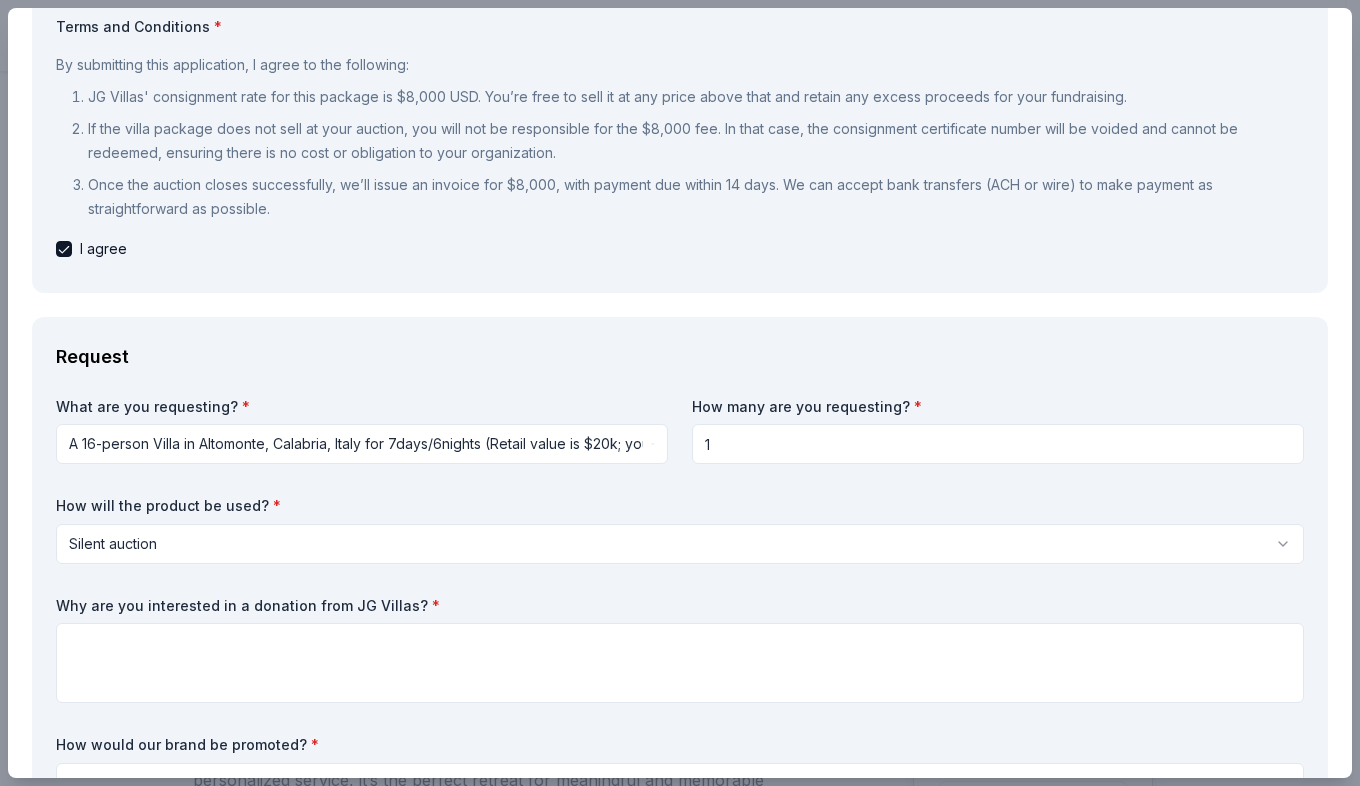 click on "How will the product be used? * Silent auction Silent auction Live auction Raffle / Door prize Swag bag for attendees Food and beverage for attendees Other" at bounding box center [680, 530] 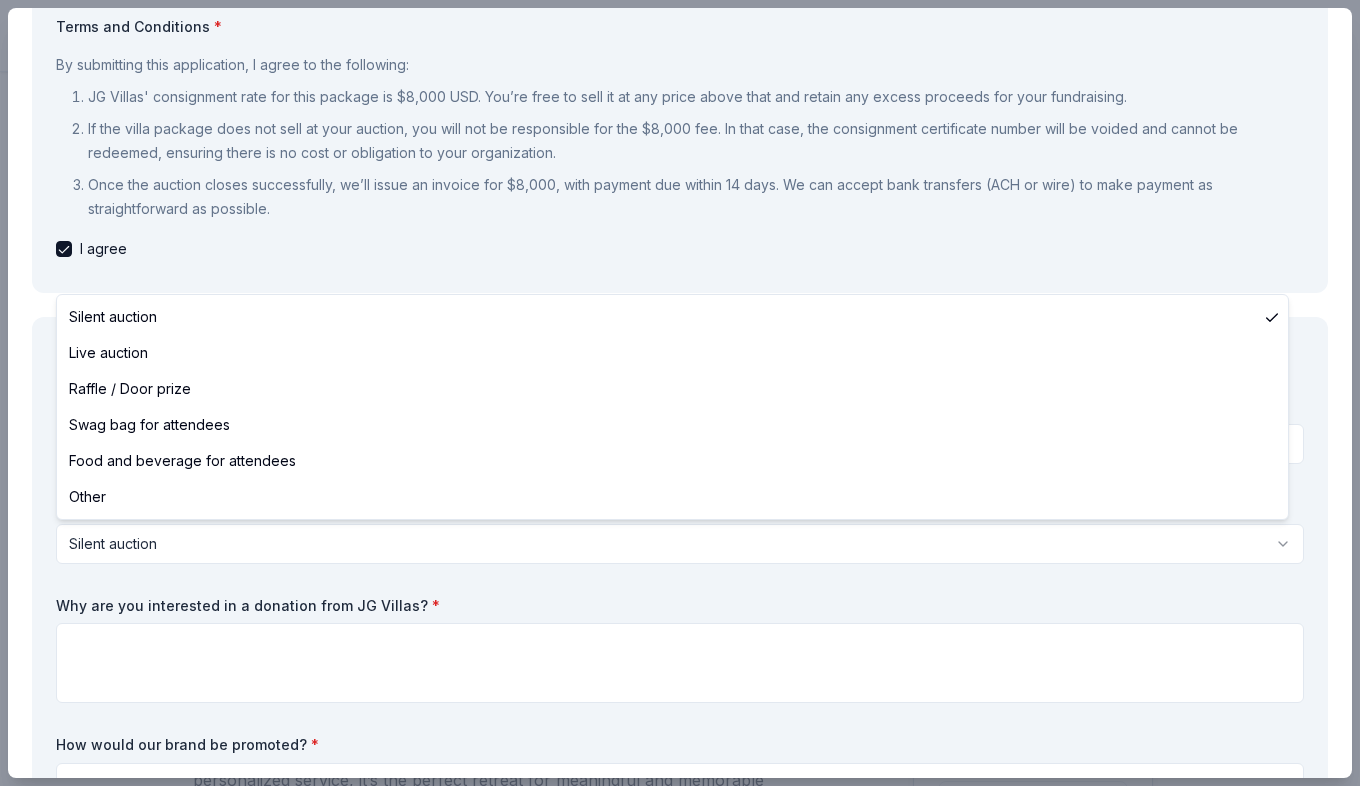 click on "Nick charity halloween party  All Access trial ends on 9PM, 8/12 Earn Rewards Due in 68 days Share JG Villas New Share Donating in all states JG Villas is a luxury villa nestled in the heart of Calabria, offering charities a bespoke and unforgettable Italian experience. With authentic charm and personalized service, it’s the perfect retreat for meaningful and memorable escapes. What they donate A 16-person Villa in Altomonte, Calabria, Italy for 7days/6nights (Retail value is $20k; you keep any proceeds above our charity rate of $8k), includes an epicurean breakfast prepared daily by a local chef, free all-inclusive access to the wine cellar, a privately guided walking tour of the town of Altomonte, a private cooking class featuring world-famous Southern Italian cuisine Auction & raffle Donation is small & easy to send to guests Who they donate to  Preferred 501(c)(3) preferred We ' re collecting data on   approval rate ; check back soon. We ' re collecting data on   donation value ; check back soon. Apply" at bounding box center [672, 393] 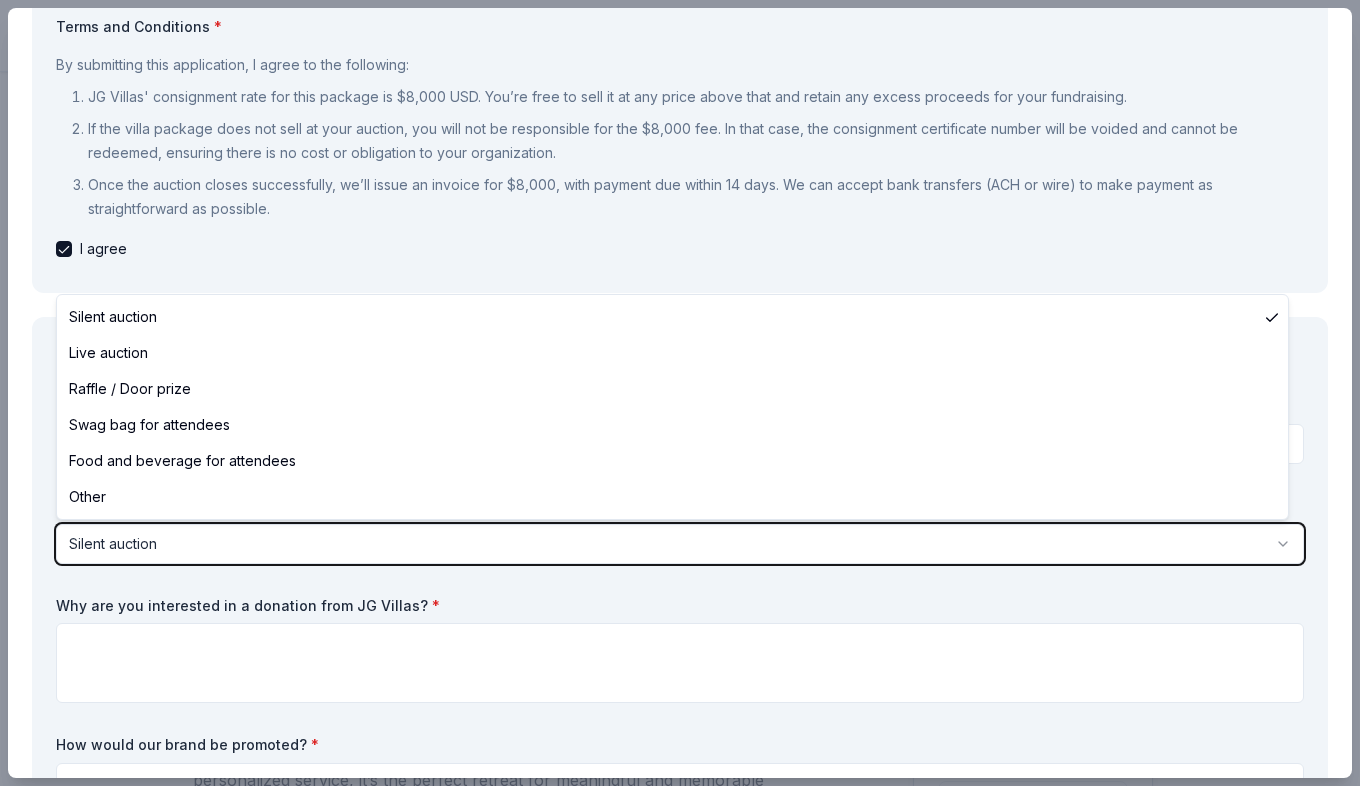 drag, startPoint x: 223, startPoint y: 541, endPoint x: 758, endPoint y: 106, distance: 689.5288 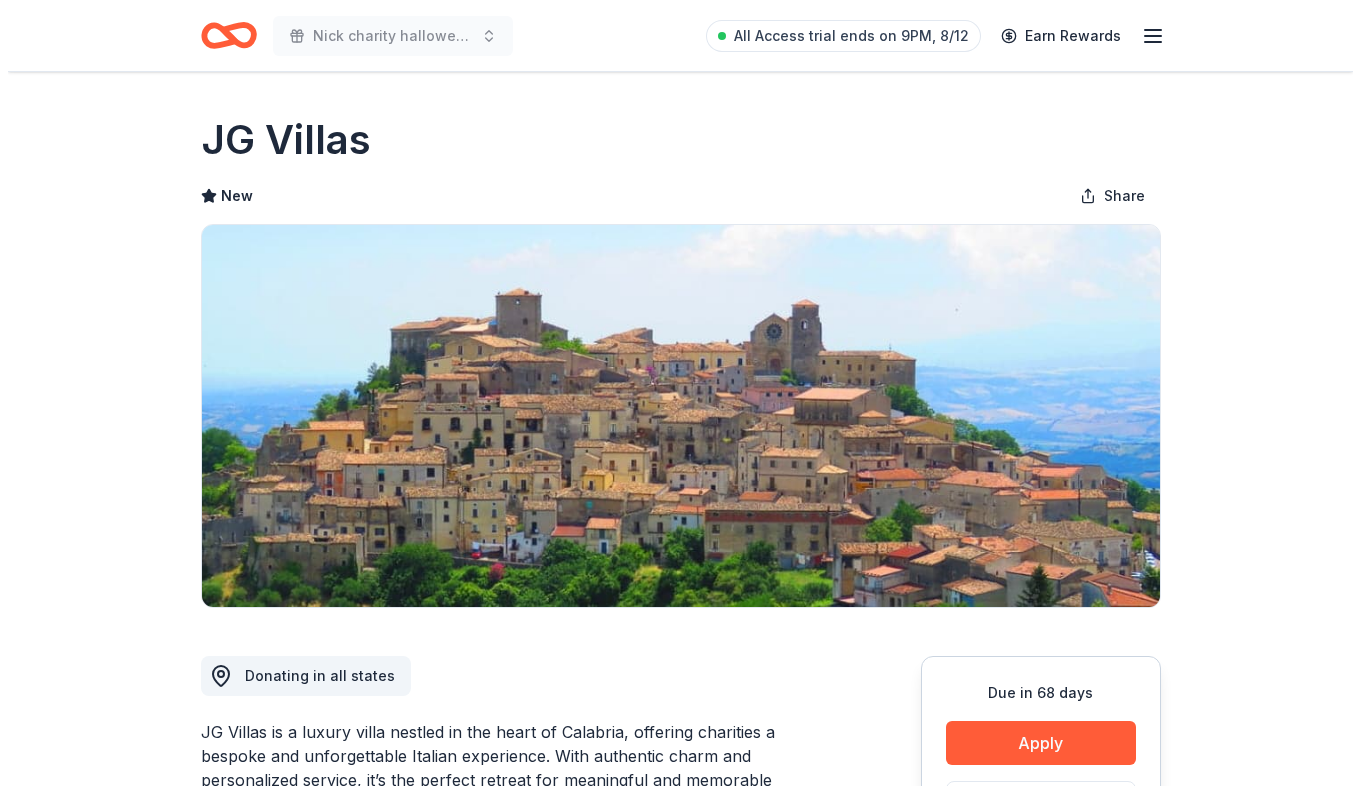 scroll, scrollTop: 0, scrollLeft: 0, axis: both 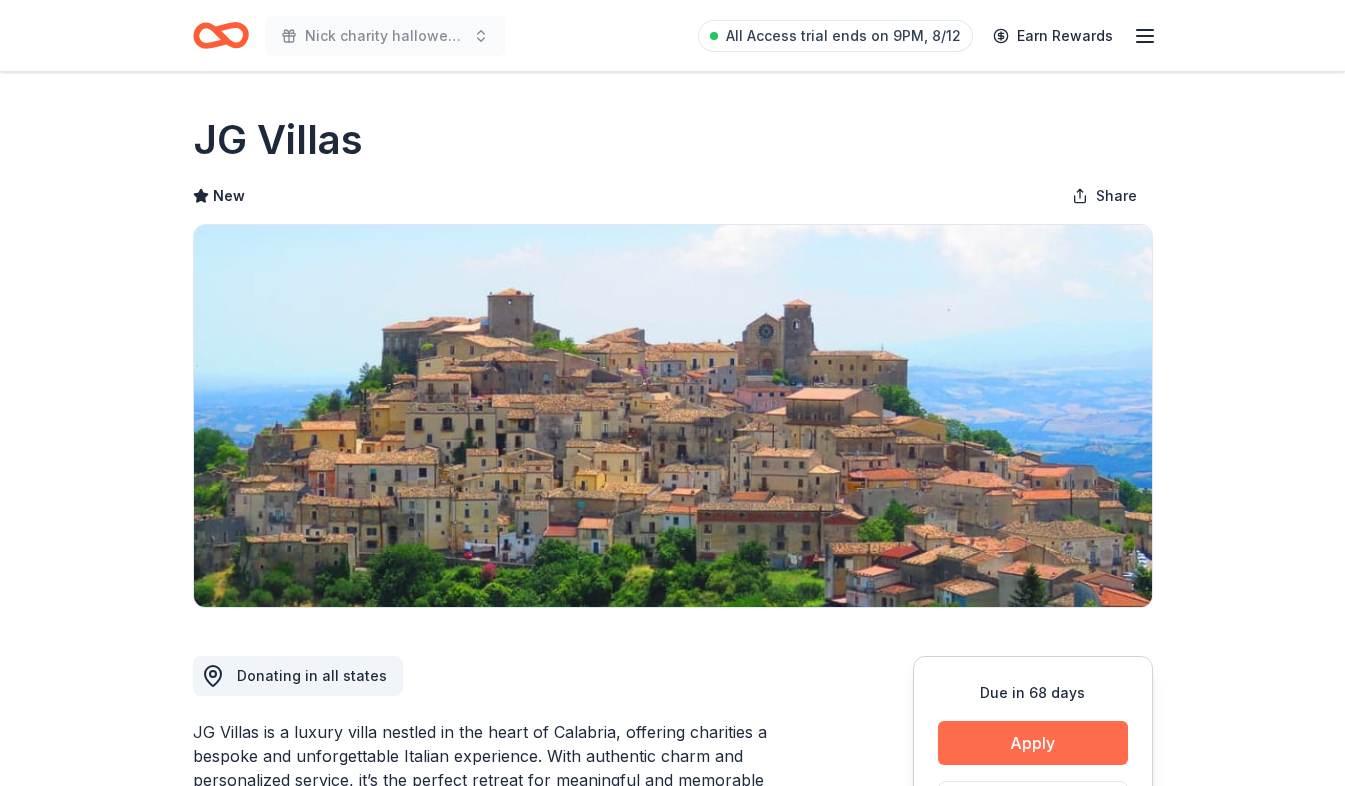 click on "Apply" at bounding box center (1033, 743) 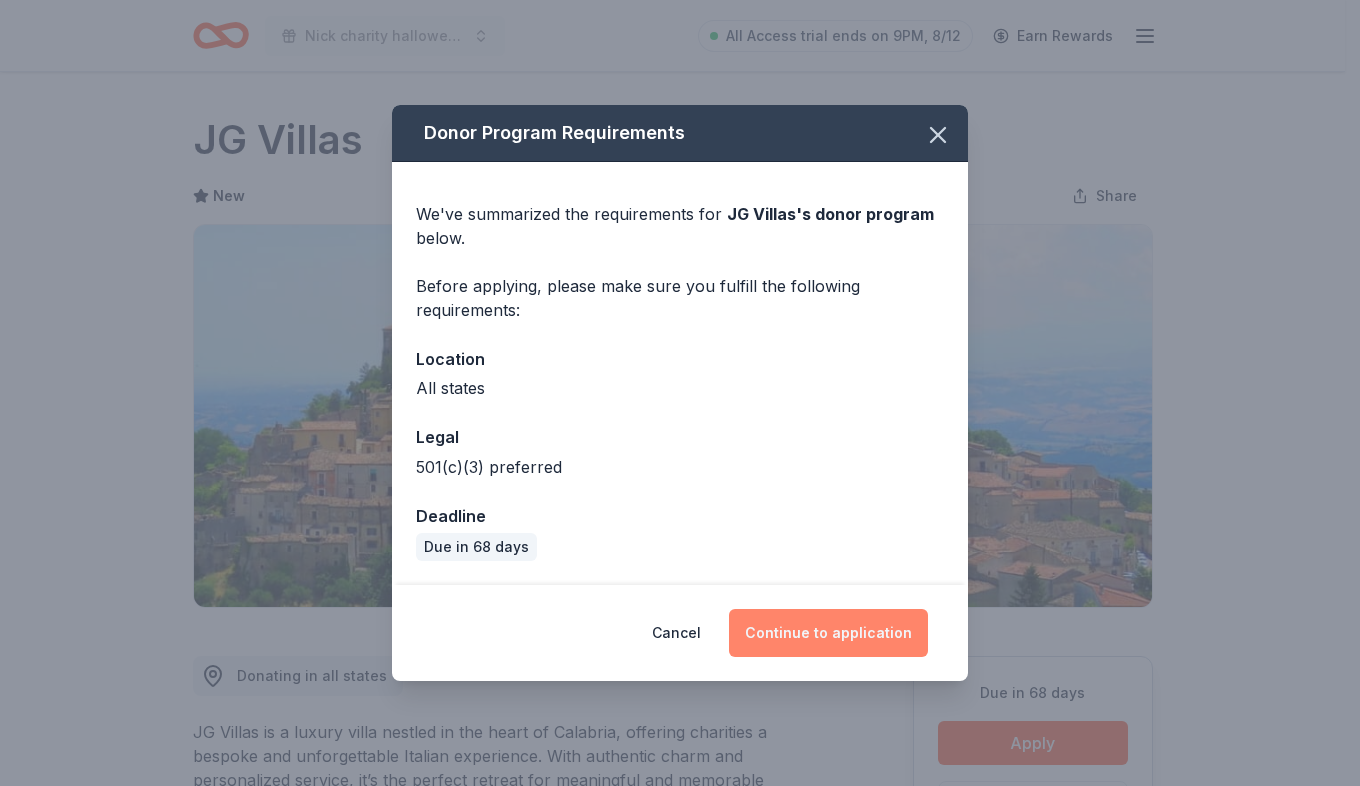 click on "Continue to application" at bounding box center (828, 633) 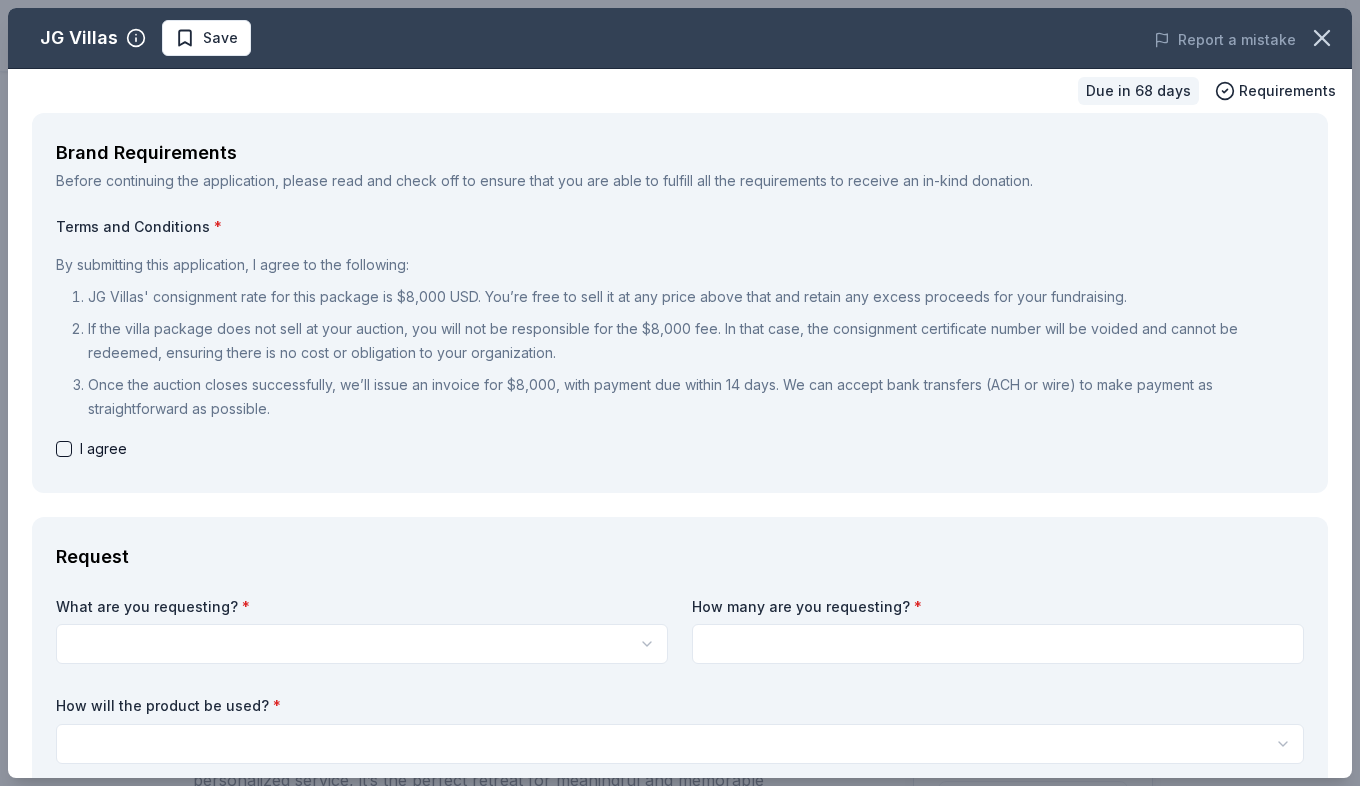 click at bounding box center (64, 449) 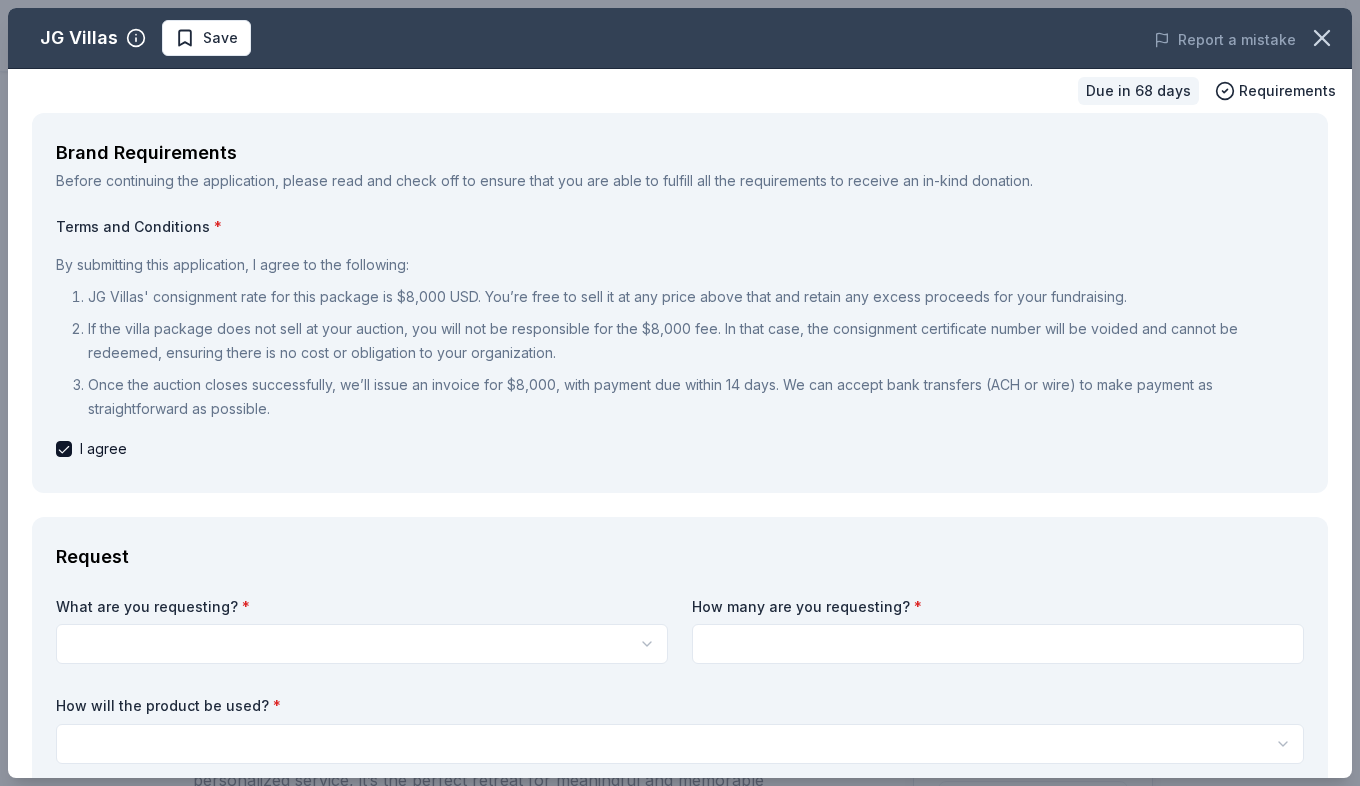 click on "Nick charity halloween party  All Access trial ends on 9PM, 8/12 Earn Rewards Due in 68 days Share JG Villas New Share Donating in all states JG Villas is a luxury villa nestled in the heart of Calabria, offering charities a bespoke and unforgettable Italian experience. With authentic charm and personalized service, it’s the perfect retreat for meaningful and memorable escapes. What they donate A 16-person Villa in Altomonte, Calabria, Italy for 7days/6nights (Retail value is $20k; you keep any proceeds above our charity rate of $8k), includes an epicurean breakfast prepared daily by a local chef, free all-inclusive access to the wine cellar, a privately guided walking tour of the town of Altomonte, a private cooking class featuring world-famous Southern Italian cuisine Auction & raffle Donation is small & easy to send to guests Who they donate to  Preferred 501(c)(3) preferred We ' re collecting data on   approval rate ; check back soon. We ' re collecting data on   donation value ; check back soon. Apply" at bounding box center [680, 393] 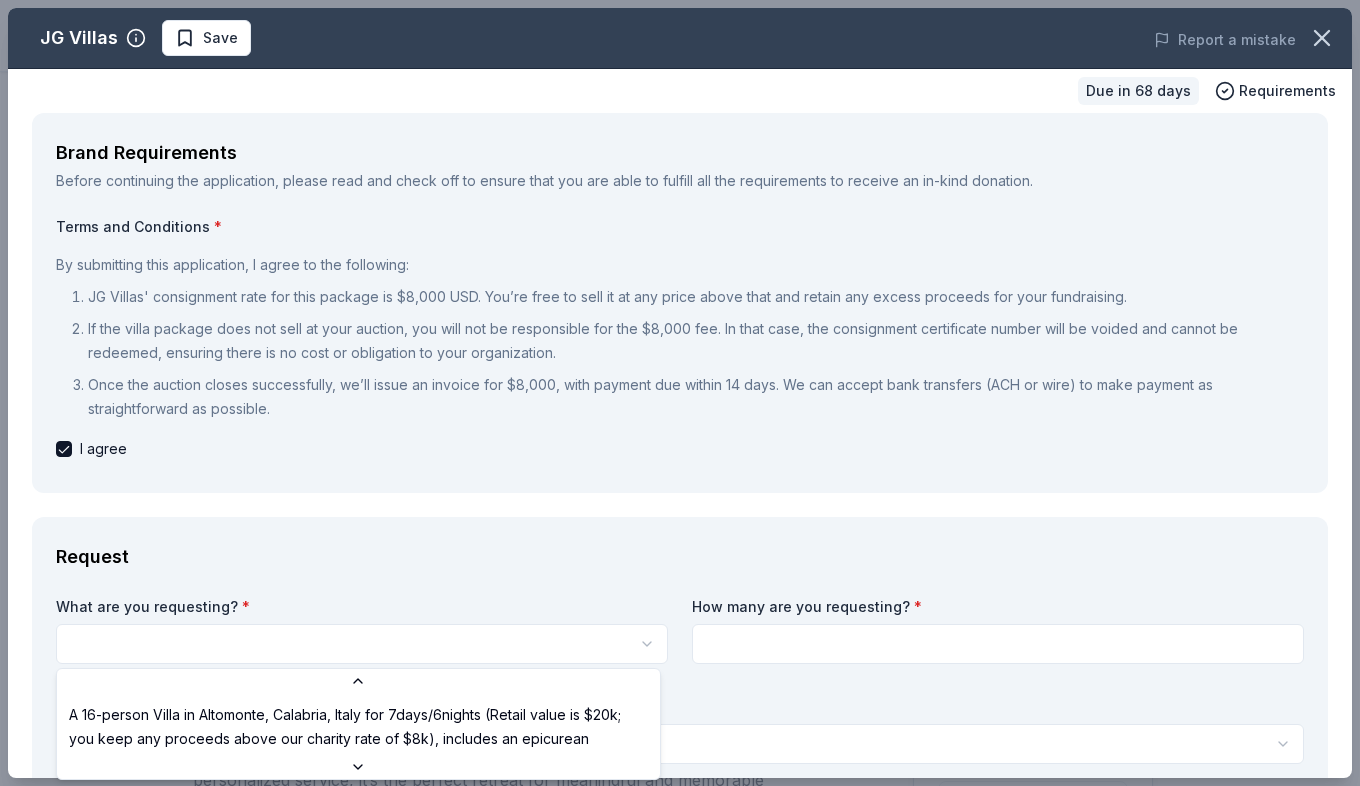 scroll, scrollTop: 4, scrollLeft: 0, axis: vertical 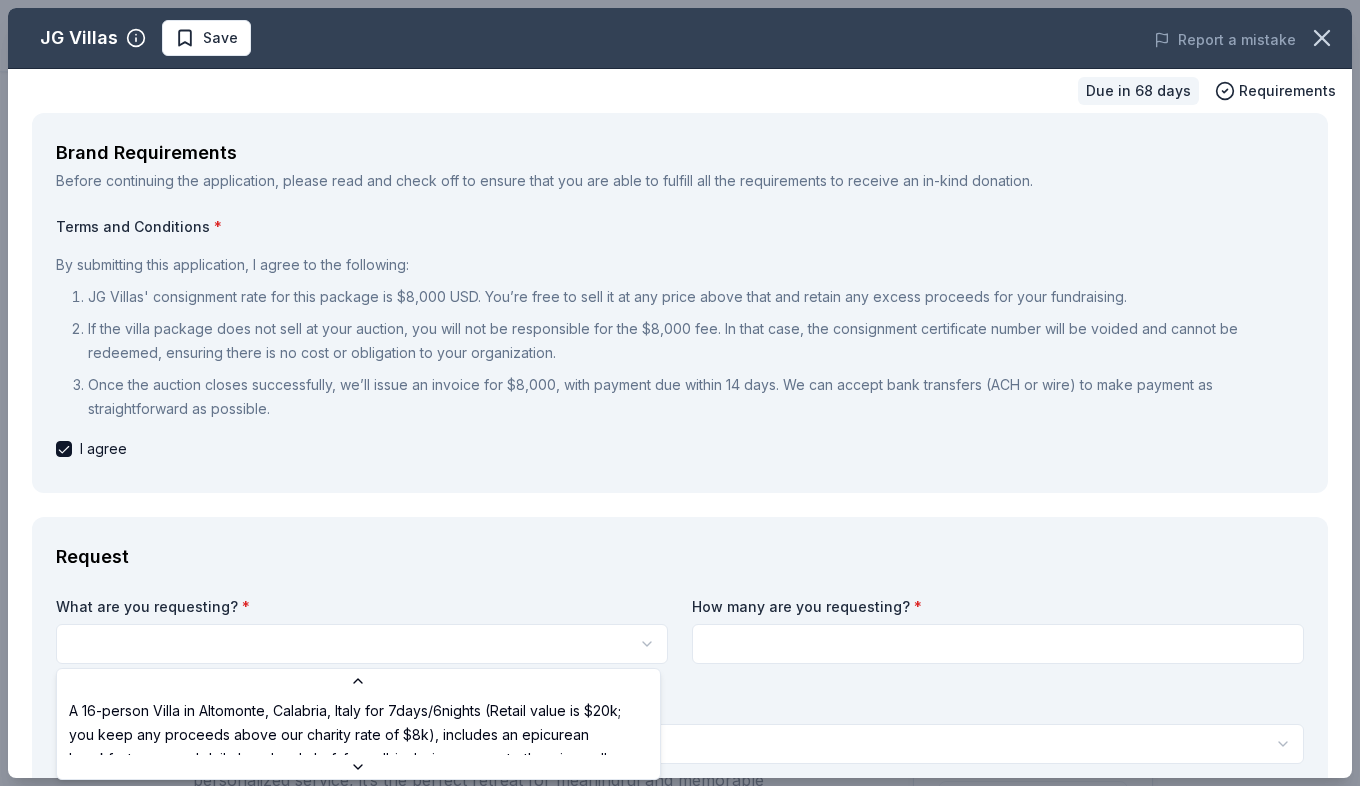 select on "A 16-person Villa in Altomonte, Calabria, Italy for 7days/6nights (Retail value is $20k; you keep any proceeds above our charity rate of $8k), includes an epicurean breakfast prepared daily by a local chef, free all-inclusive access to the wine cellar, a privately guided walking tour of the town of Altomonte, a private cooking class featuring world-famous Southern Italian cuisine" 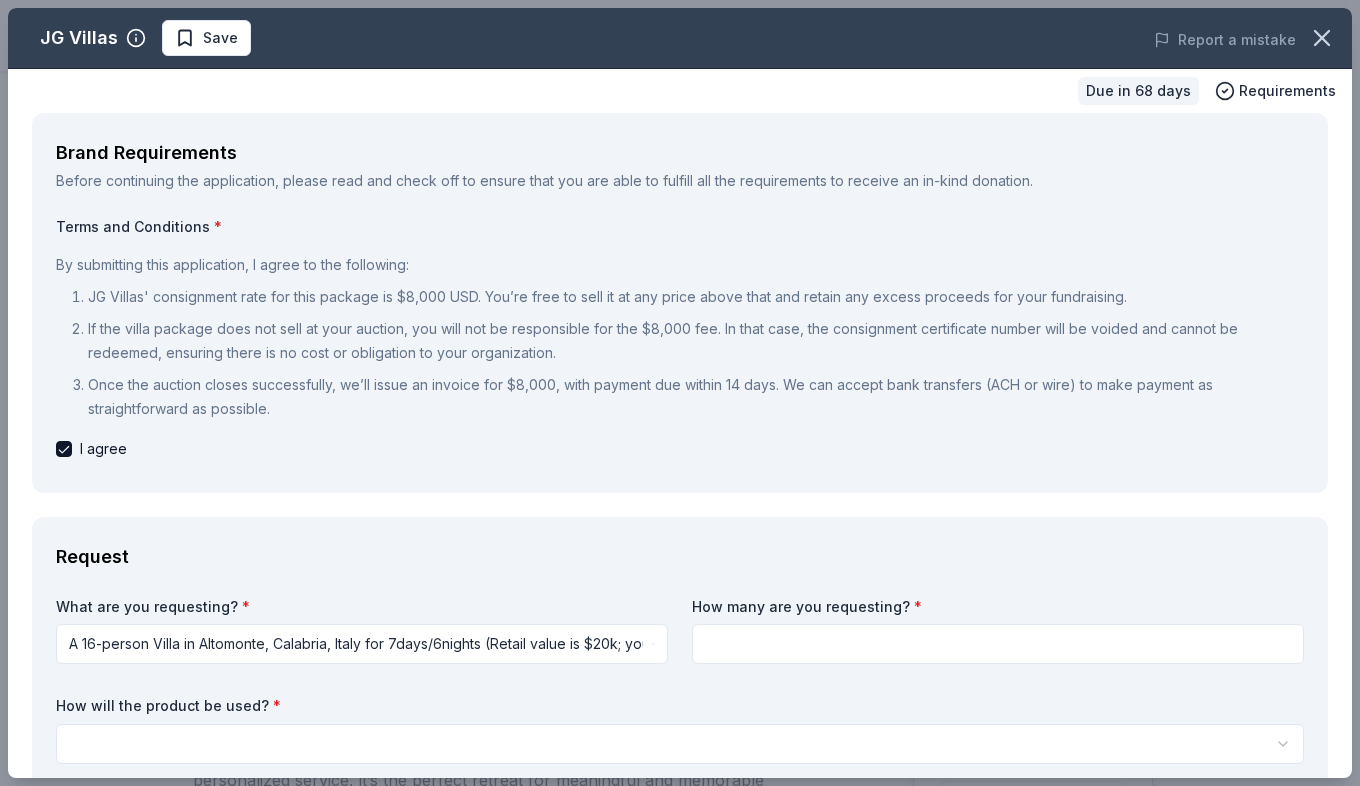 click on "How many are you requesting? *" at bounding box center (998, 631) 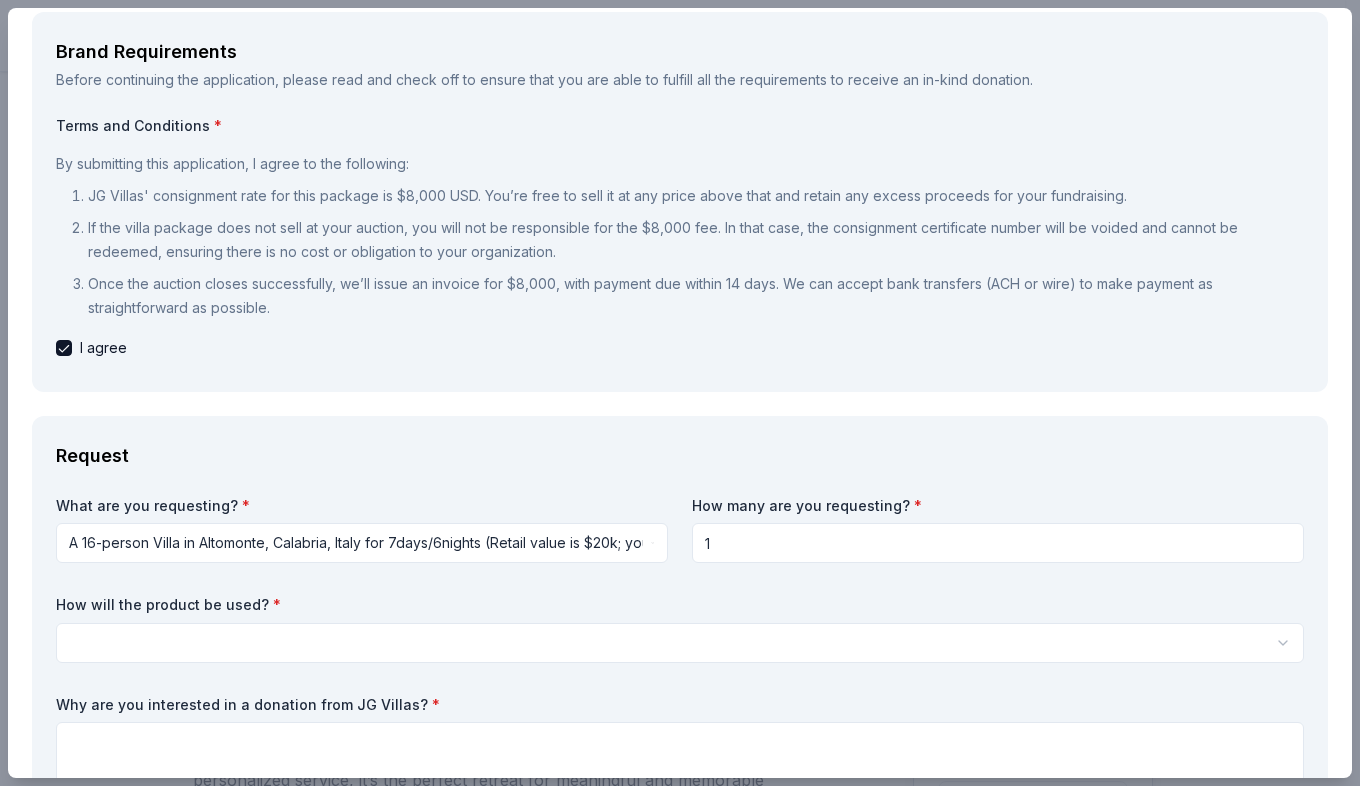 scroll, scrollTop: 200, scrollLeft: 0, axis: vertical 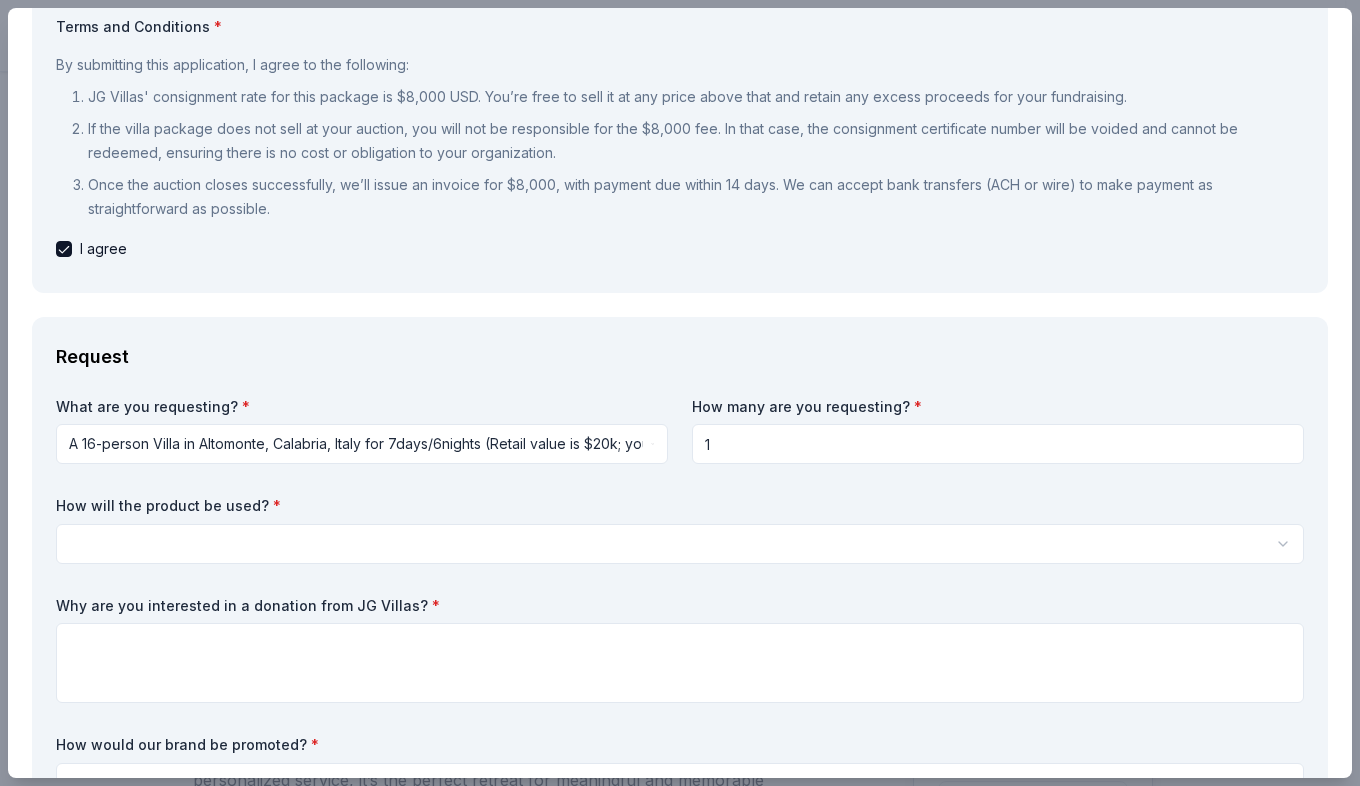 type on "1" 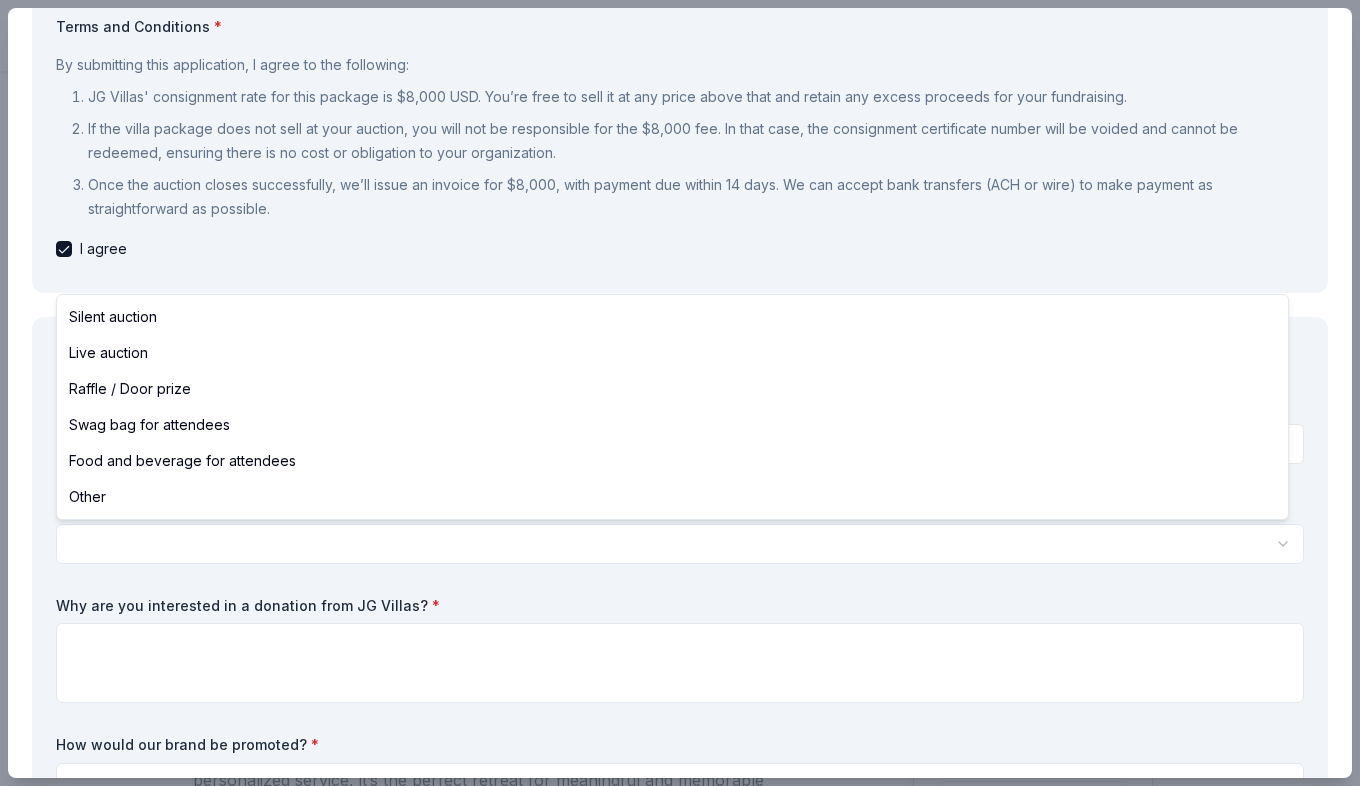 select on "liveAuction" 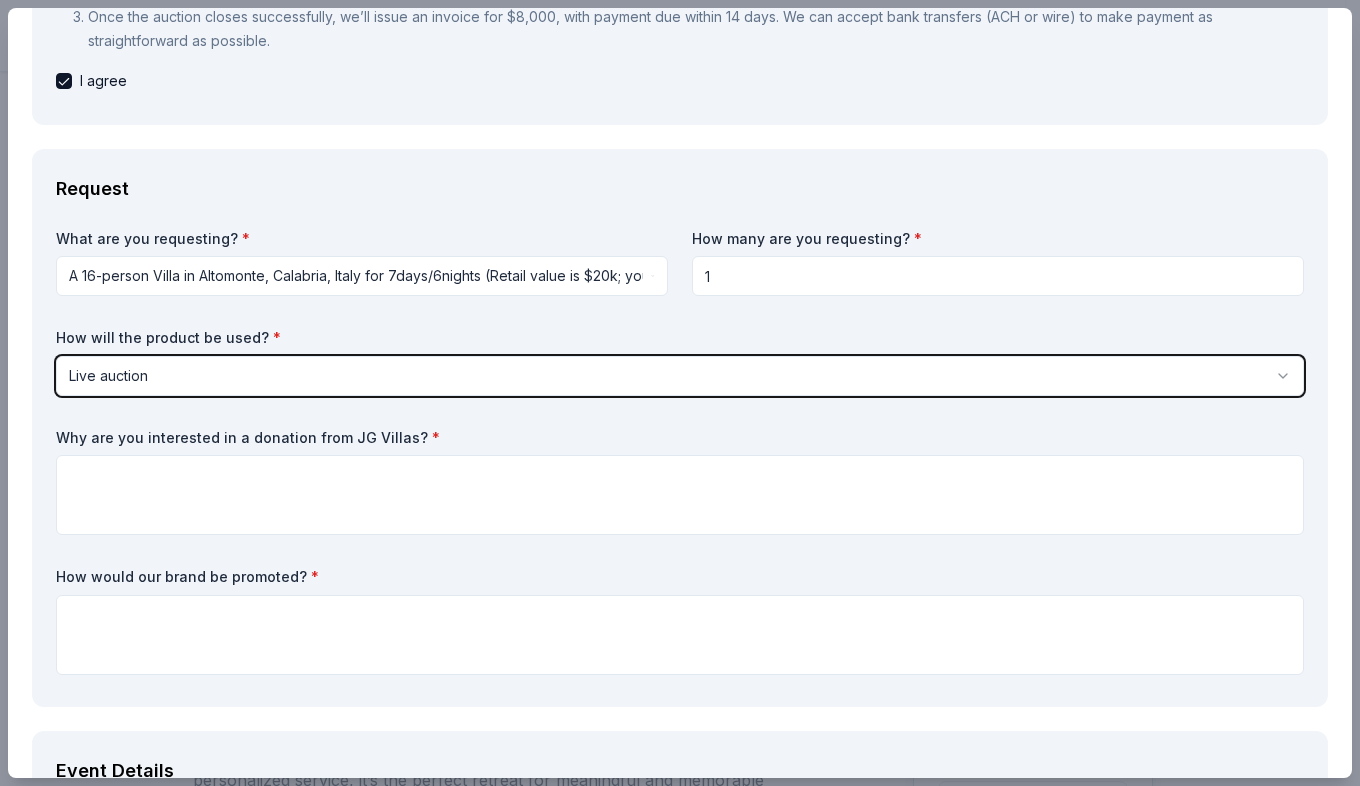 scroll, scrollTop: 400, scrollLeft: 0, axis: vertical 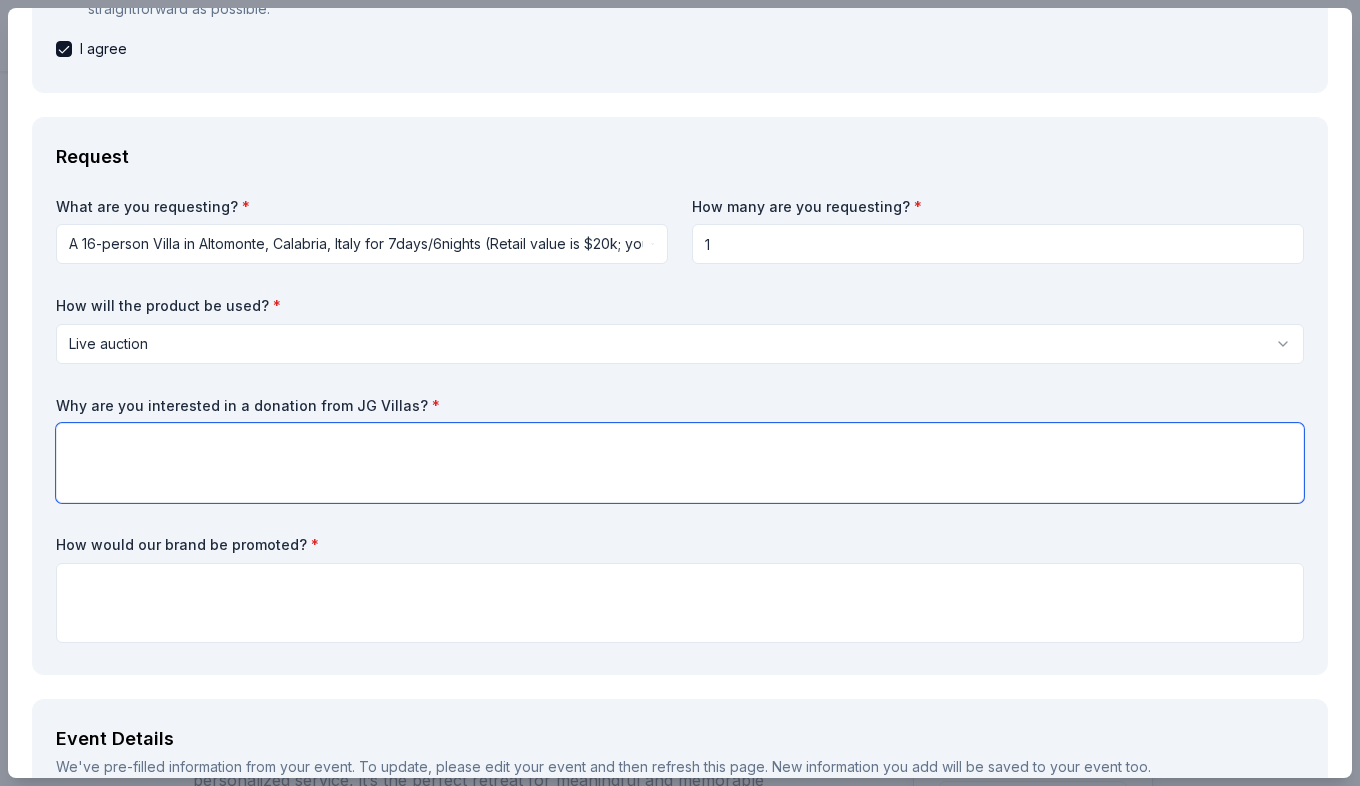 click at bounding box center [680, 463] 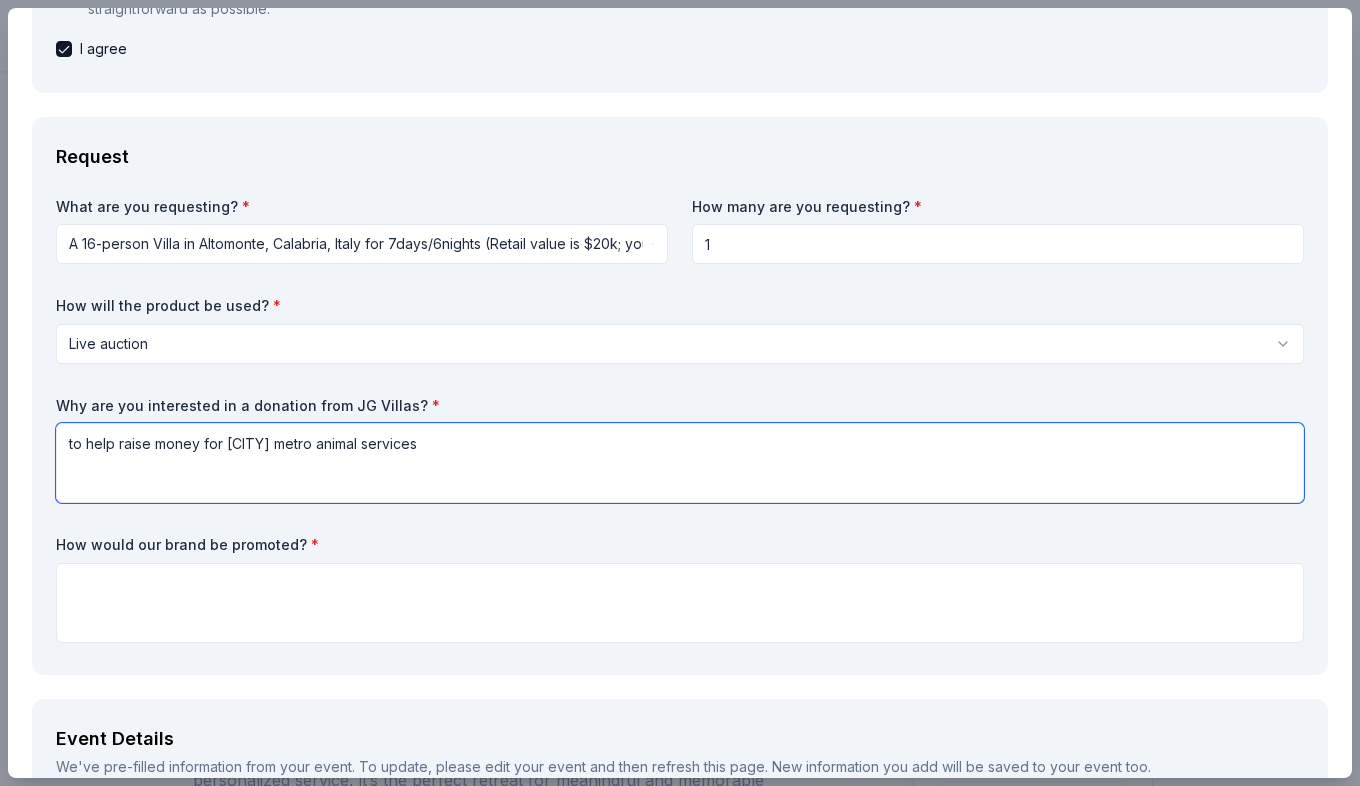 type on "to help raise money for Louisville metro animal services" 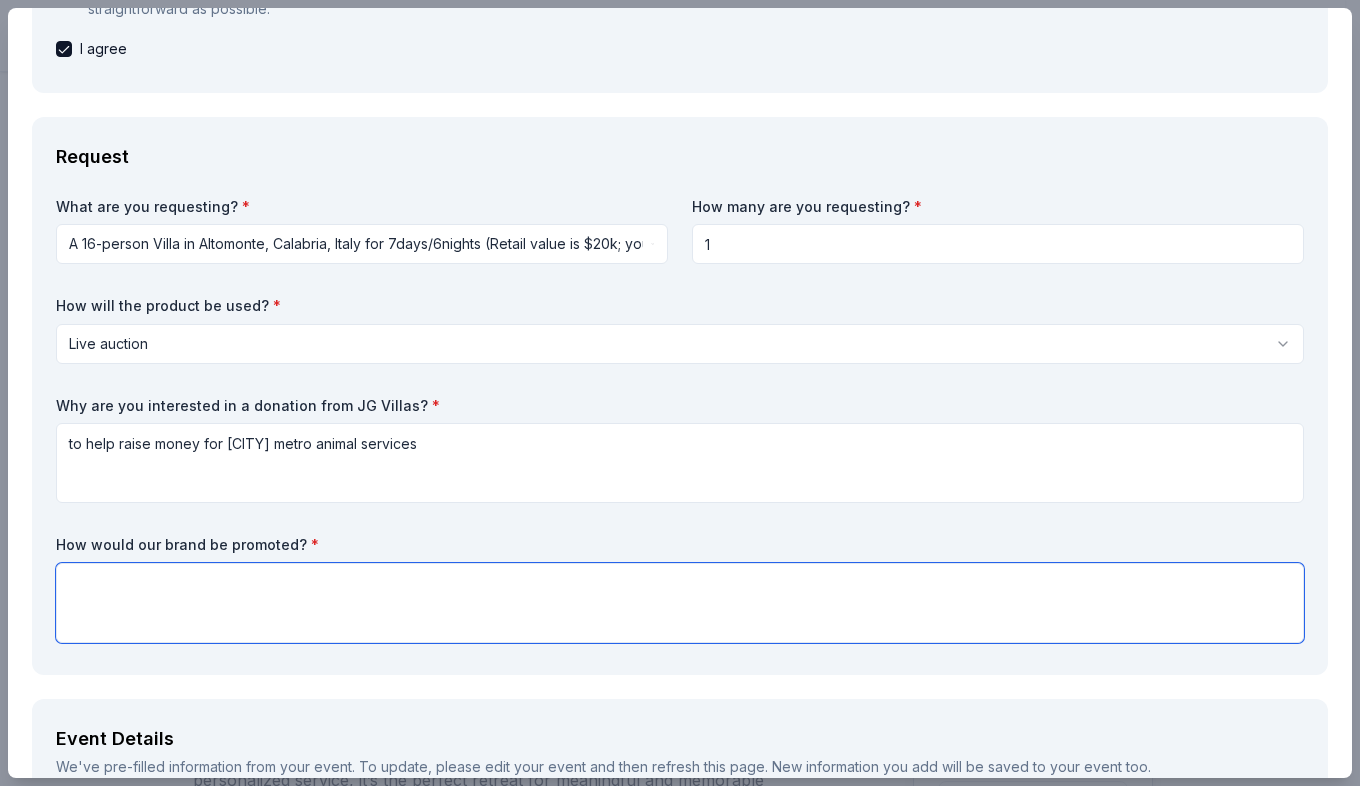 click at bounding box center [680, 603] 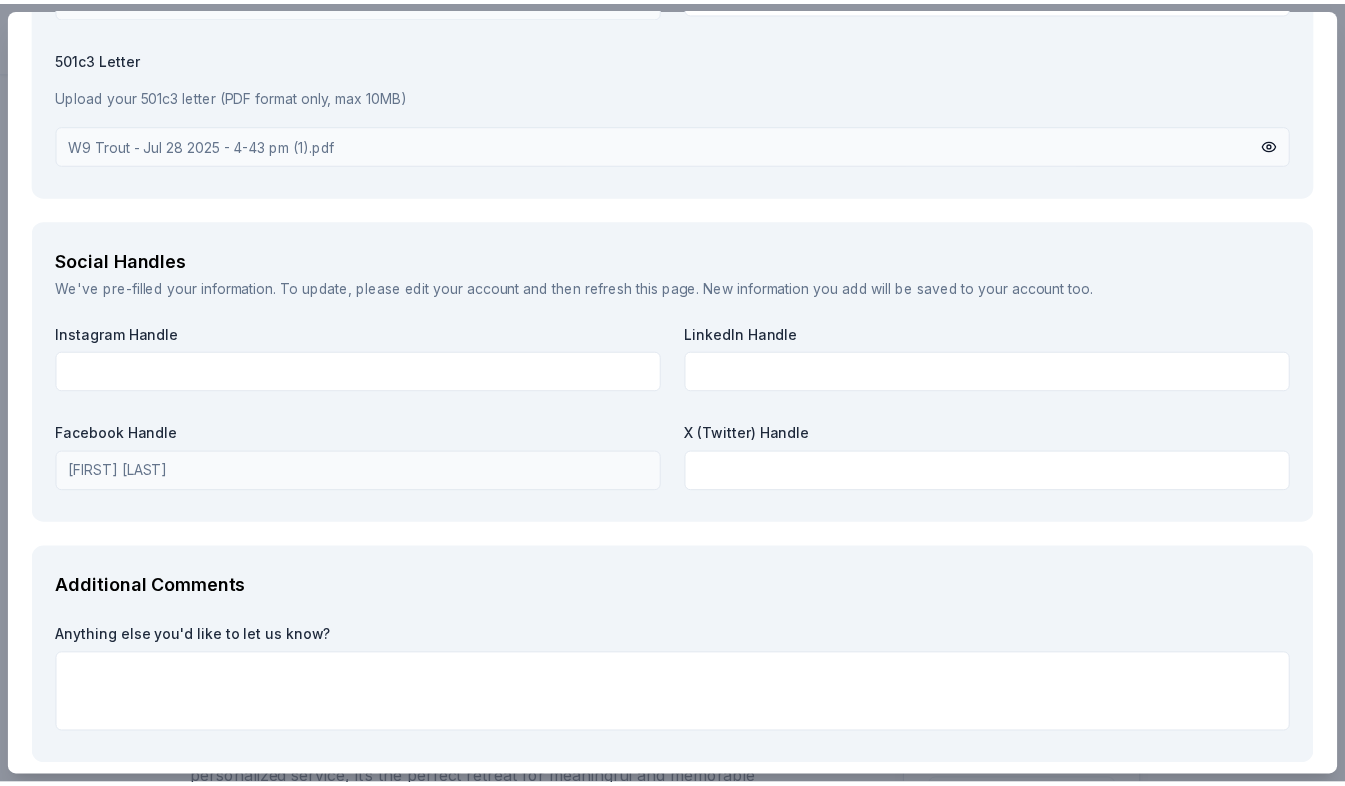 scroll, scrollTop: 2587, scrollLeft: 0, axis: vertical 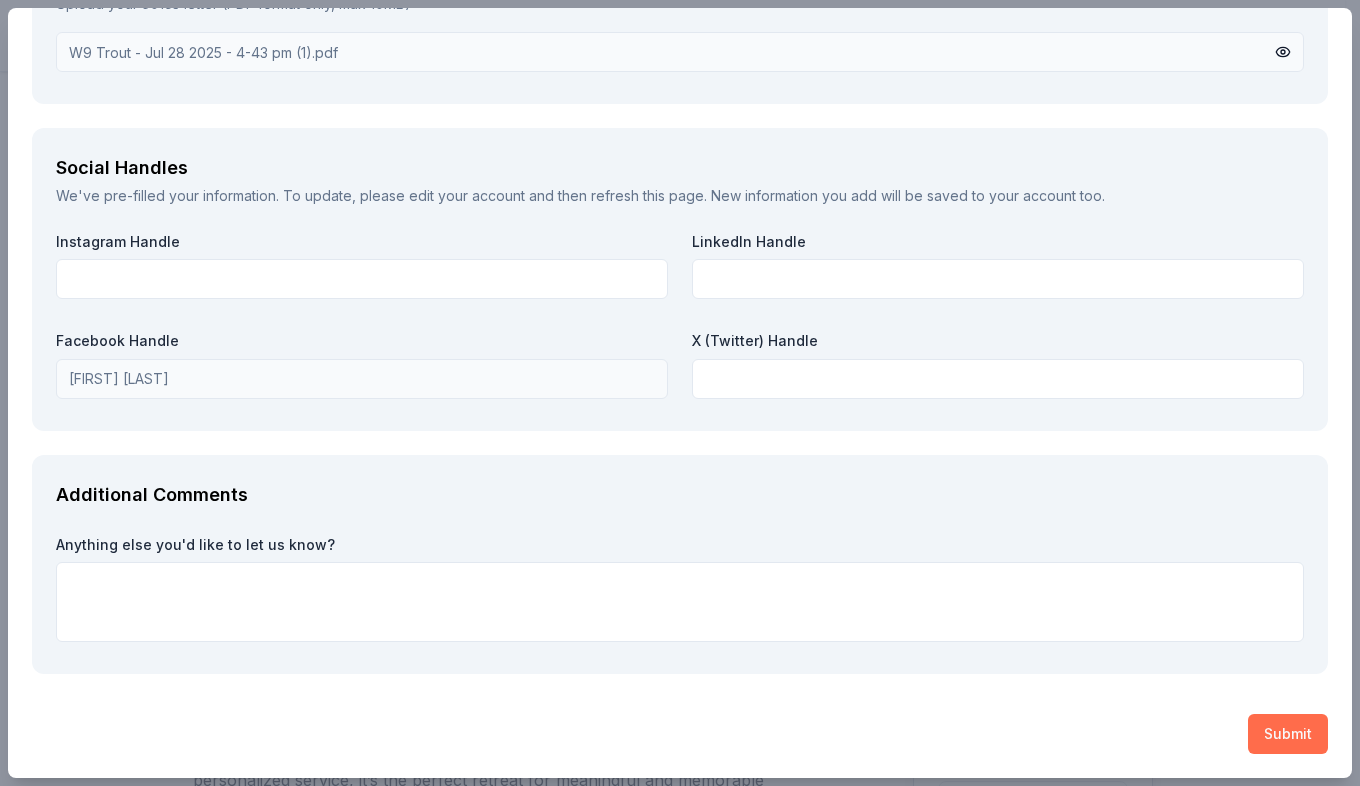 type on "on wlky" 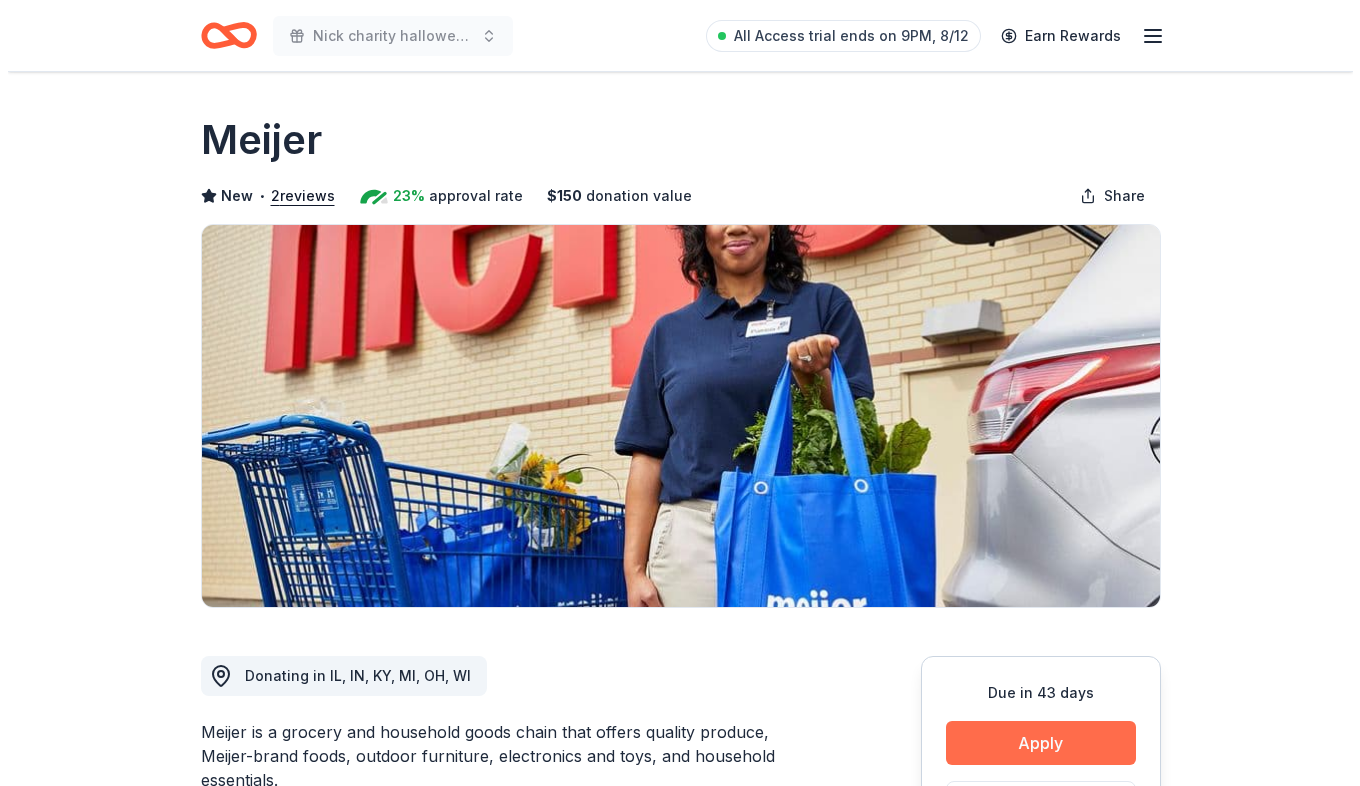 scroll, scrollTop: 0, scrollLeft: 0, axis: both 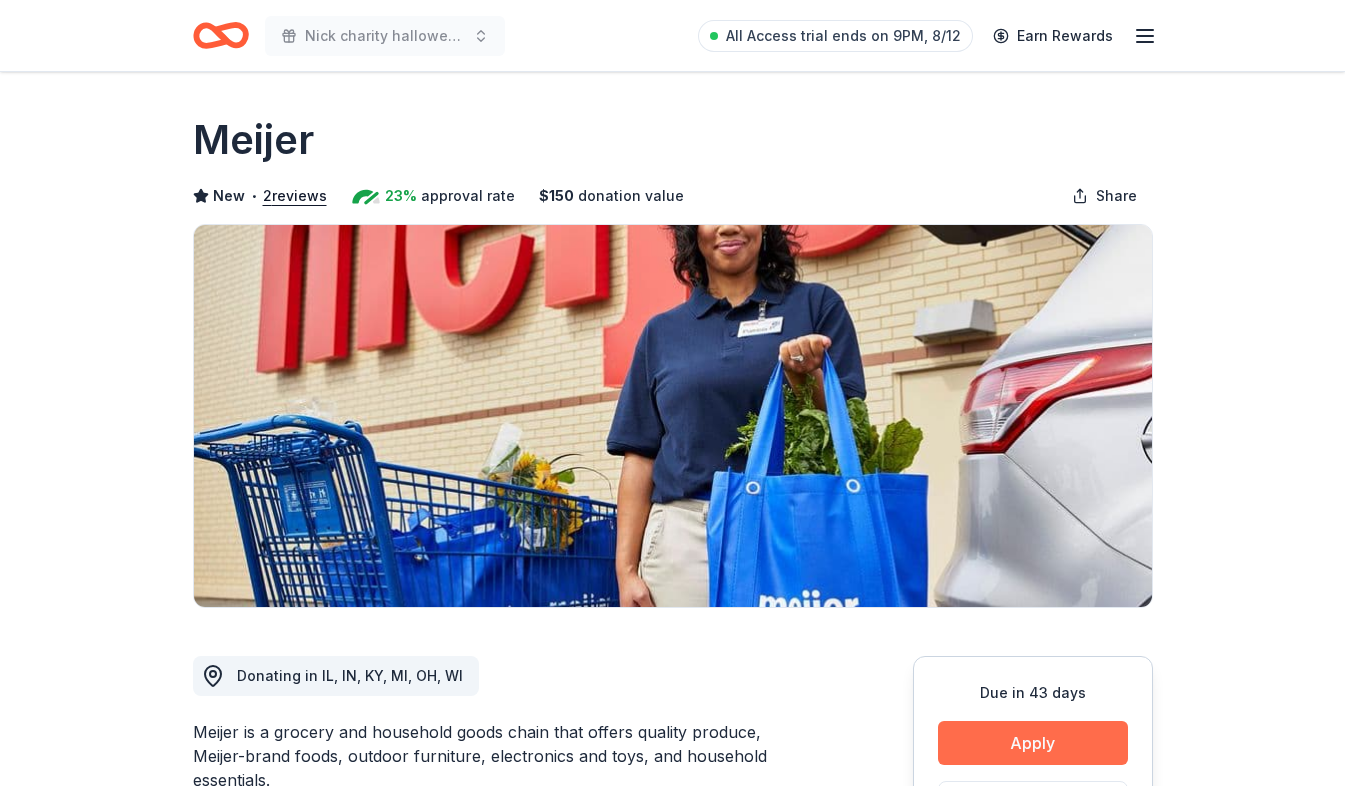 click on "Apply" at bounding box center [1033, 743] 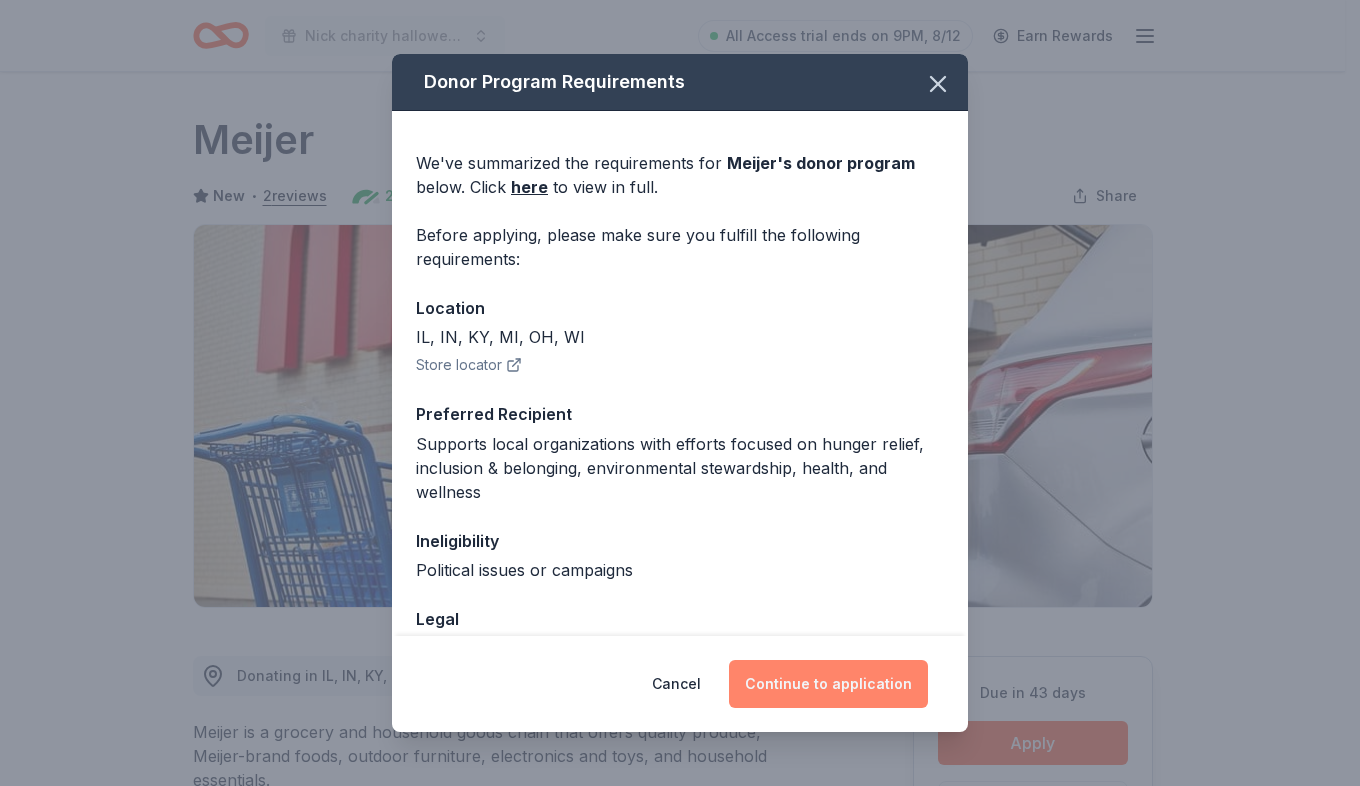 click on "Continue to application" at bounding box center (828, 684) 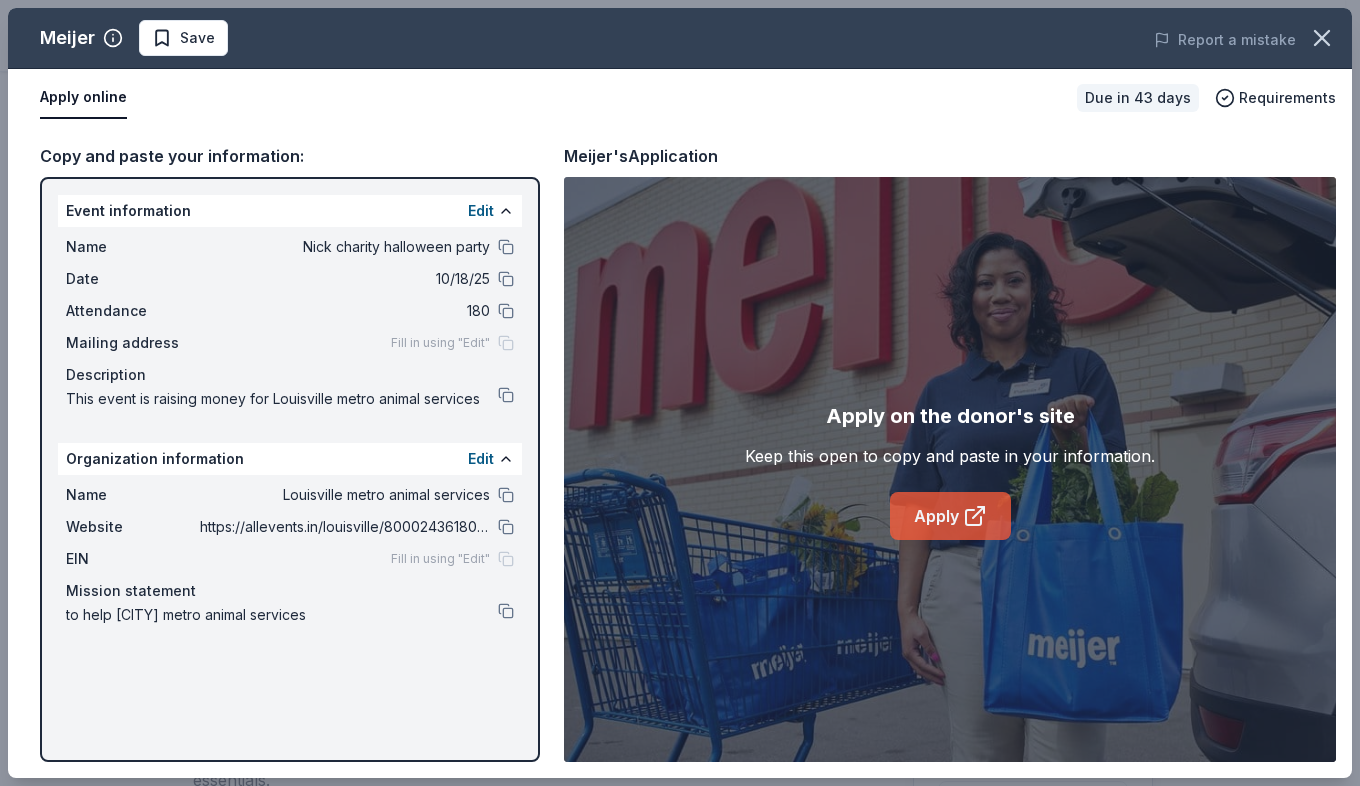 click on "Apply" at bounding box center [950, 516] 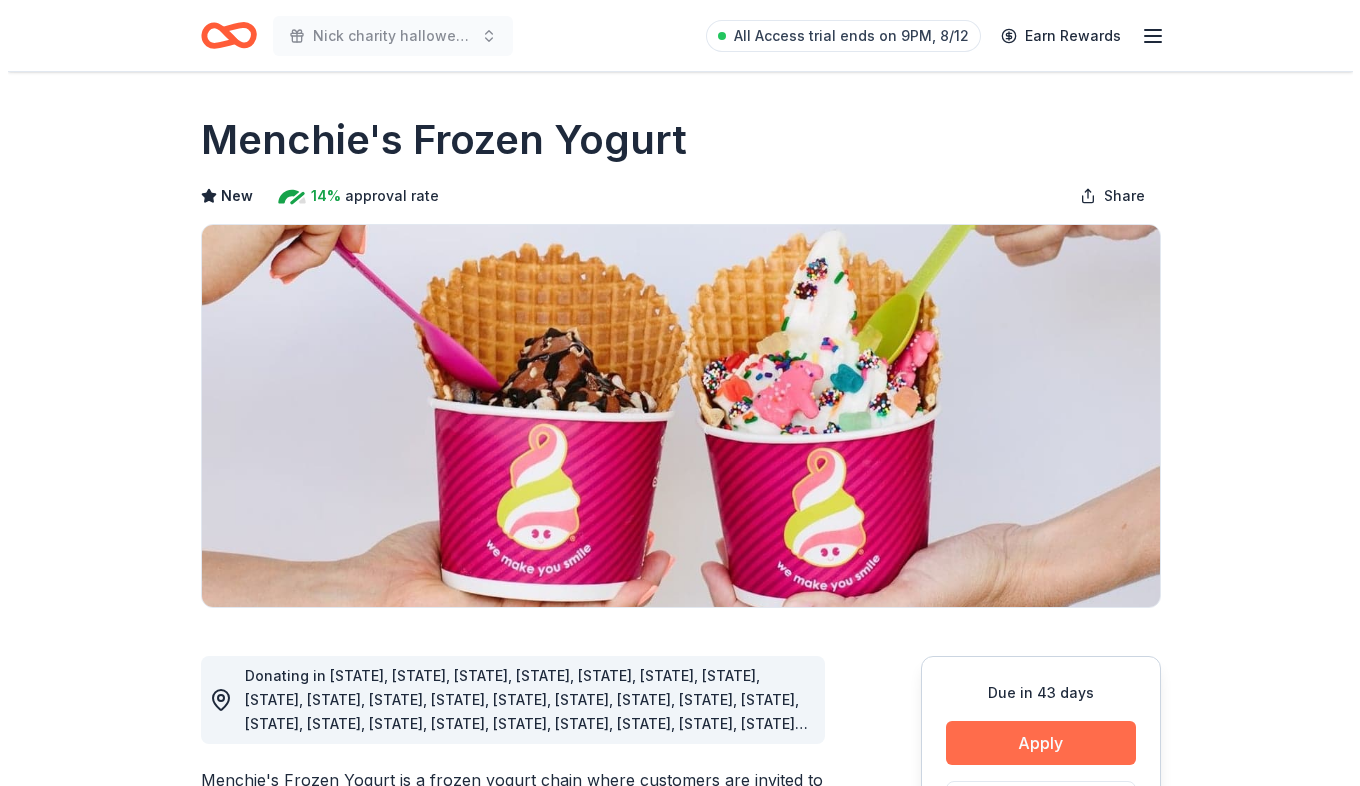 scroll, scrollTop: 0, scrollLeft: 0, axis: both 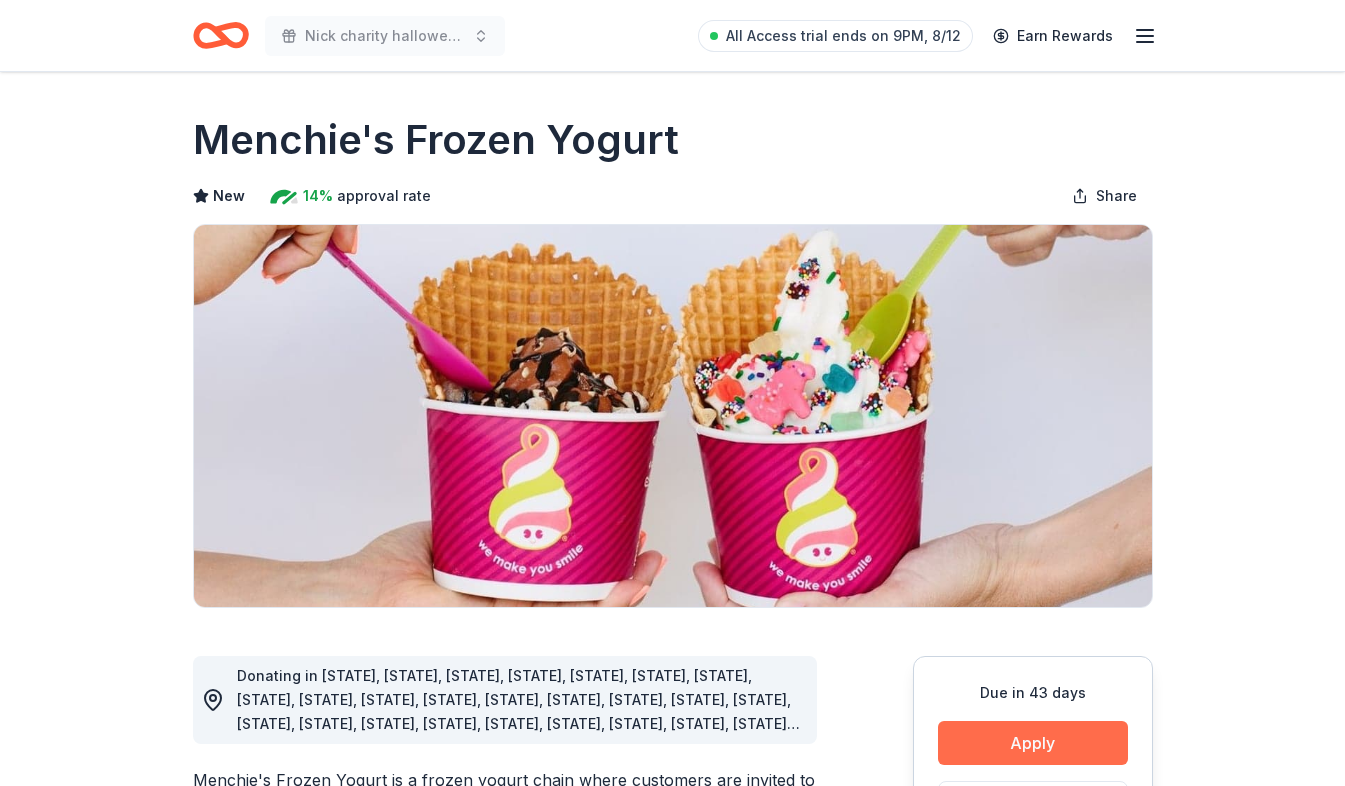 click on "Apply" at bounding box center (1033, 743) 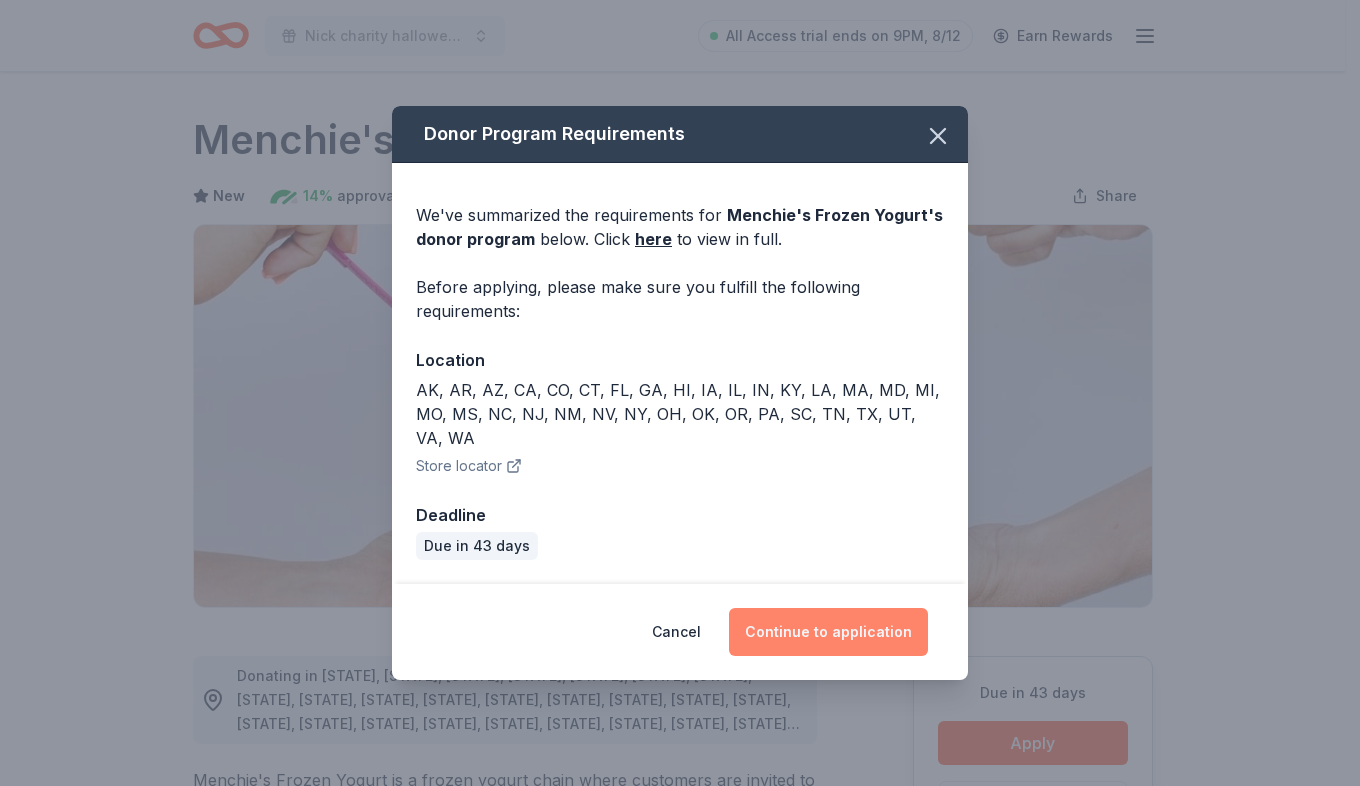 click on "Continue to application" at bounding box center (828, 632) 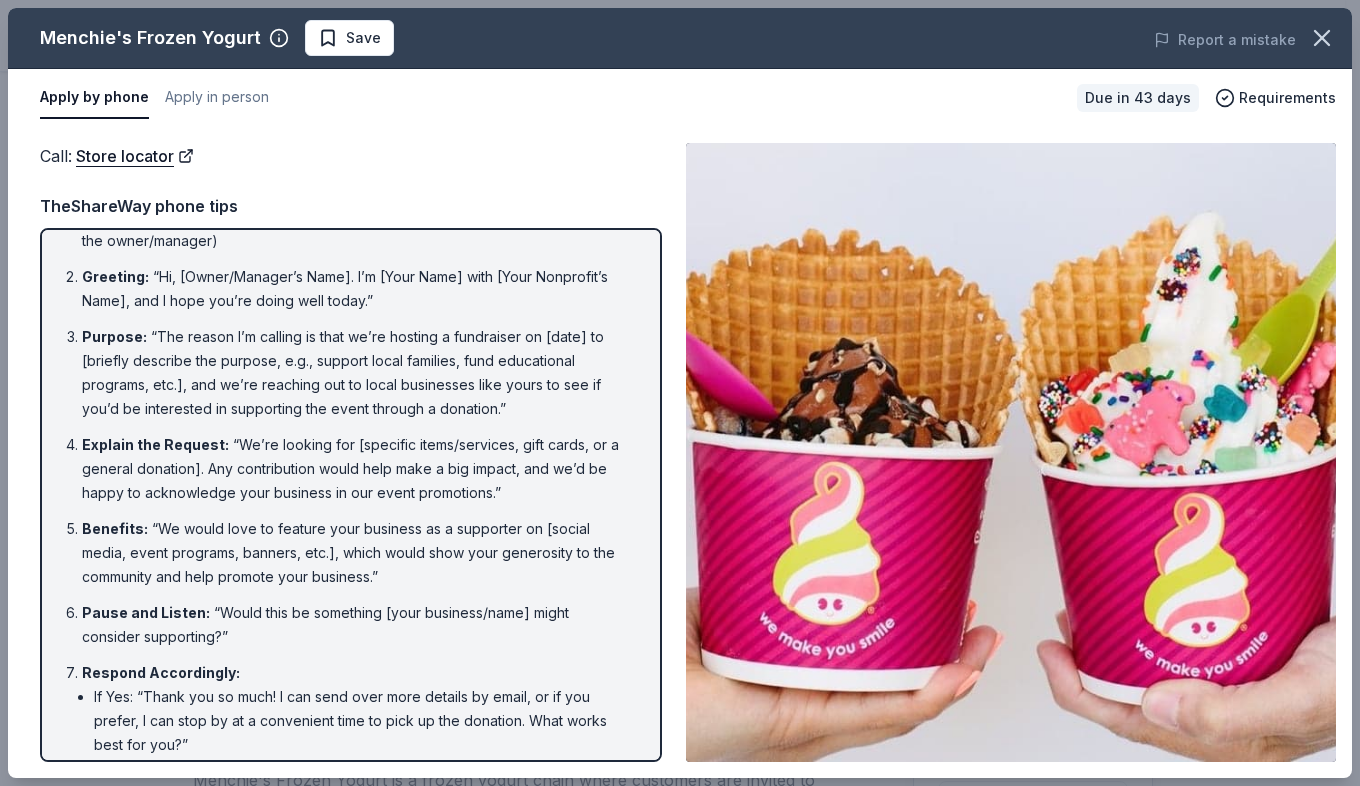 scroll, scrollTop: 0, scrollLeft: 0, axis: both 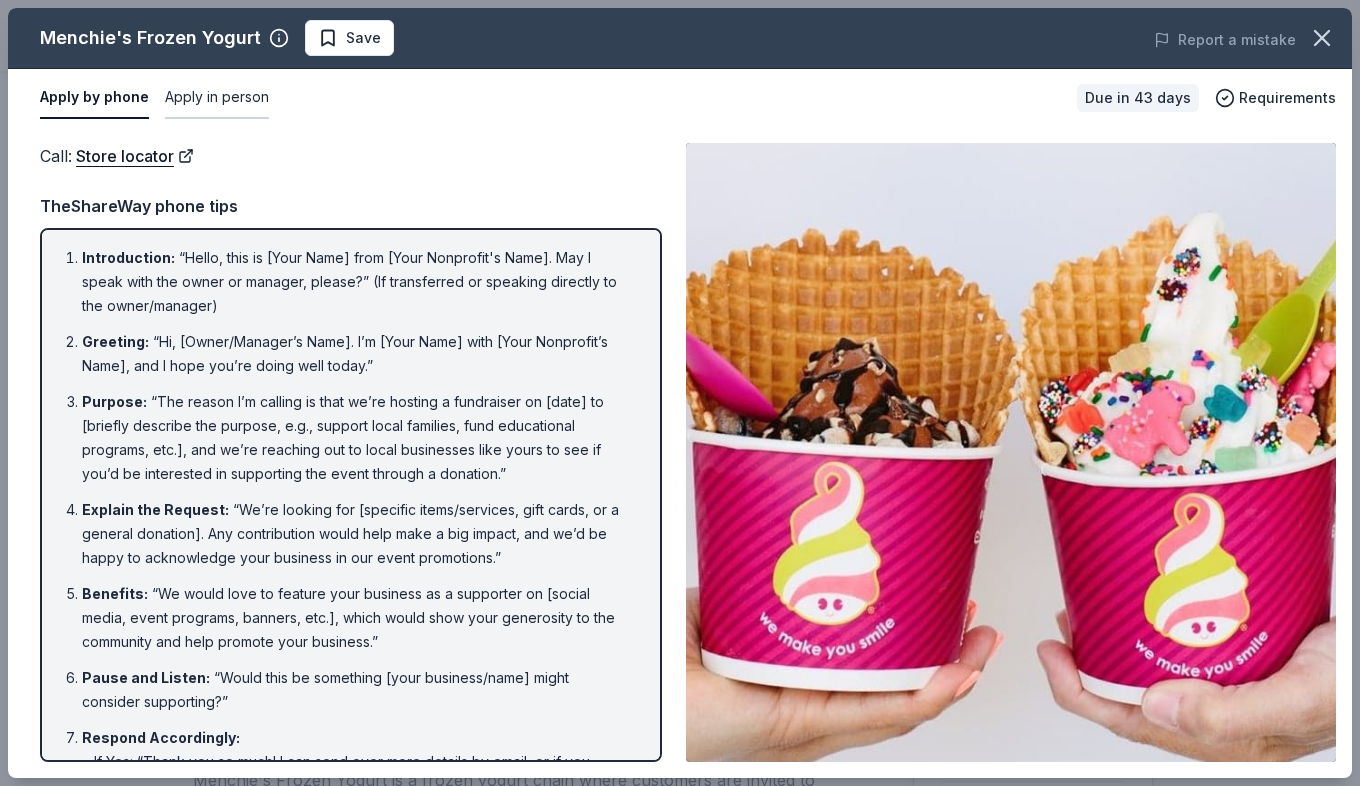 click on "Apply in person" at bounding box center [217, 98] 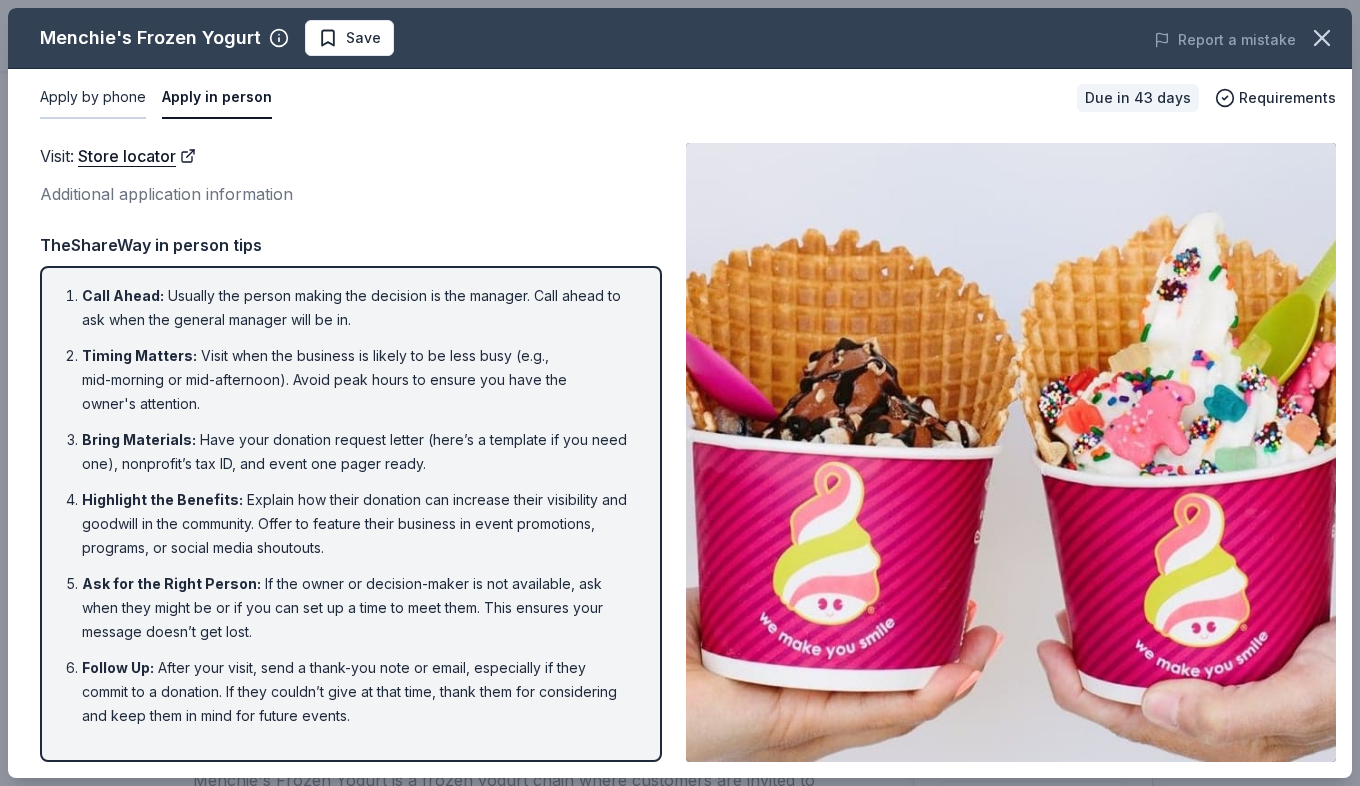 click on "Apply by phone" at bounding box center (93, 98) 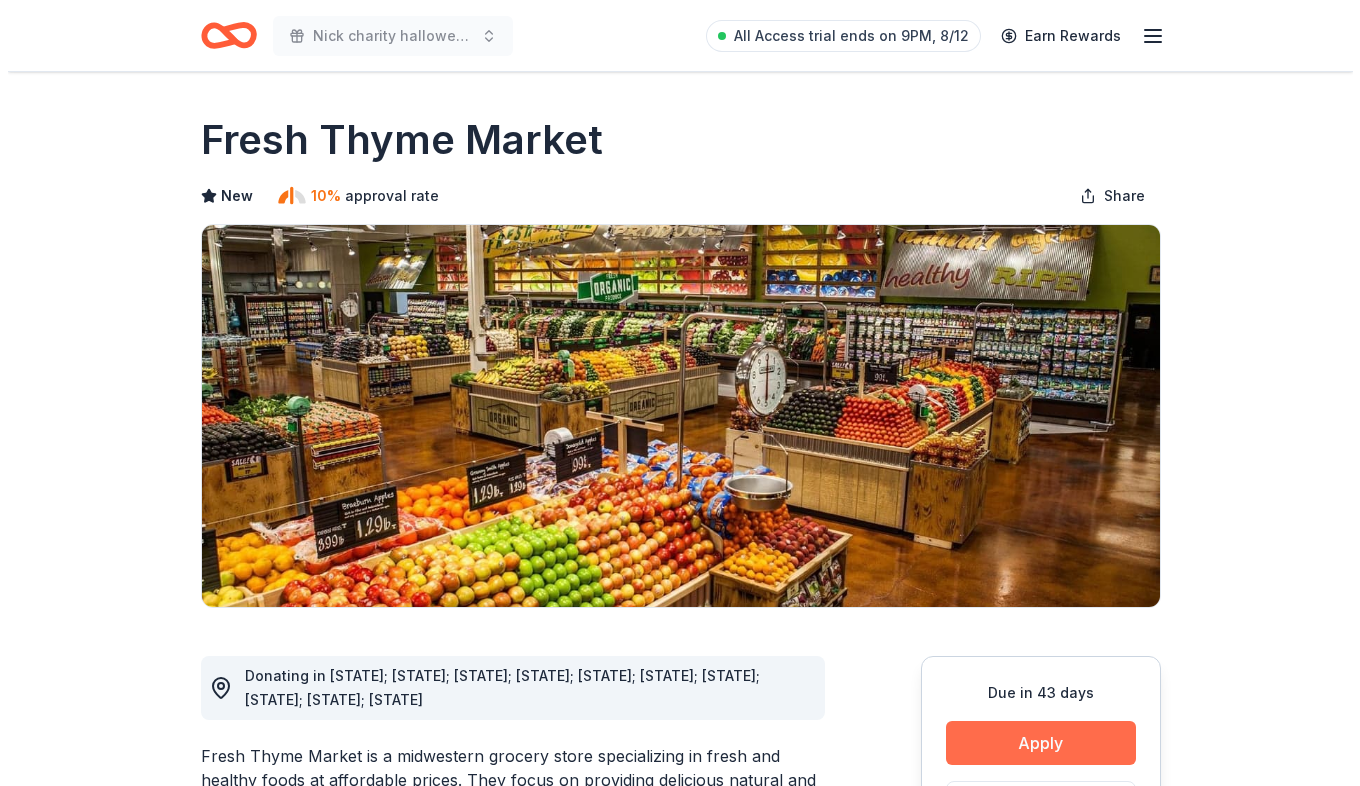 scroll, scrollTop: 0, scrollLeft: 0, axis: both 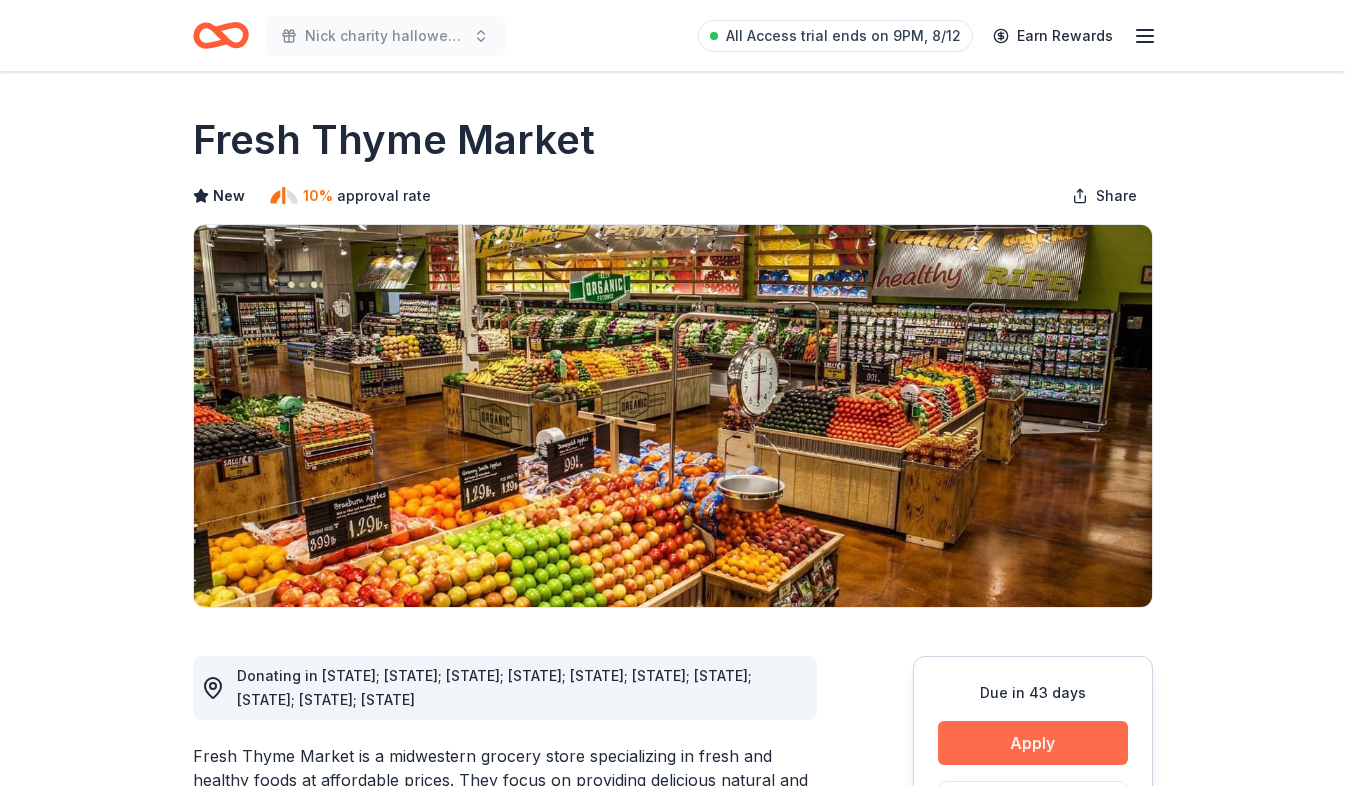 click on "Apply" at bounding box center (1033, 743) 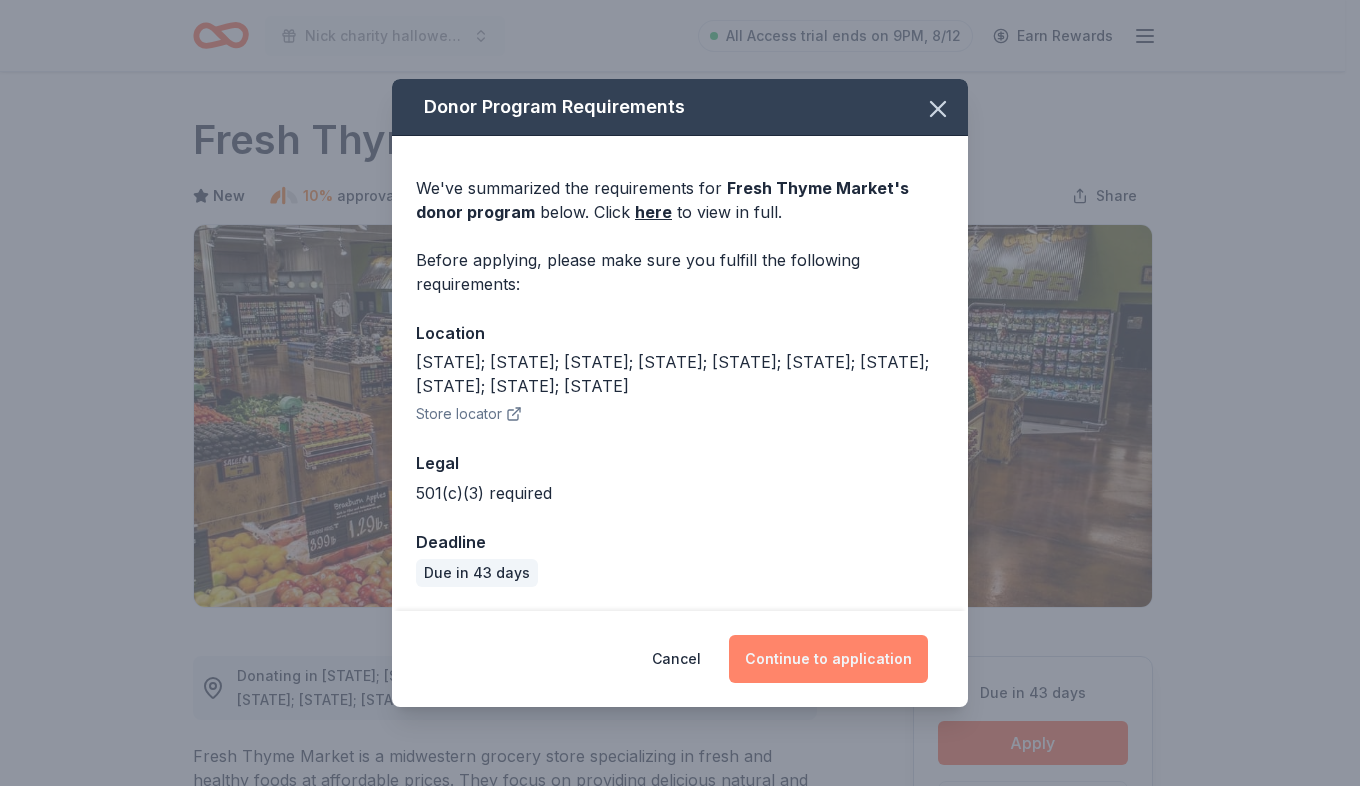 click on "Continue to application" at bounding box center [828, 659] 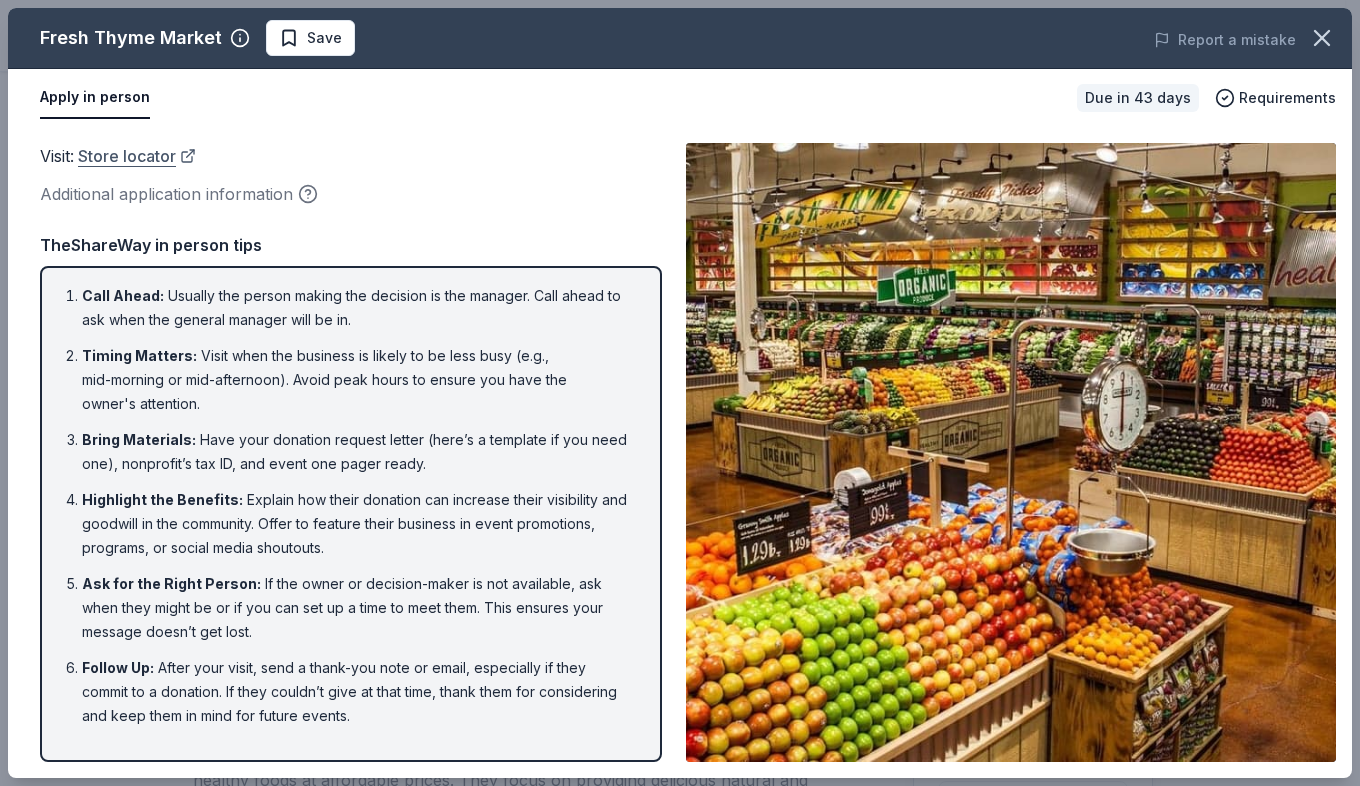 click on "Store locator" at bounding box center (137, 156) 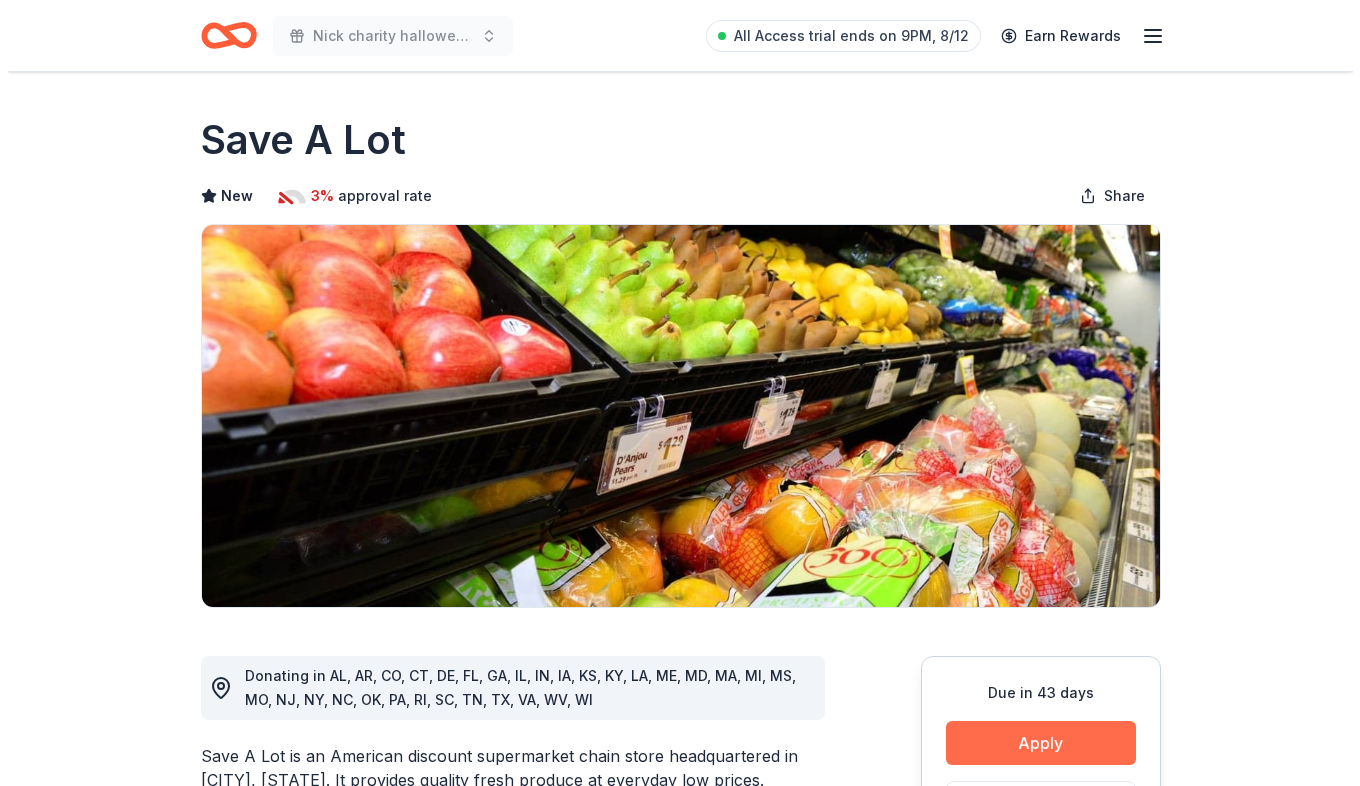 scroll, scrollTop: 0, scrollLeft: 0, axis: both 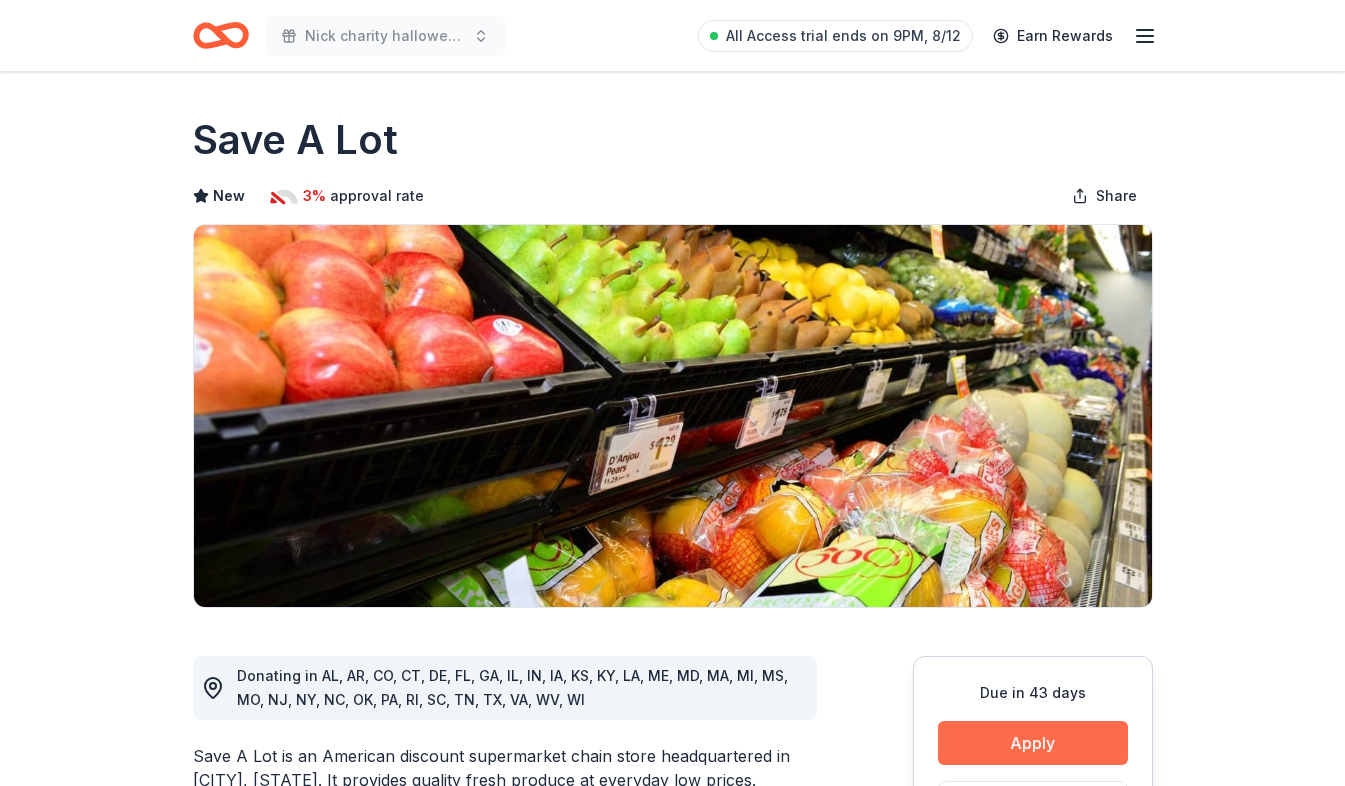 click on "Apply" at bounding box center (1033, 743) 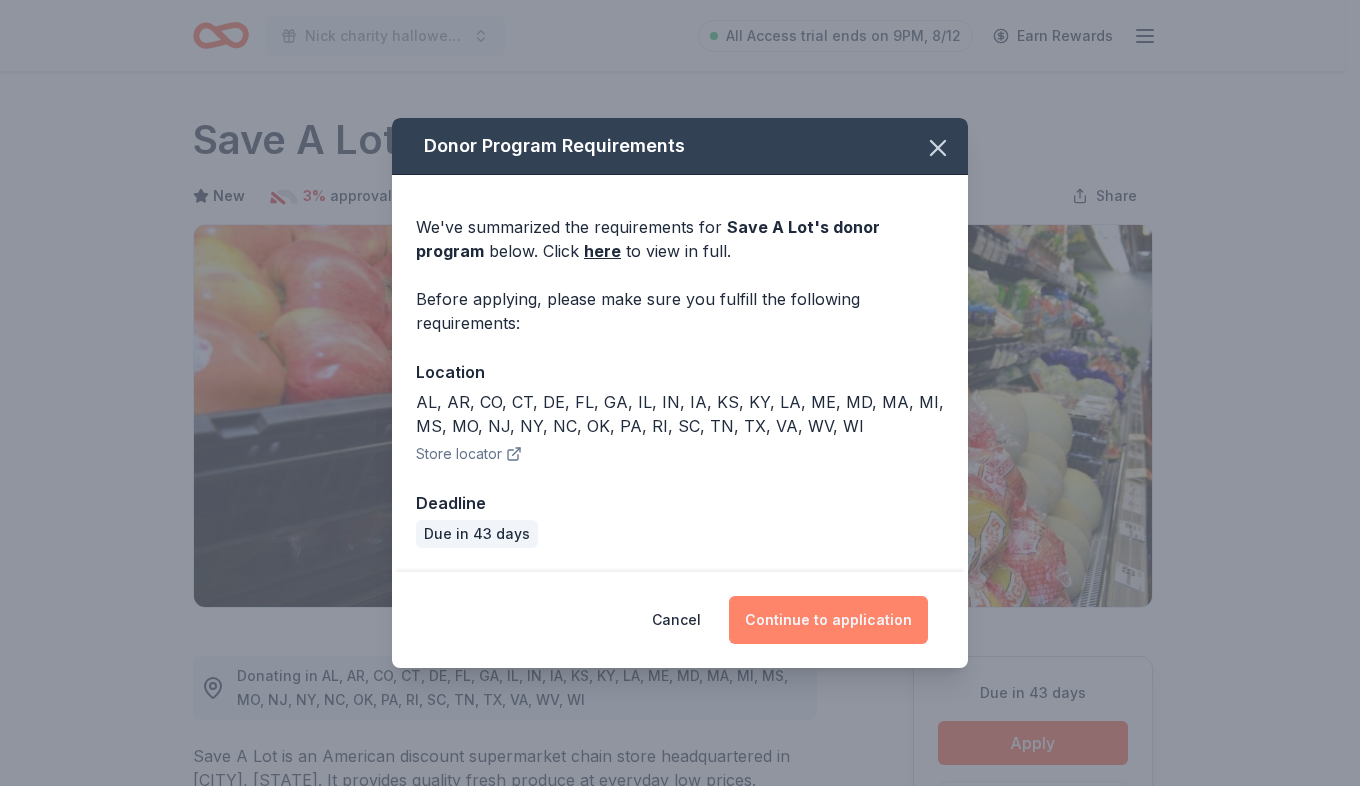 click on "Continue to application" at bounding box center [828, 620] 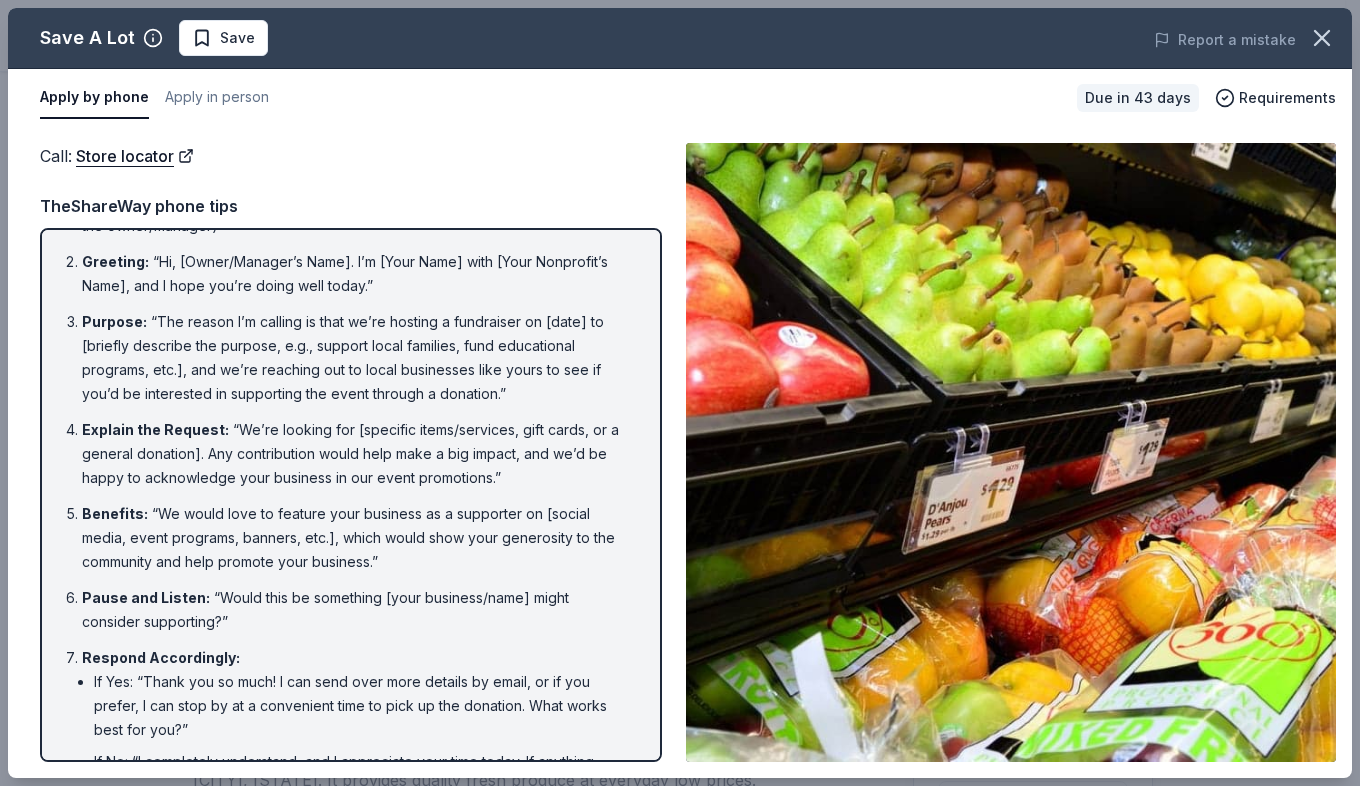 scroll, scrollTop: 0, scrollLeft: 0, axis: both 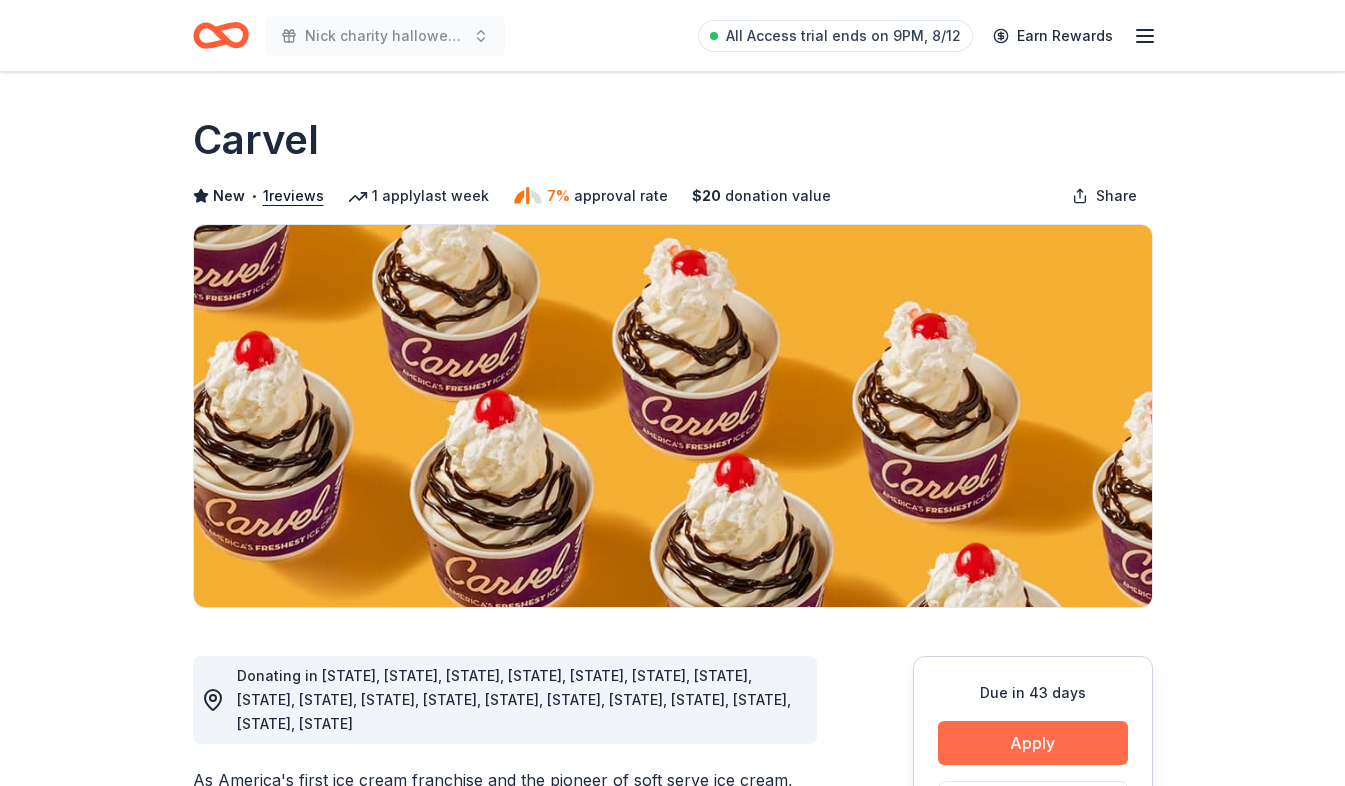 click on "Apply" at bounding box center [1033, 743] 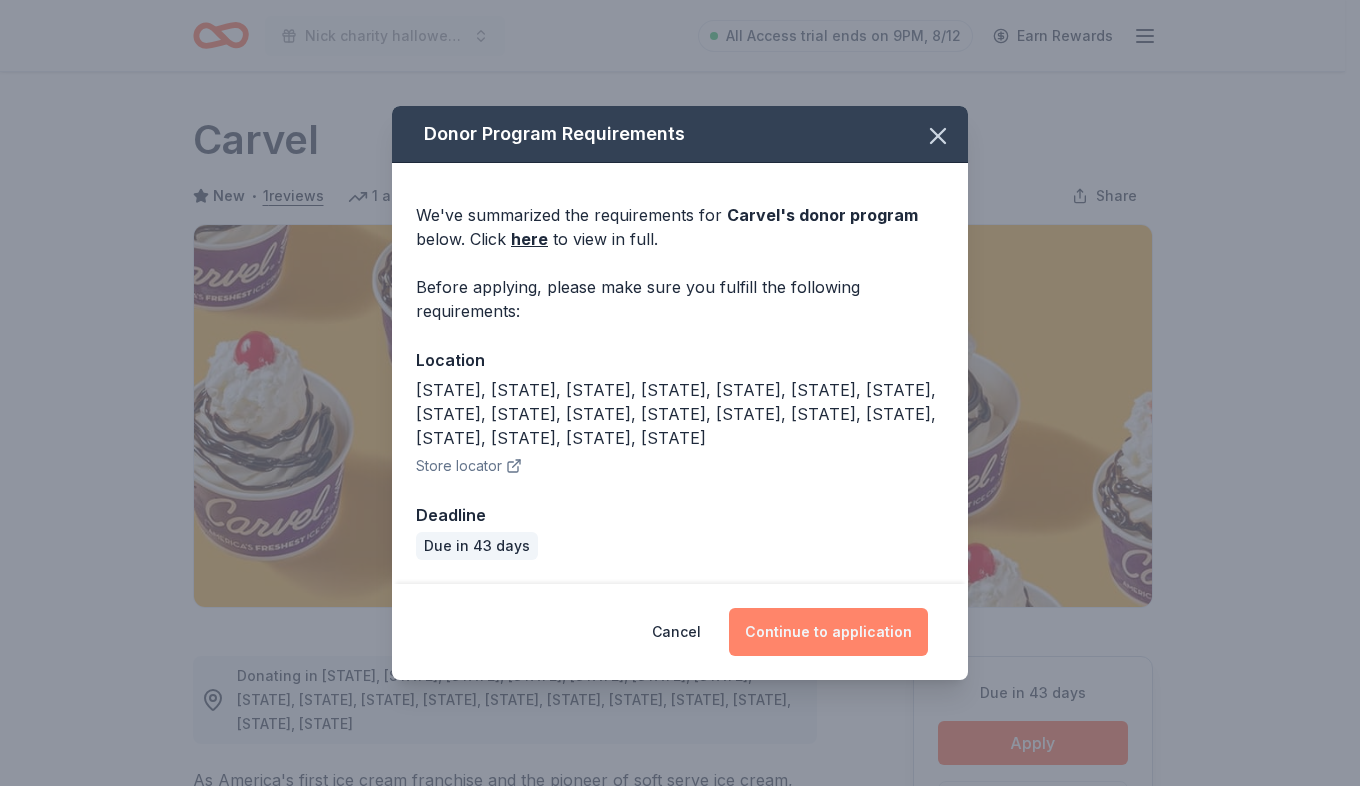 click on "Continue to application" at bounding box center (828, 632) 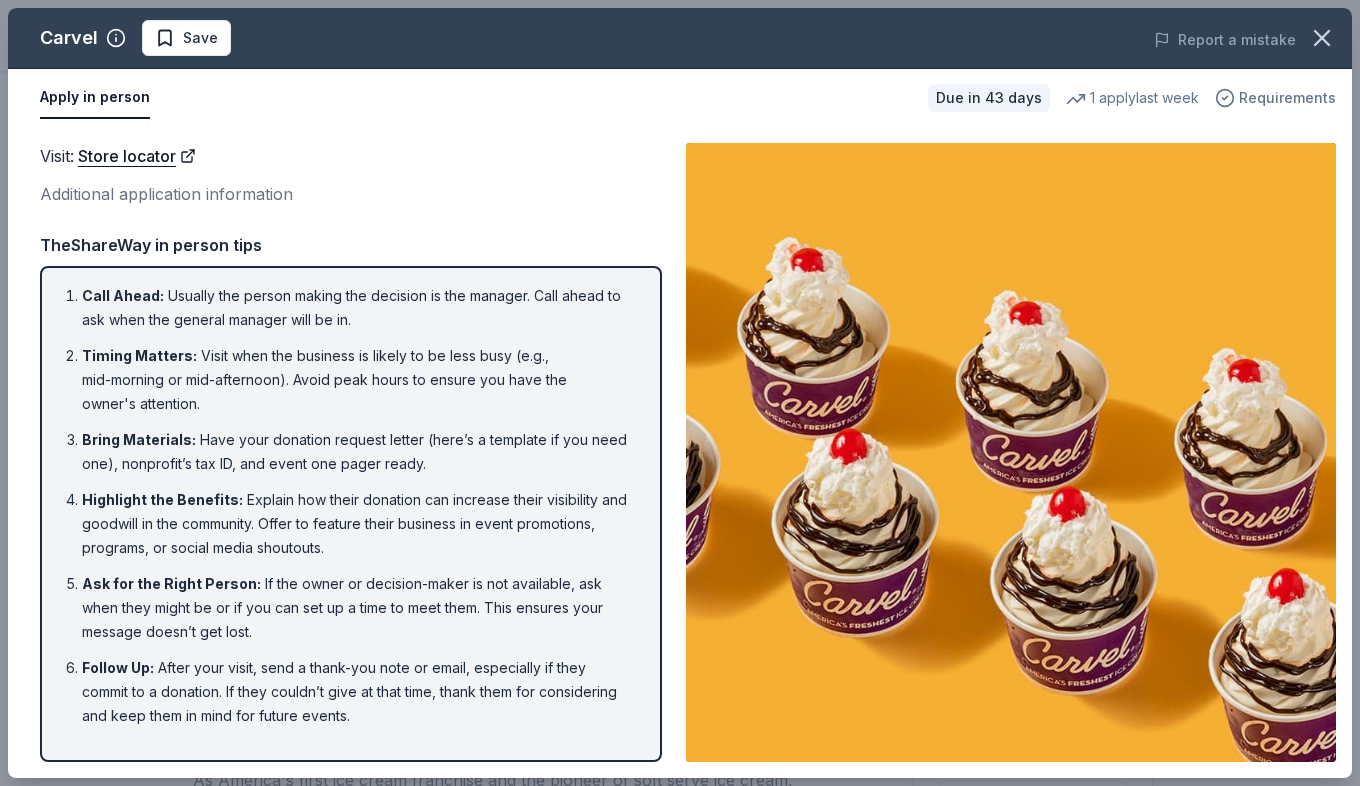 click on "Requirements" at bounding box center [1287, 98] 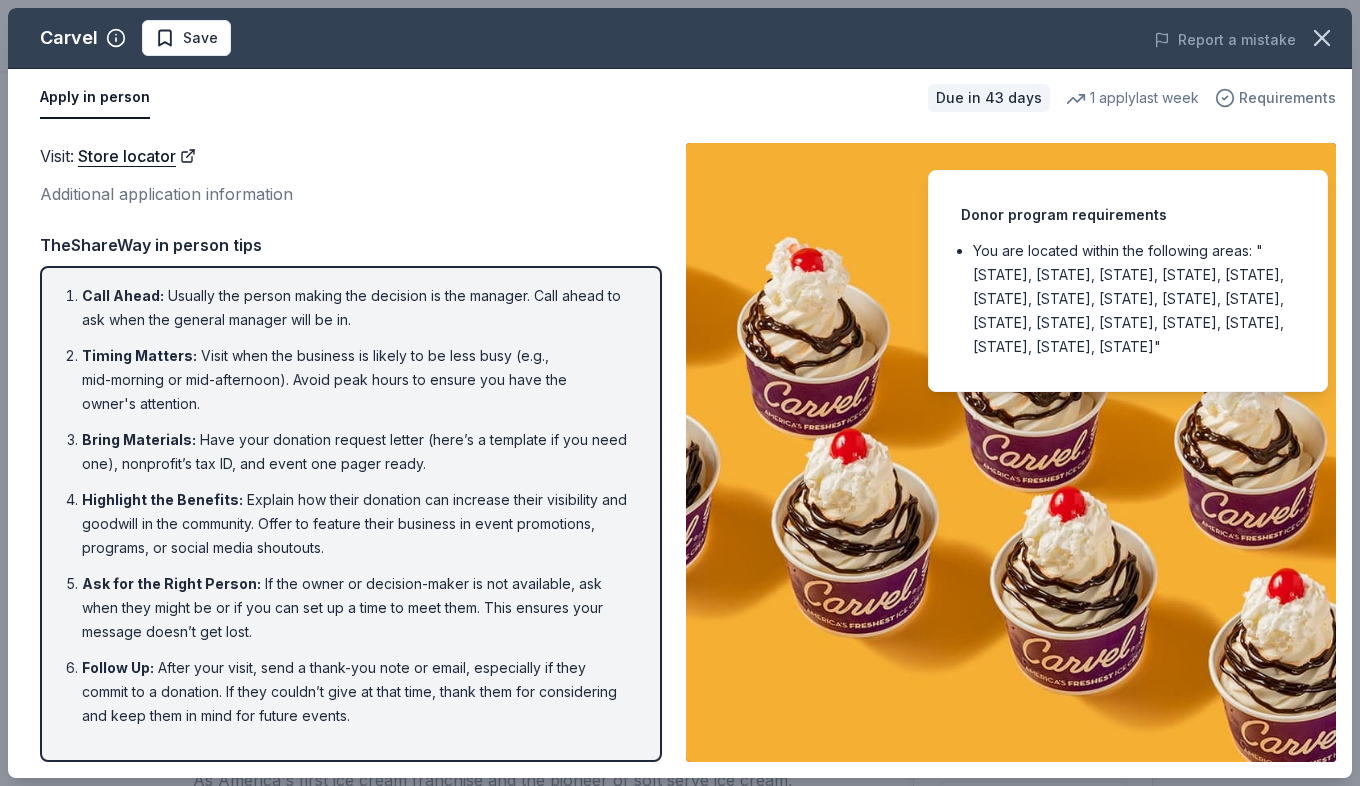 click on "Requirements" at bounding box center [1287, 98] 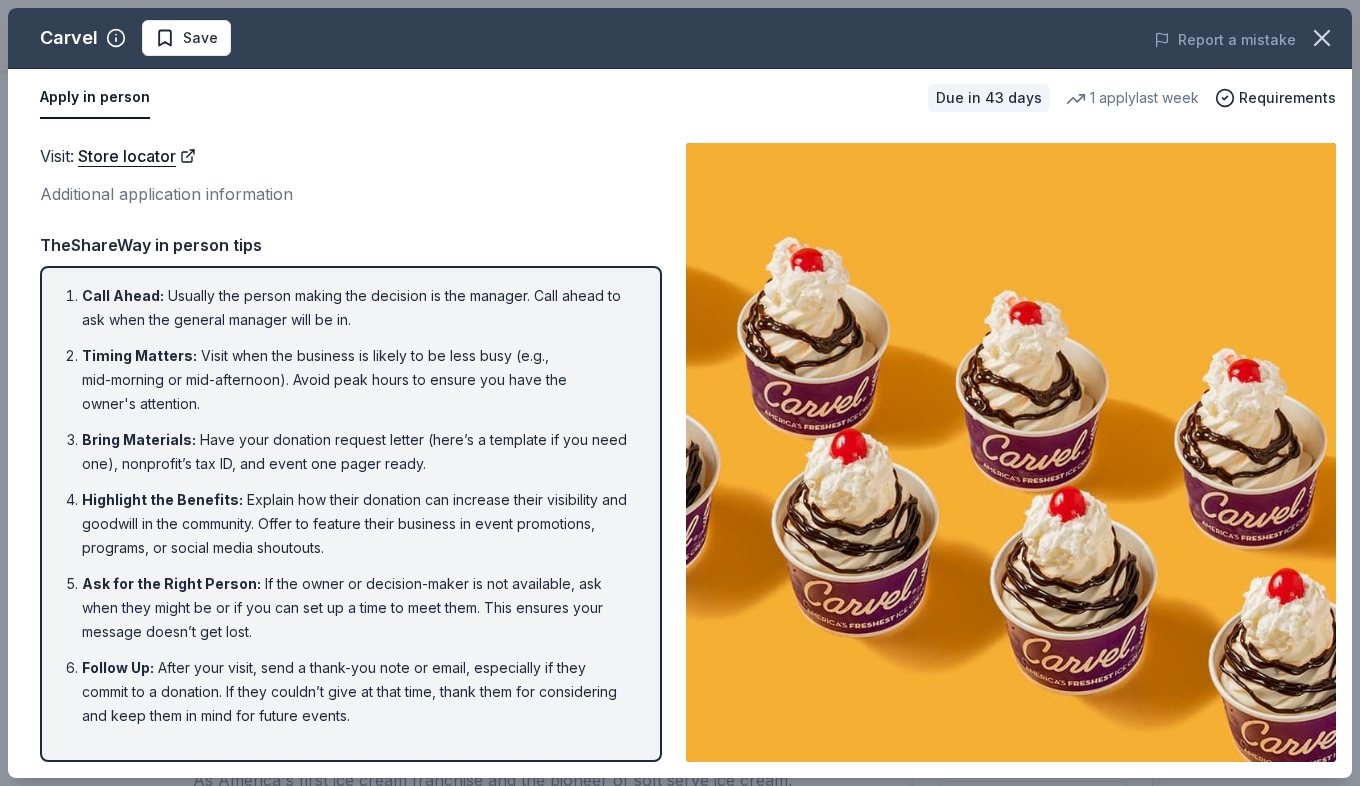 click 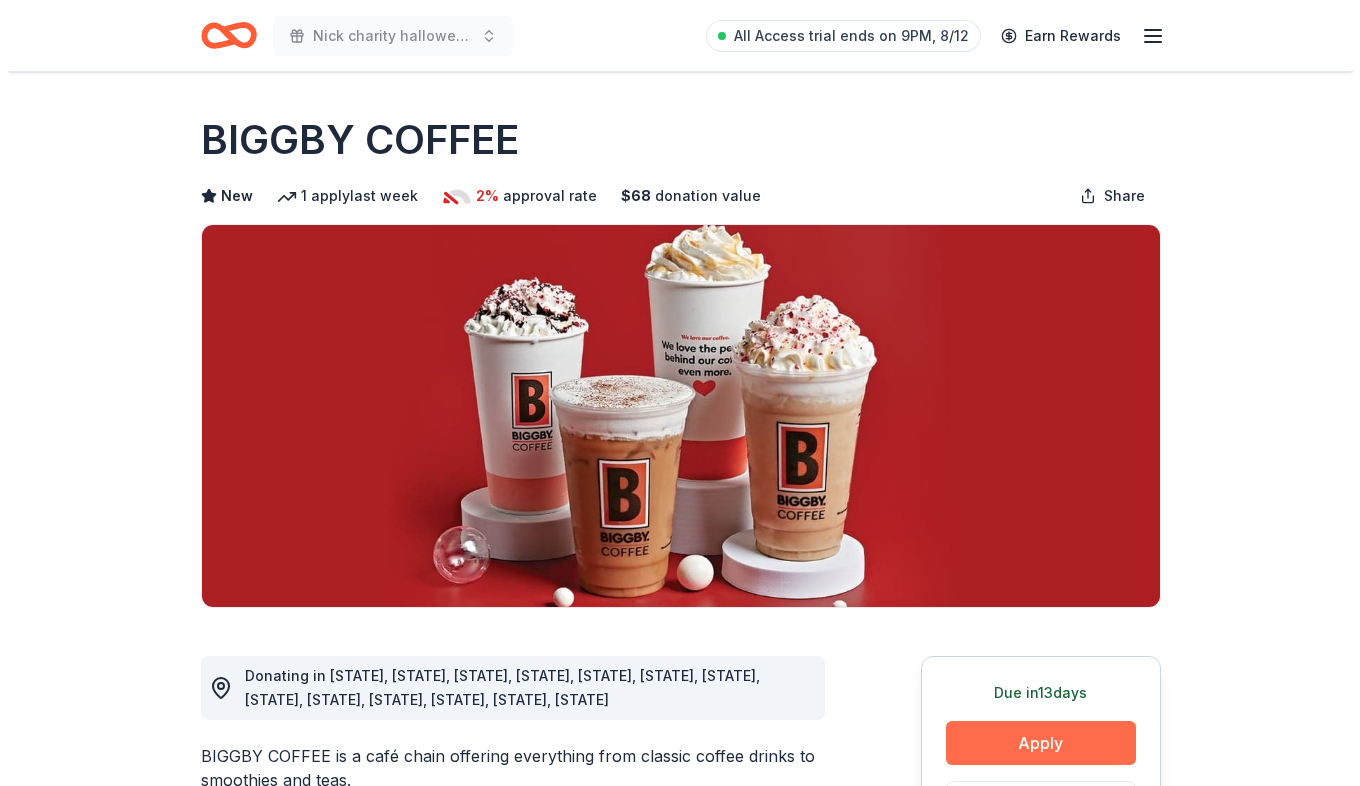 scroll, scrollTop: 0, scrollLeft: 0, axis: both 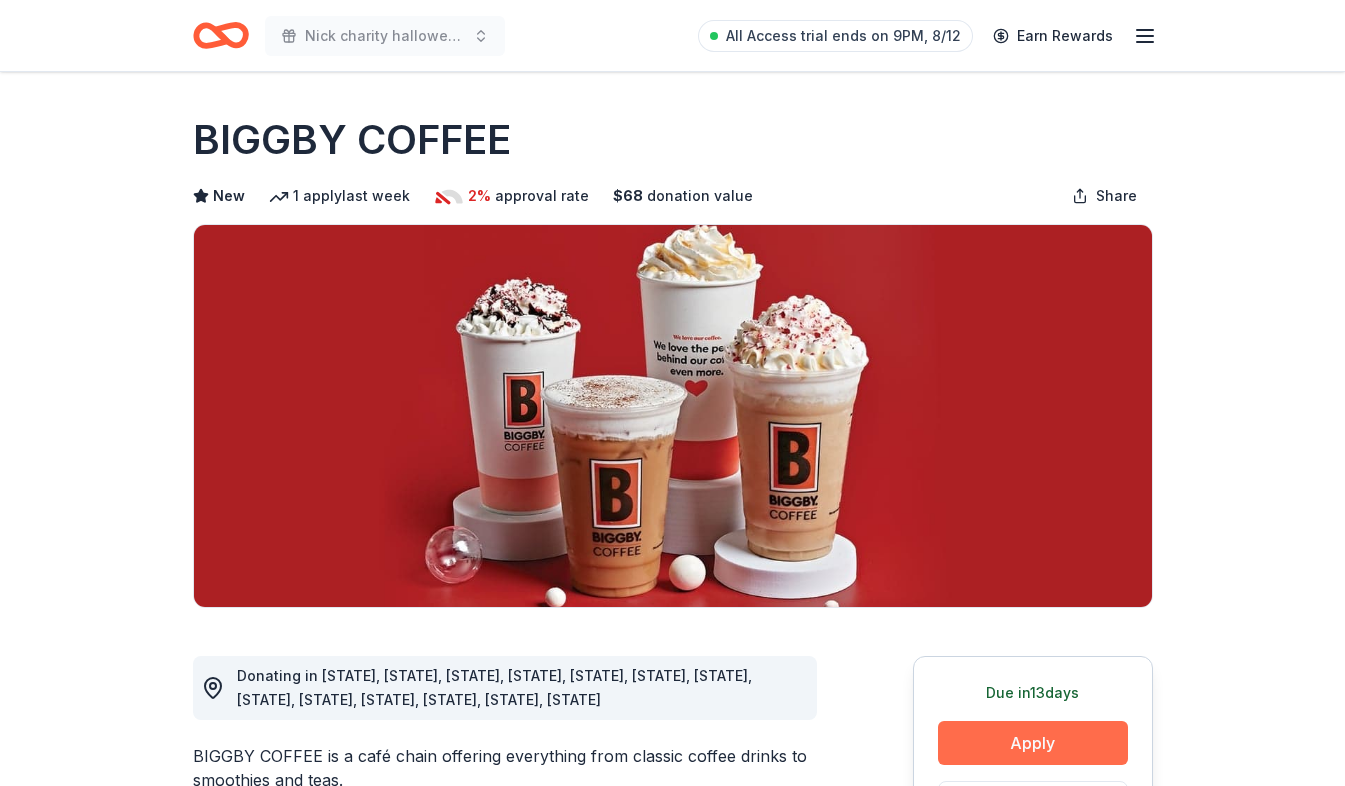 click on "Apply" at bounding box center (1033, 743) 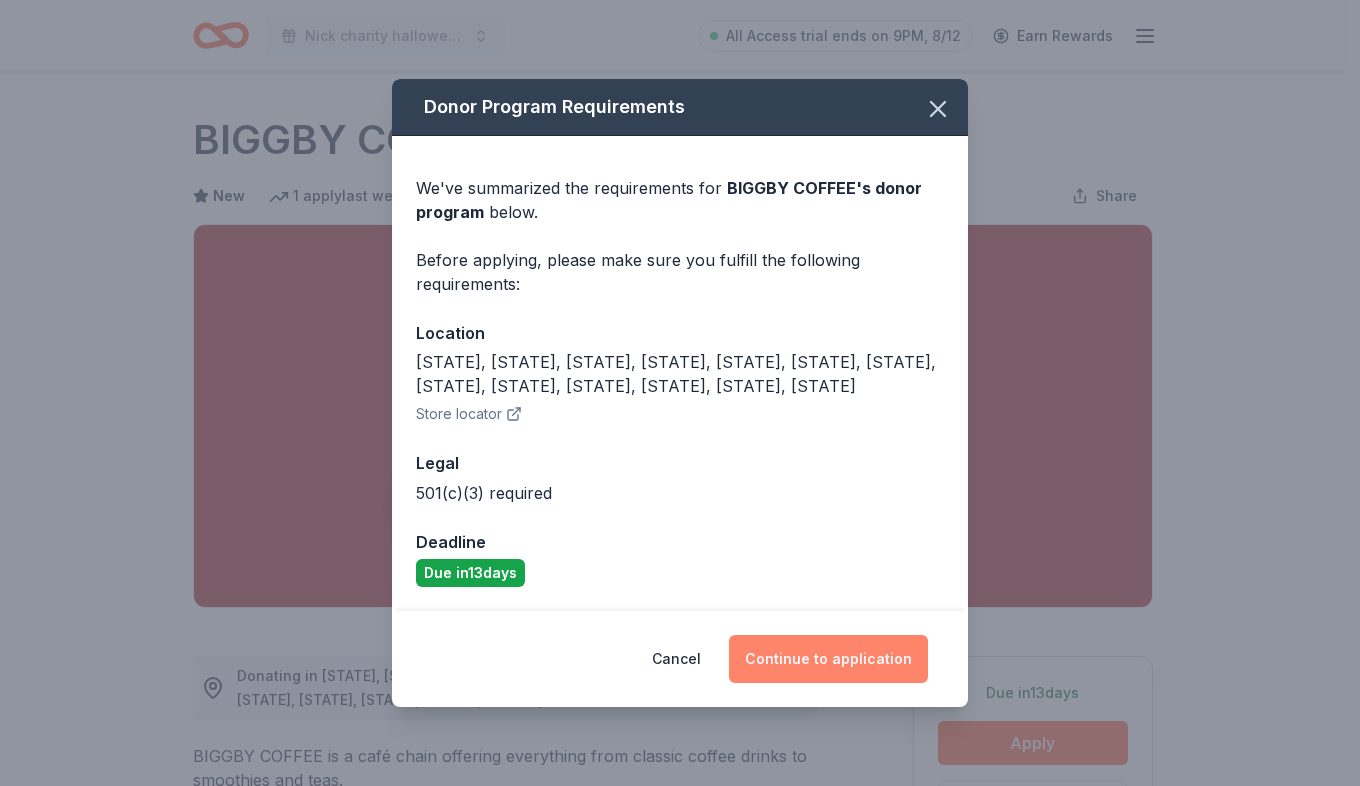 click on "Continue to application" at bounding box center [828, 659] 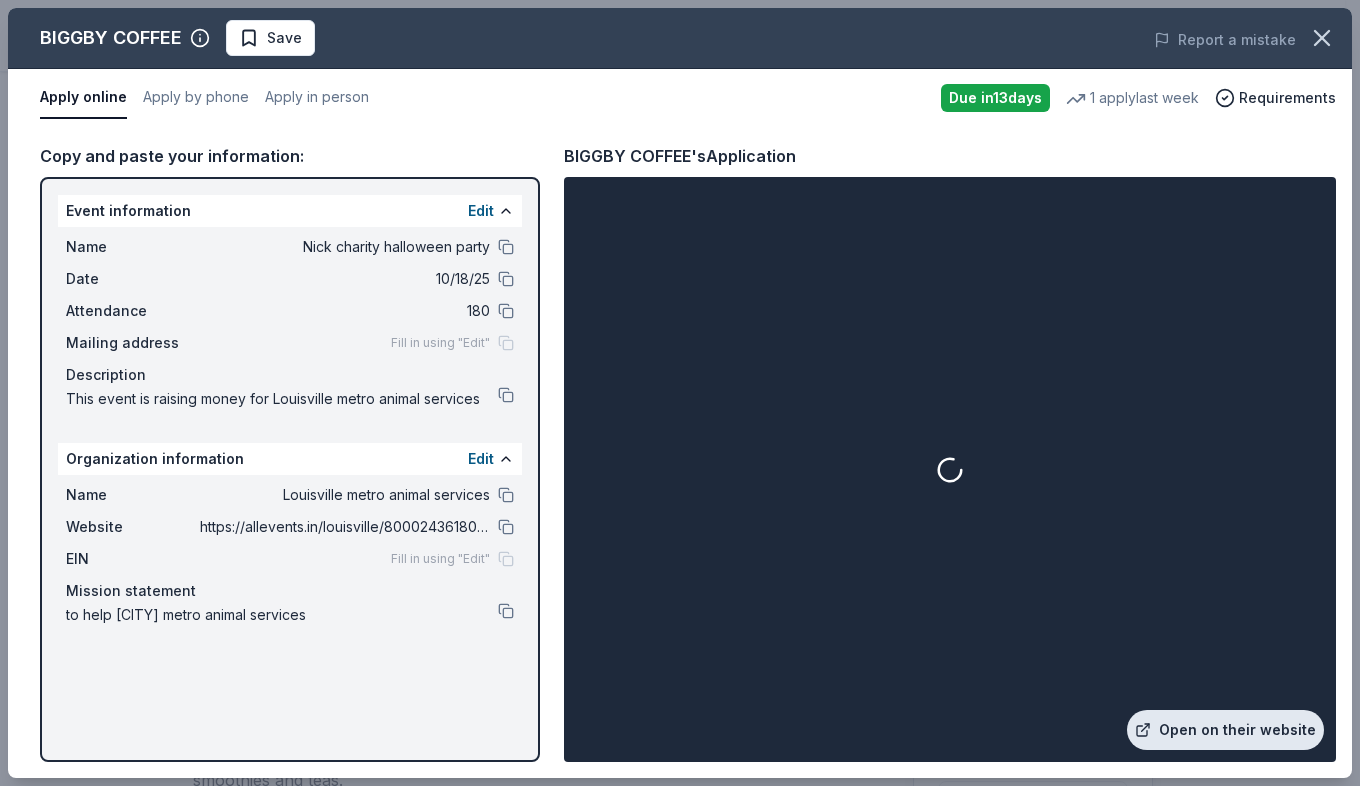 click on "Open on their website" at bounding box center (1225, 730) 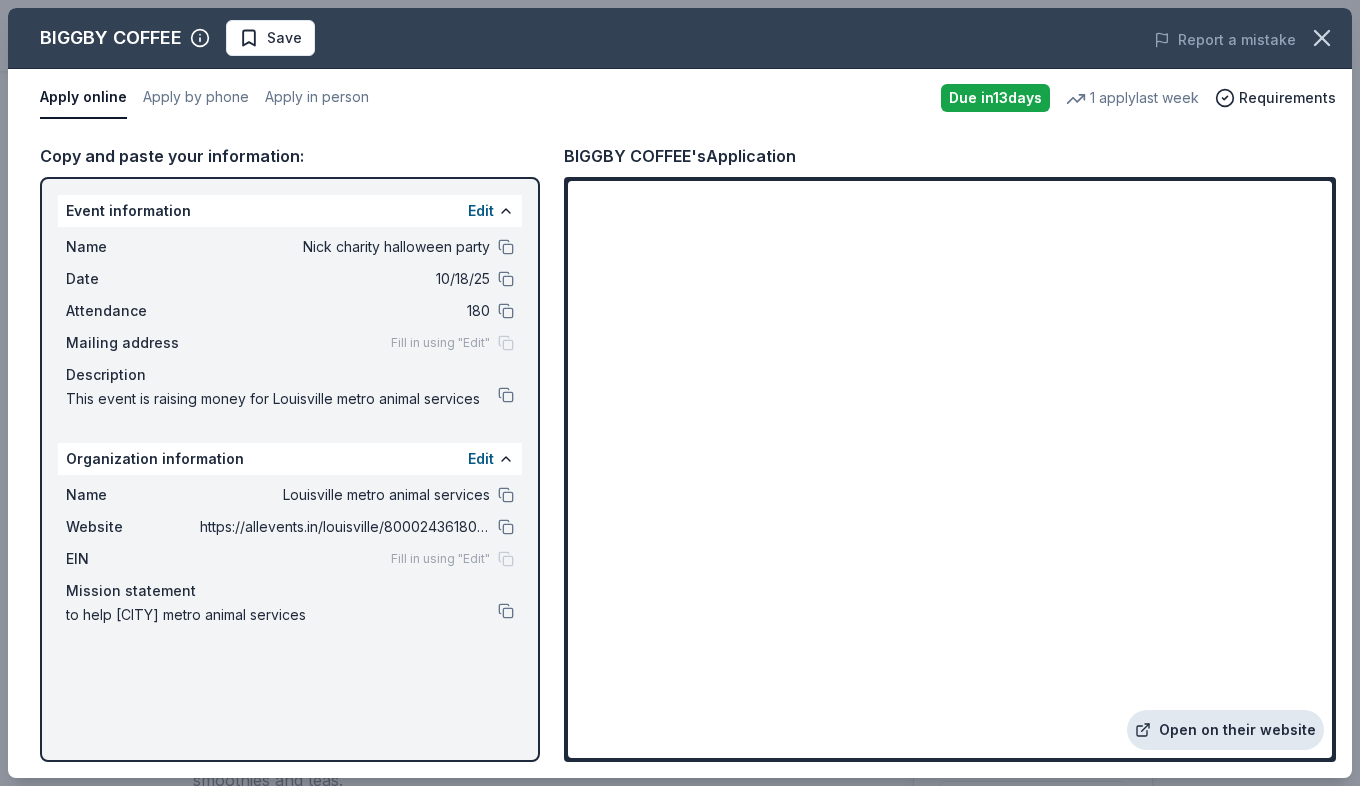 click on "Open on their website" at bounding box center (1225, 730) 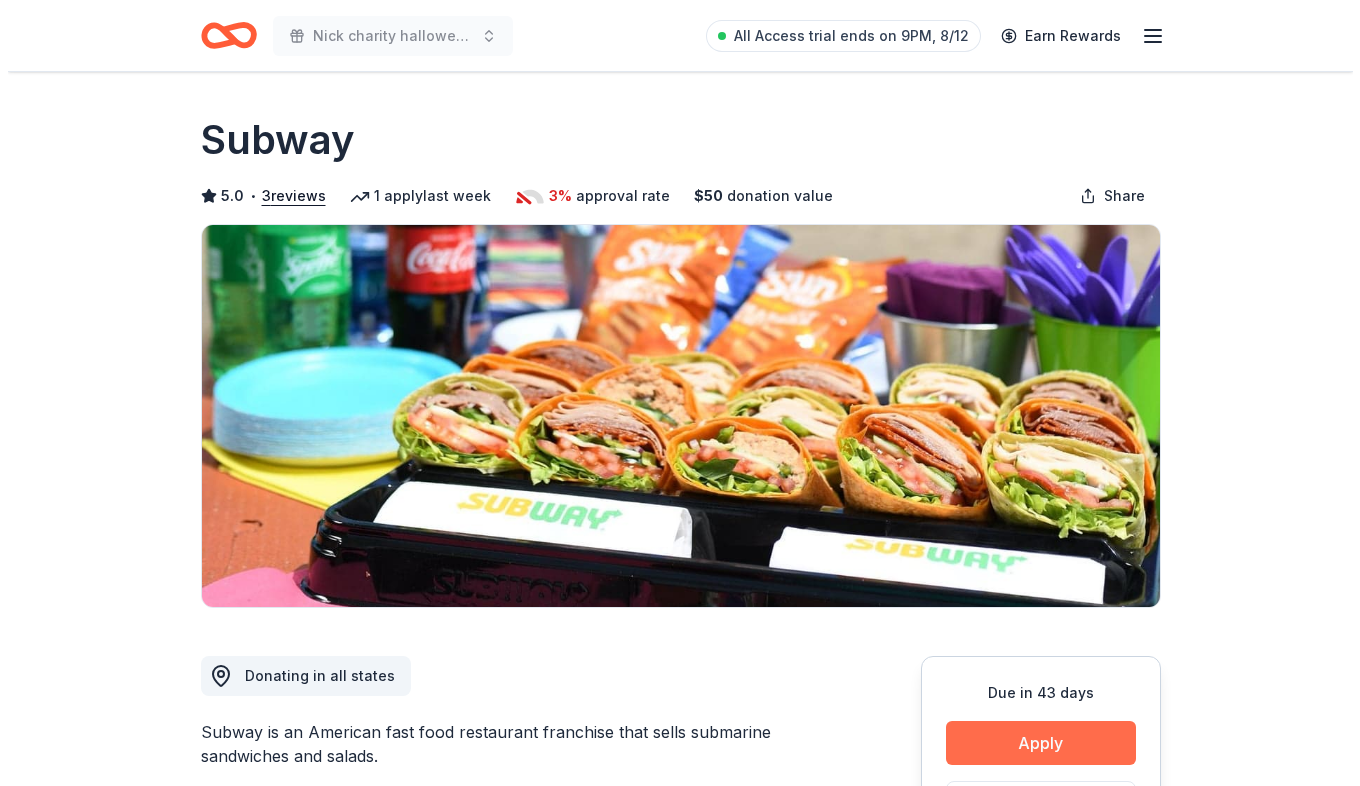 scroll, scrollTop: 0, scrollLeft: 0, axis: both 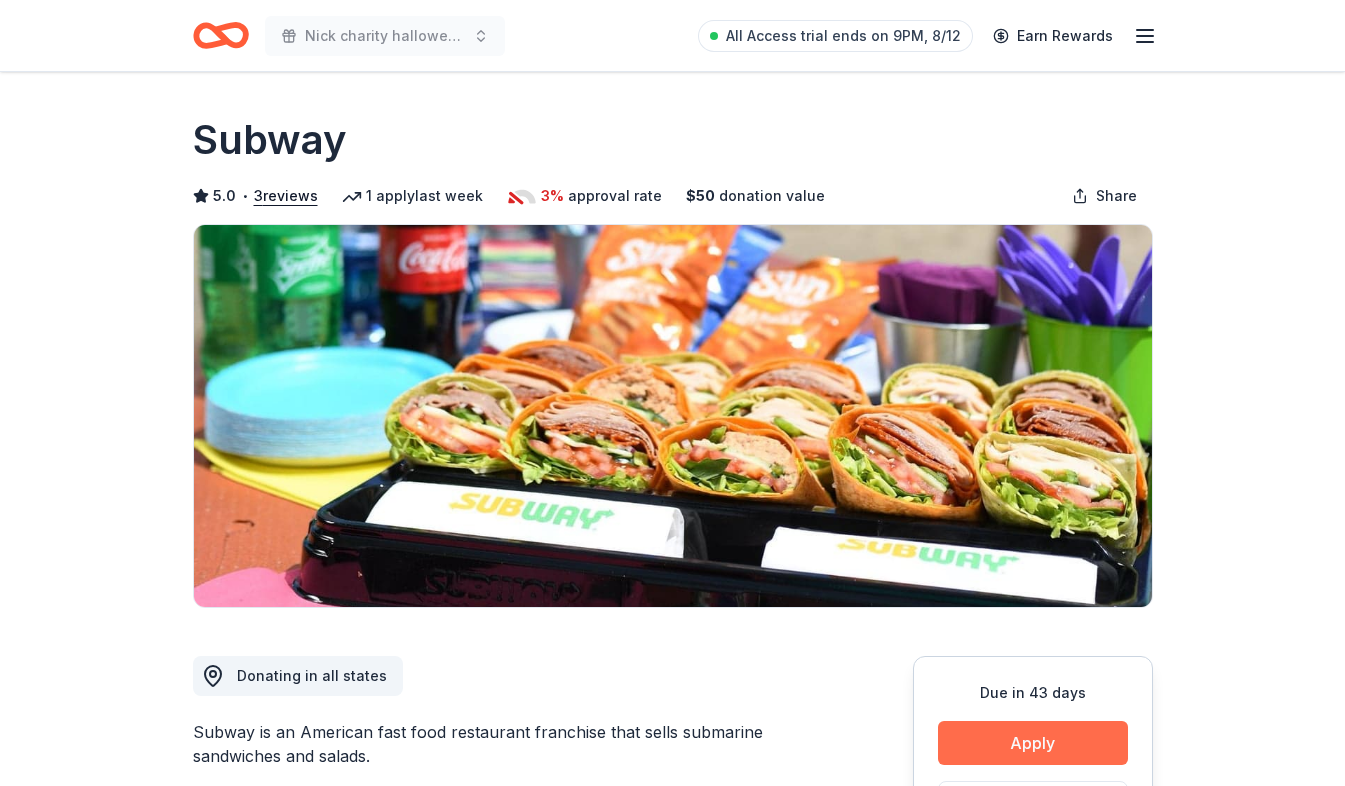 click on "Apply" at bounding box center (1033, 743) 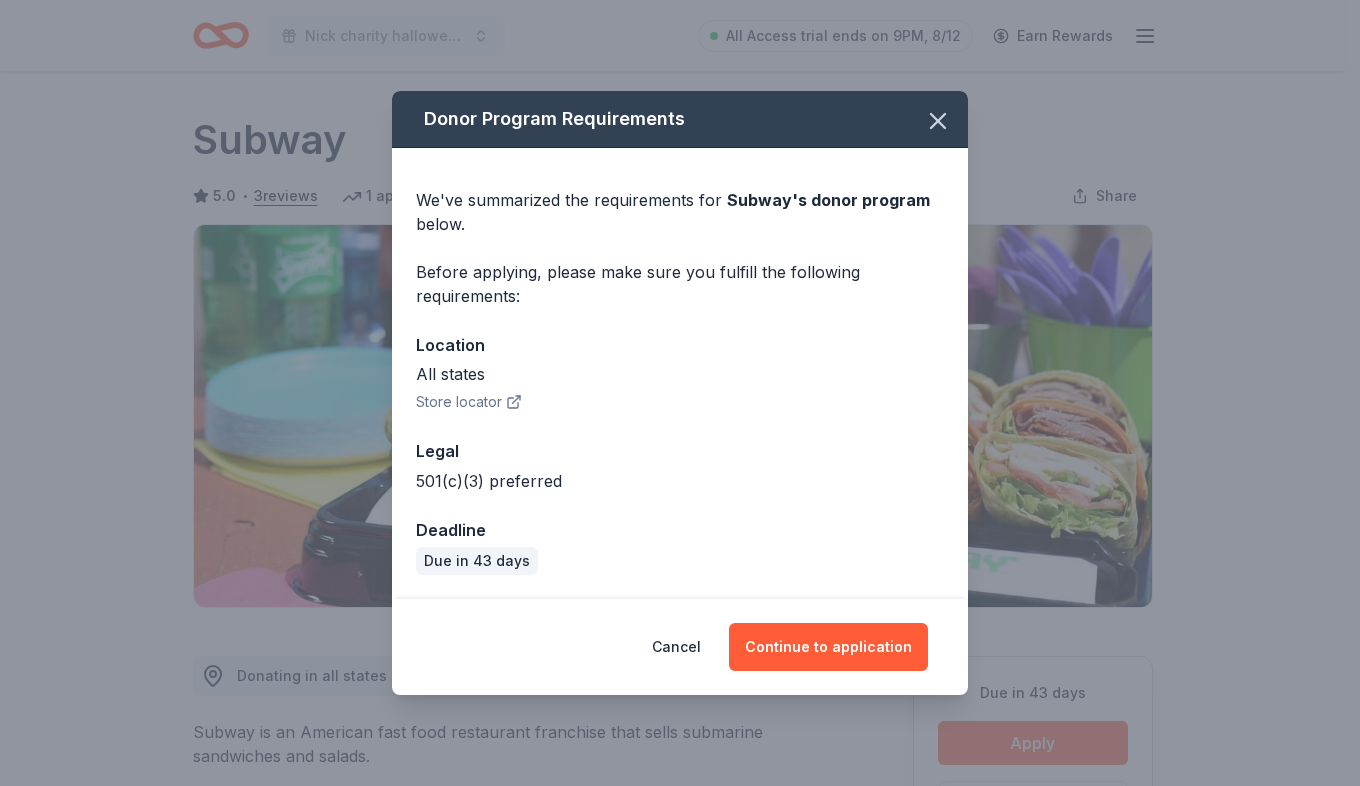 click on "Donor Program Requirements We've summarized the requirements for   Subway 's donor program   below. Before applying, please make sure you fulfill the following requirements: Location All states Store locator  Legal 501(c)(3) preferred Deadline Due in 43 days Cancel Continue to application" at bounding box center (680, 393) 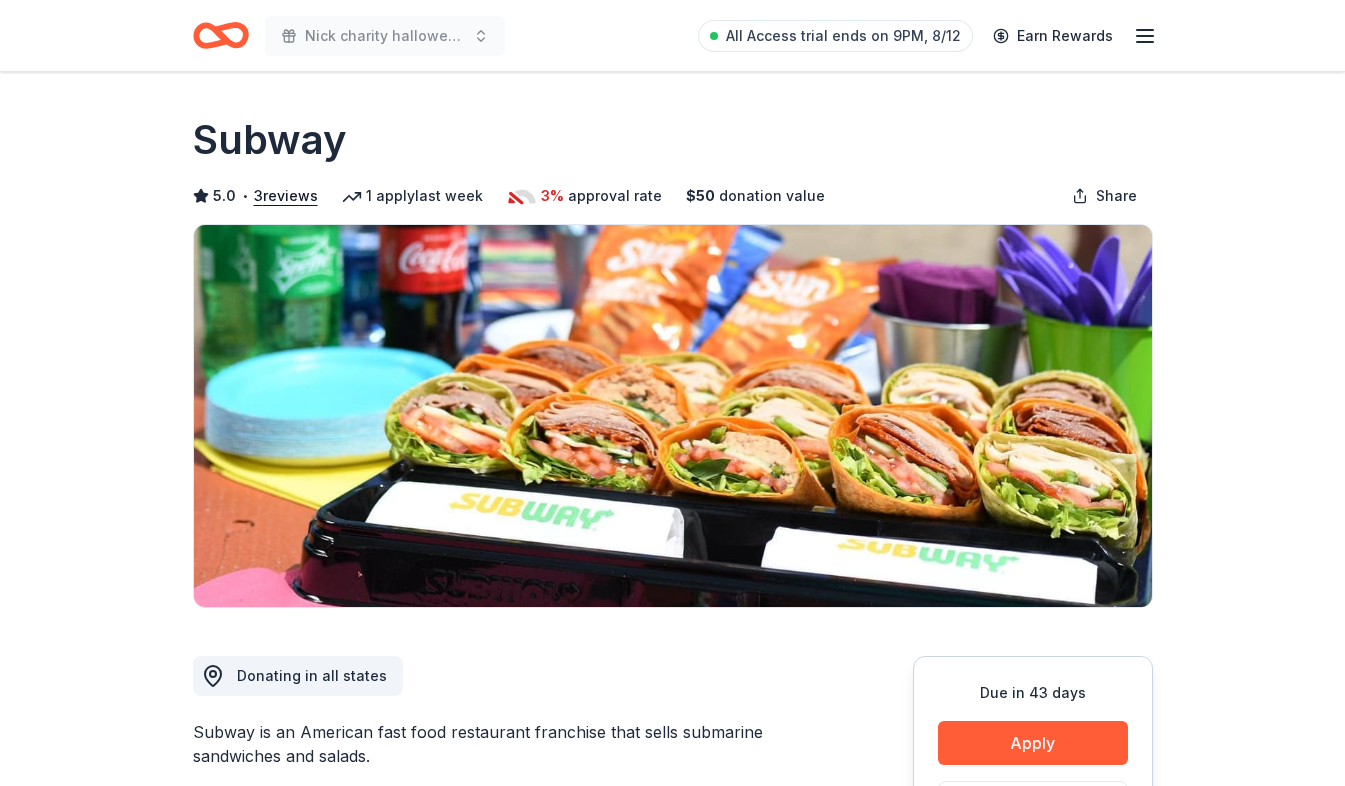 click on "Due in 43 days Apply Save ⚡️ Quick application Usually responds in  around a week" at bounding box center (1033, 805) 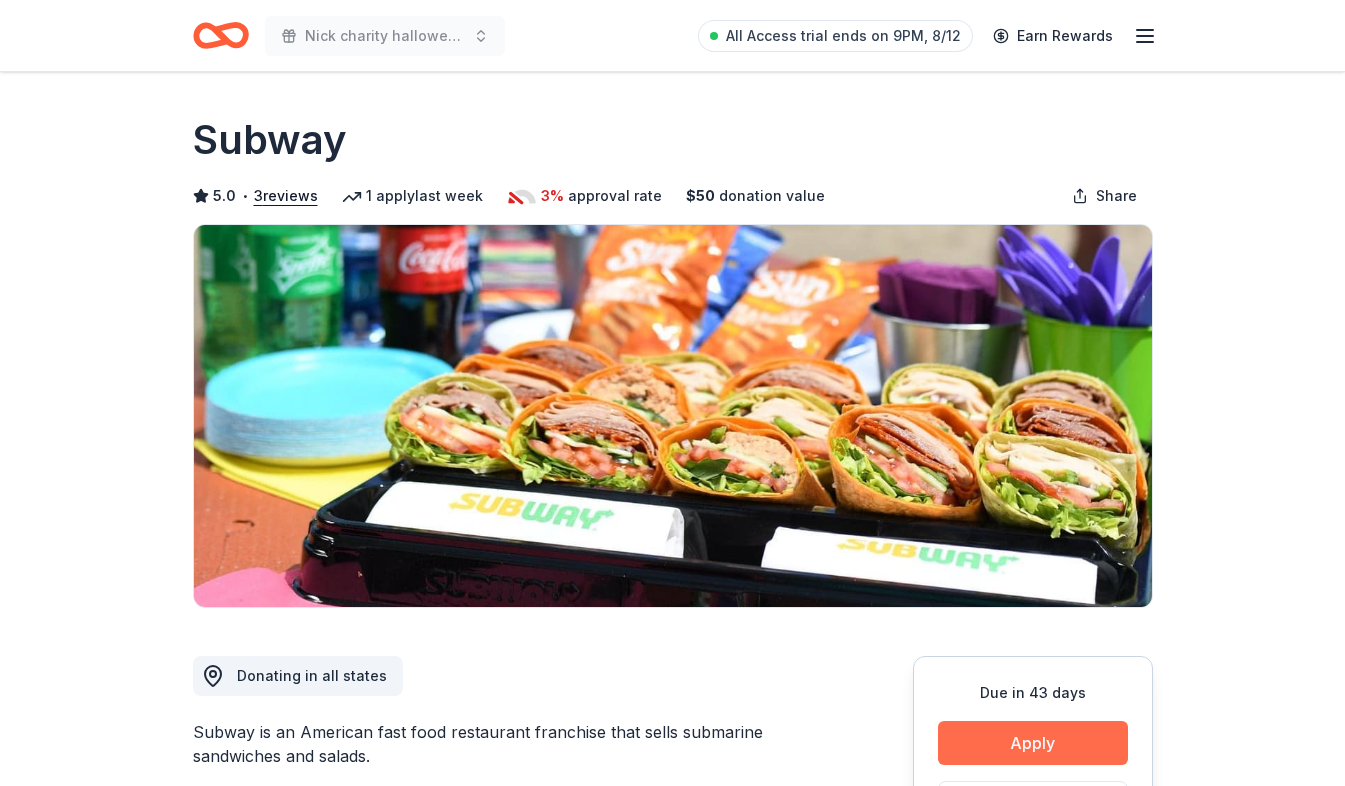 click on "Apply" at bounding box center [1033, 743] 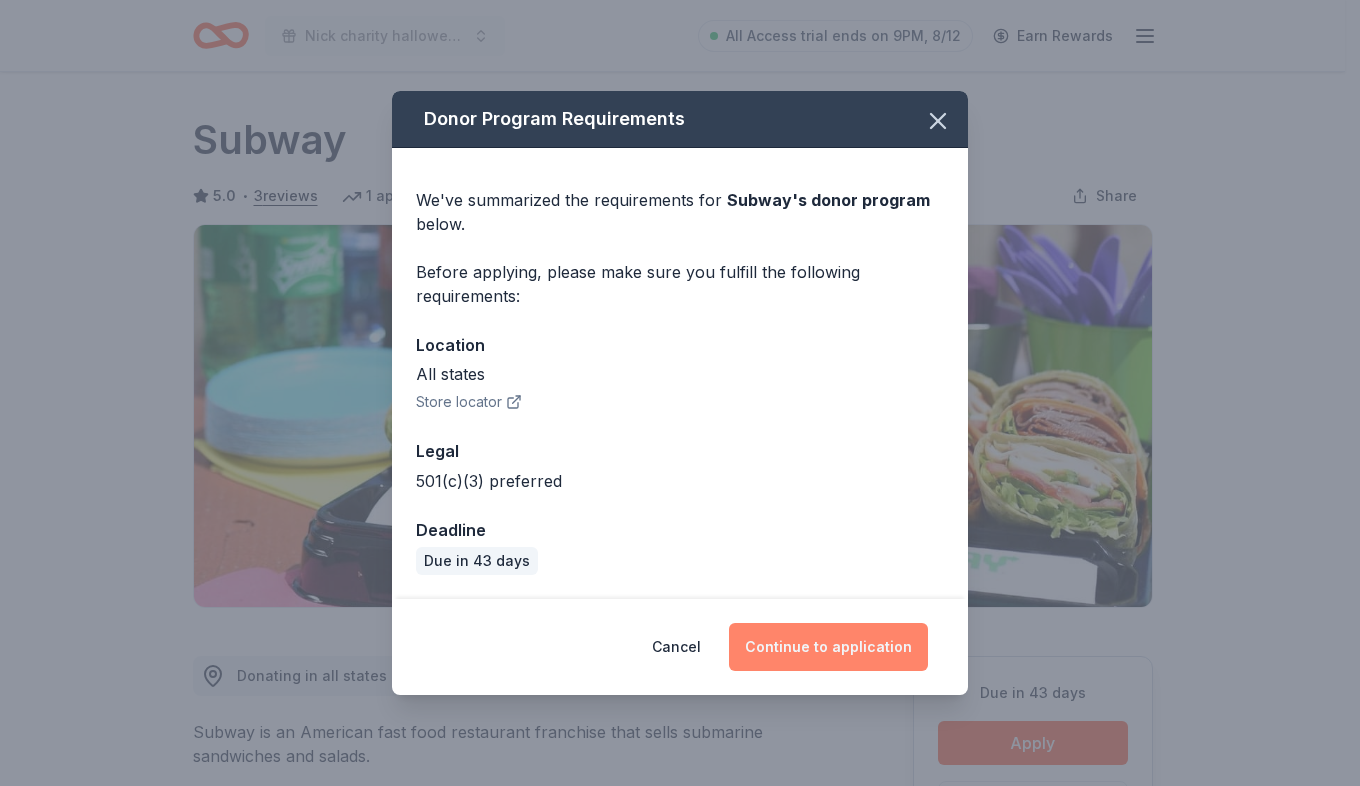 click on "Continue to application" at bounding box center [828, 647] 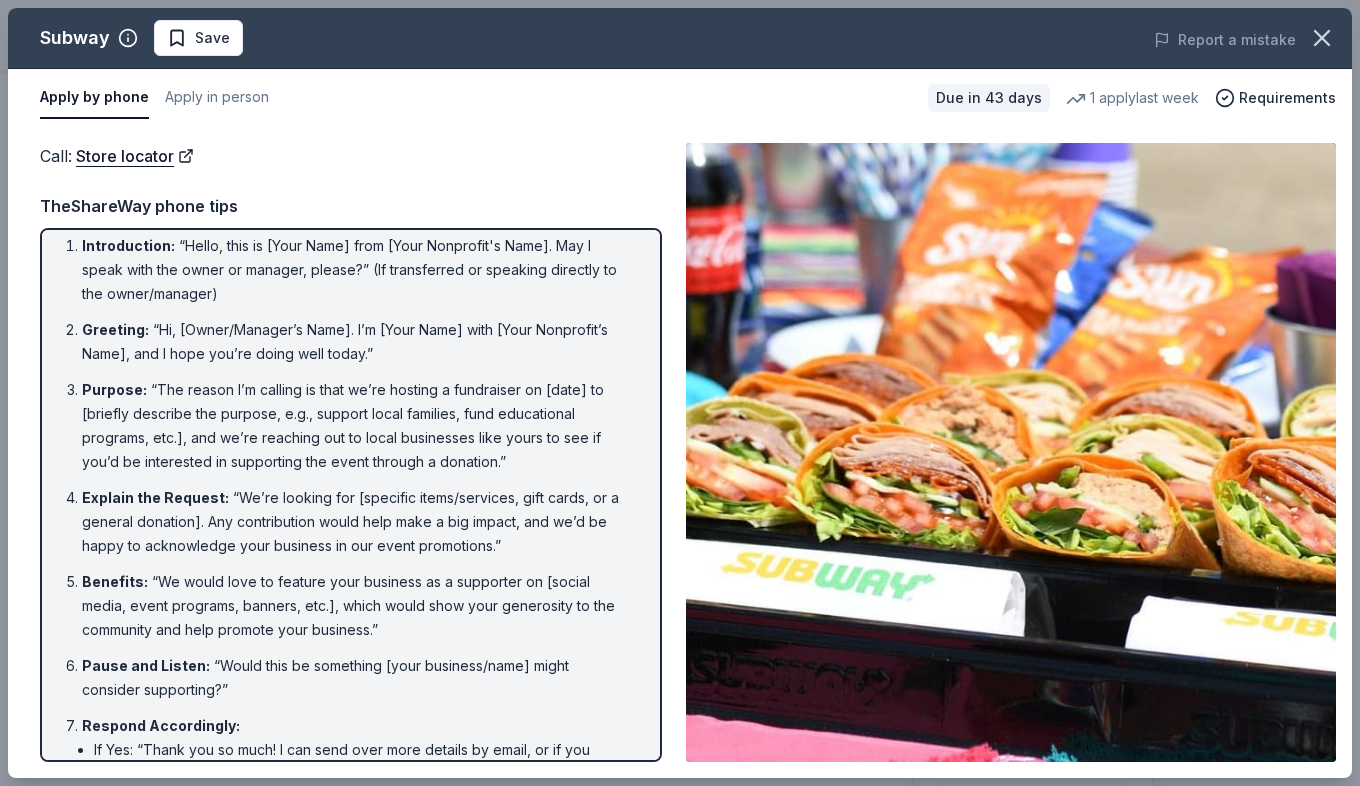 scroll, scrollTop: 0, scrollLeft: 0, axis: both 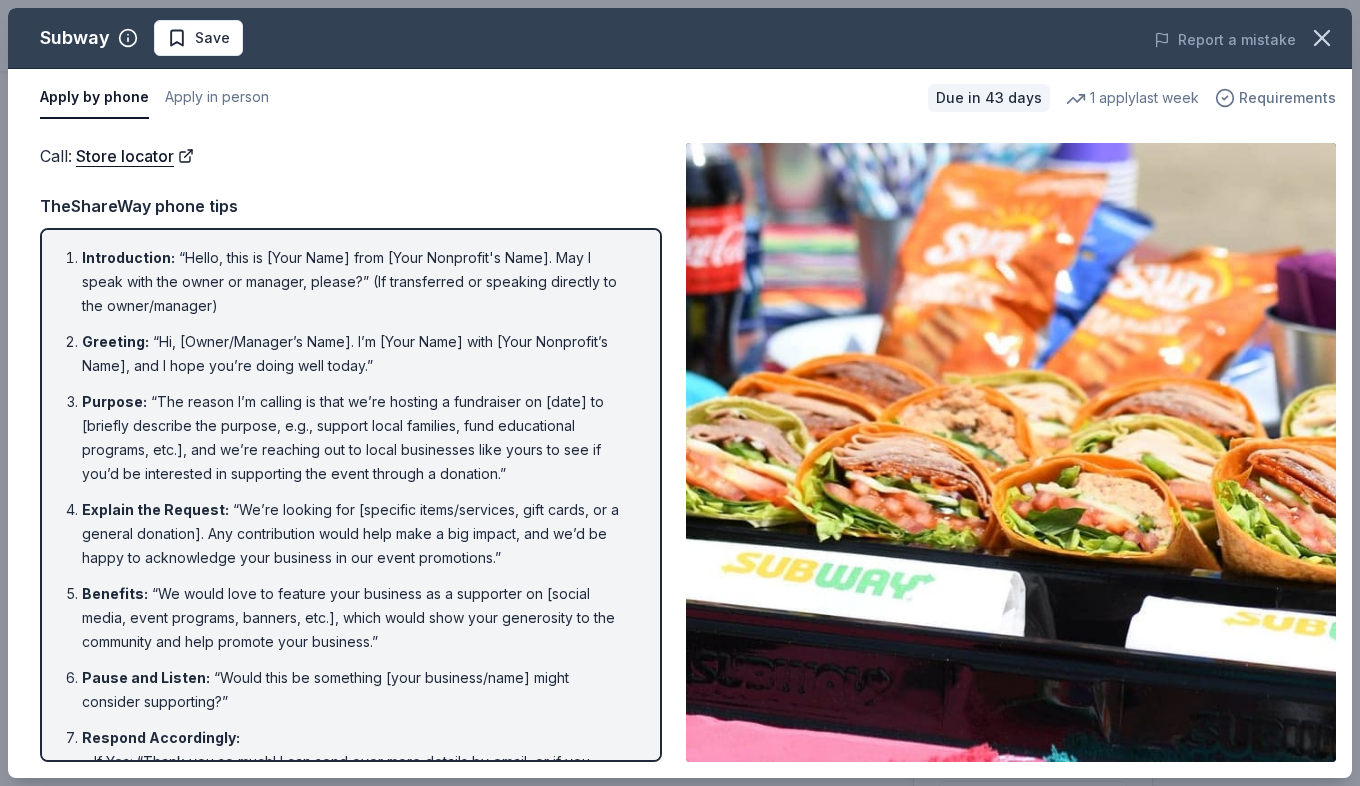 click on "Requirements" at bounding box center [1287, 98] 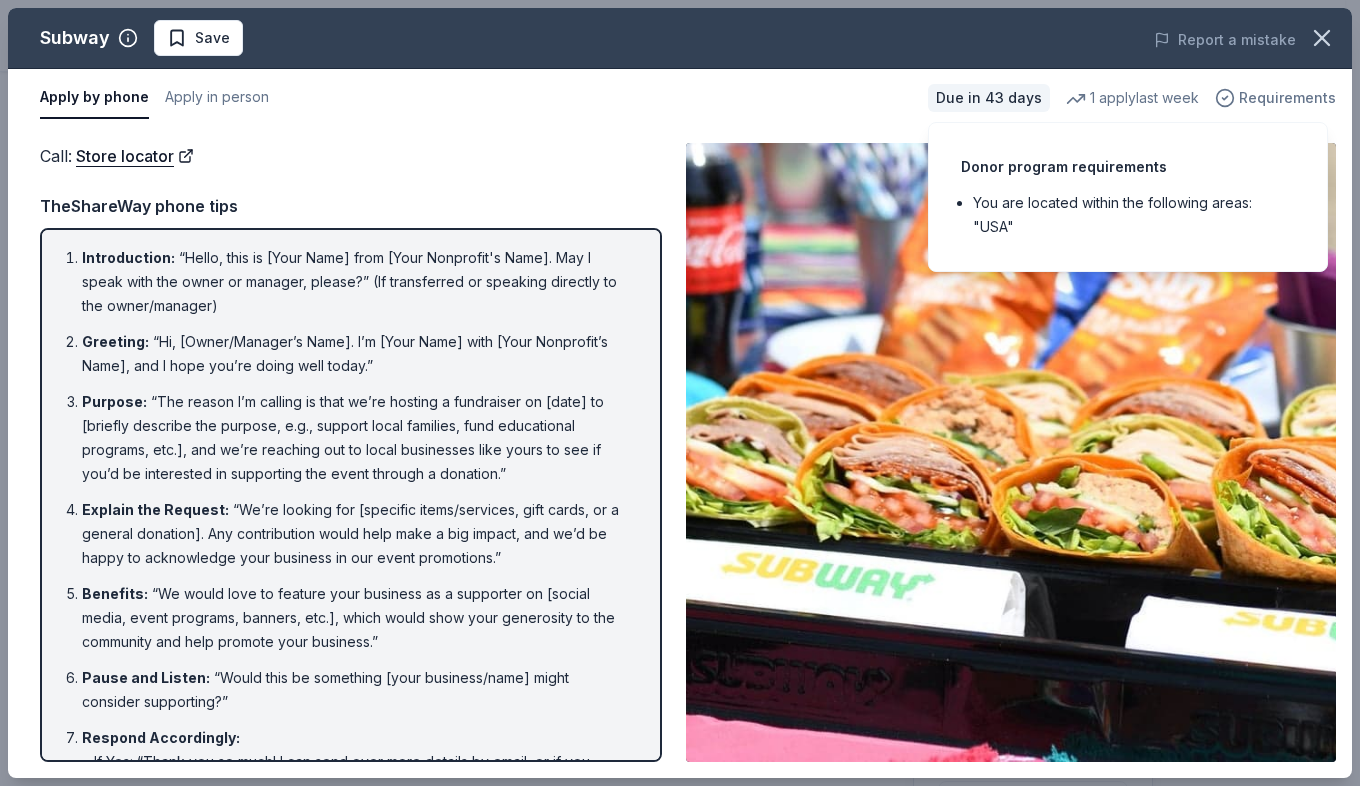 click on "Requirements" at bounding box center (1287, 98) 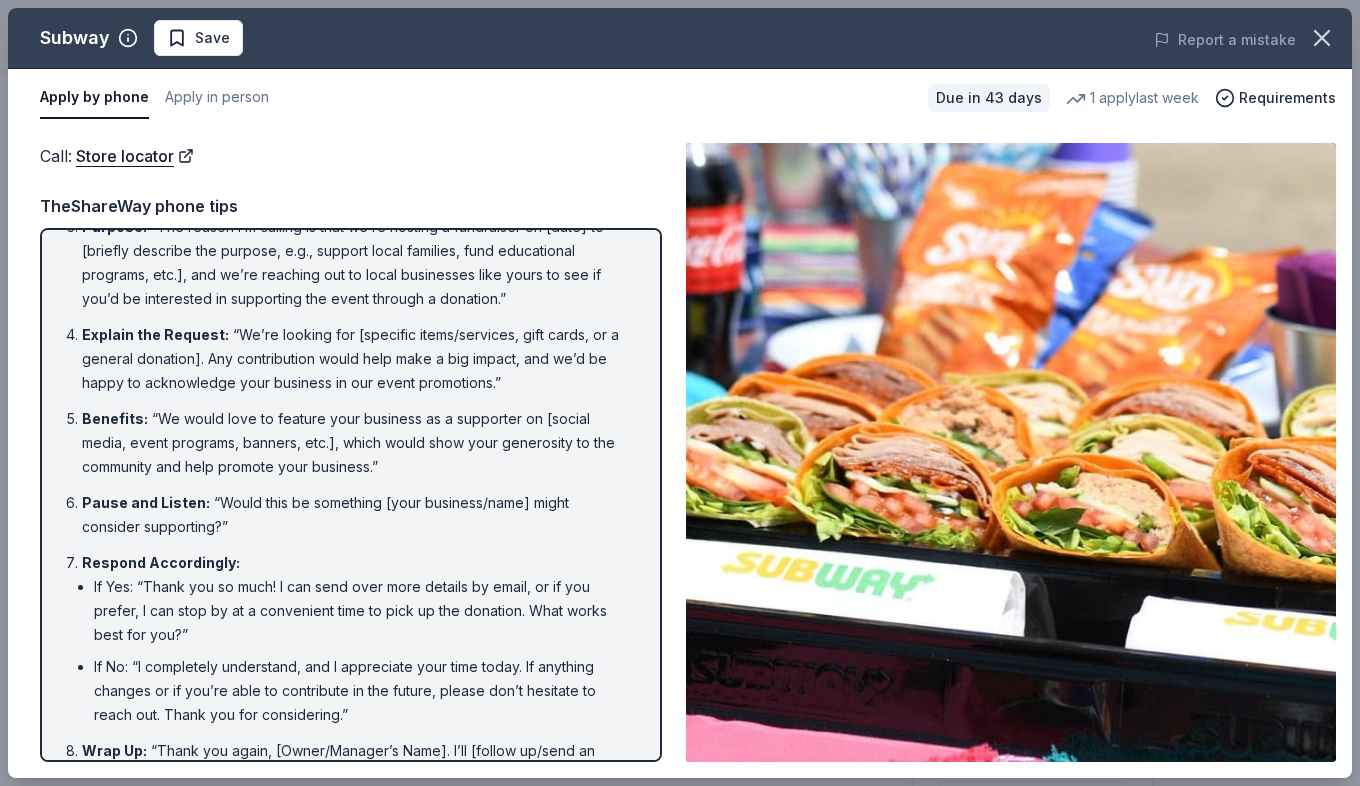 scroll, scrollTop: 242, scrollLeft: 0, axis: vertical 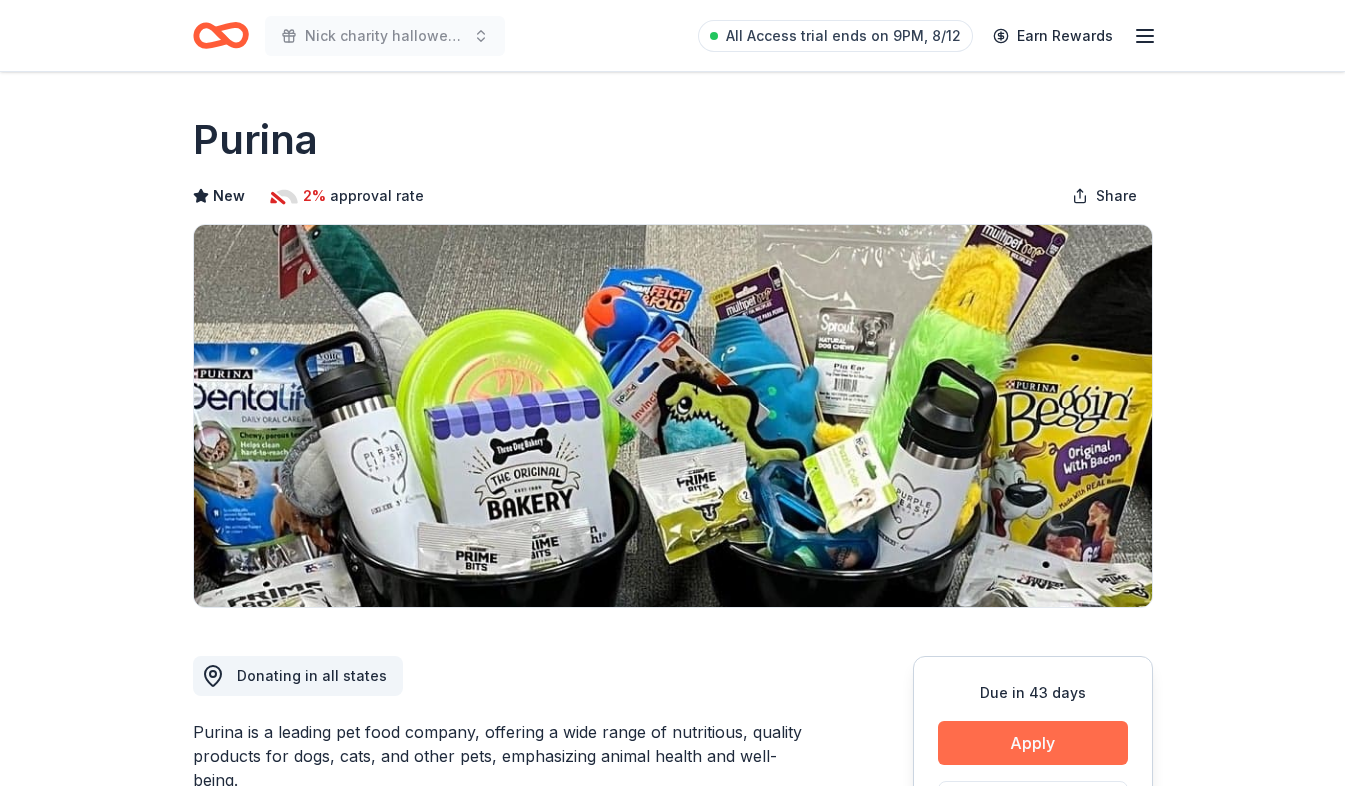 click on "Apply" at bounding box center (1033, 743) 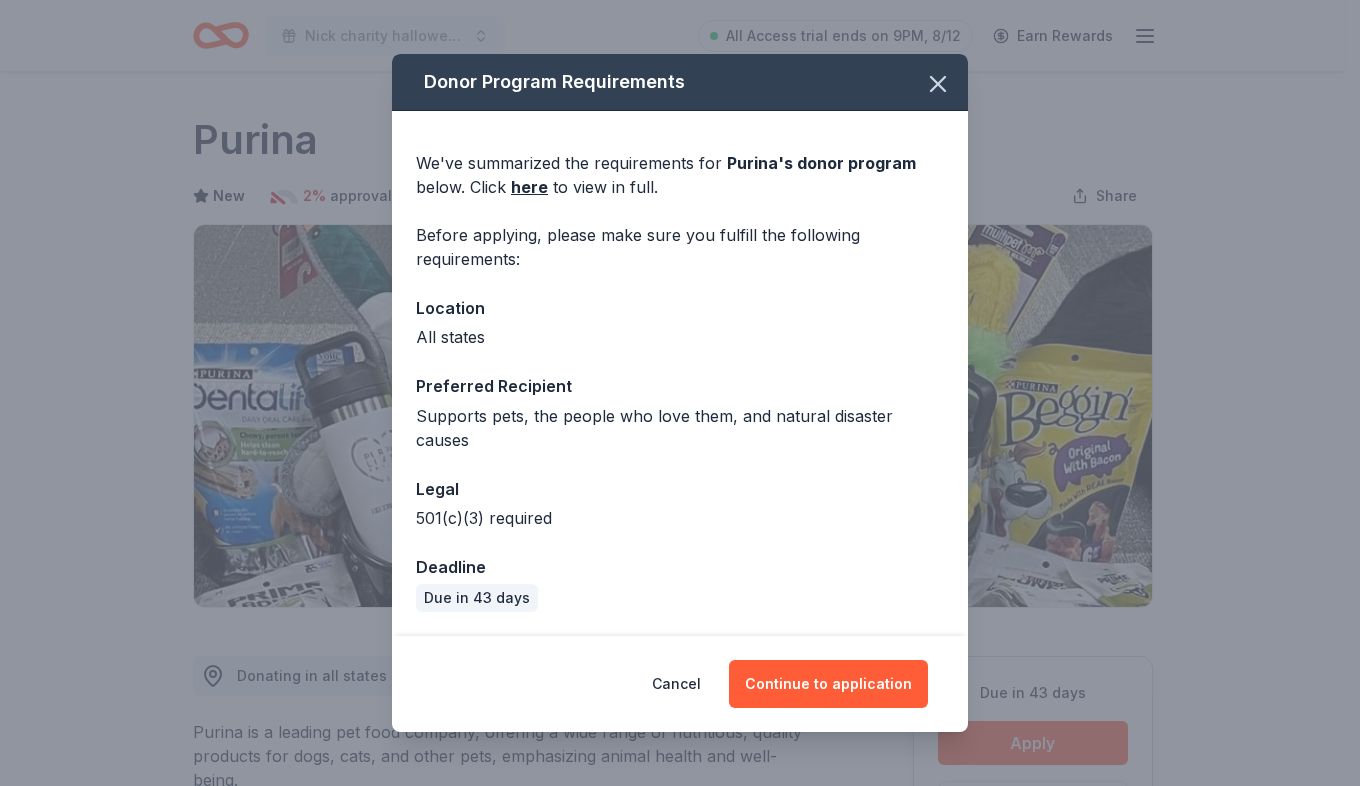 click on "Cancel Continue to application" at bounding box center [680, 684] 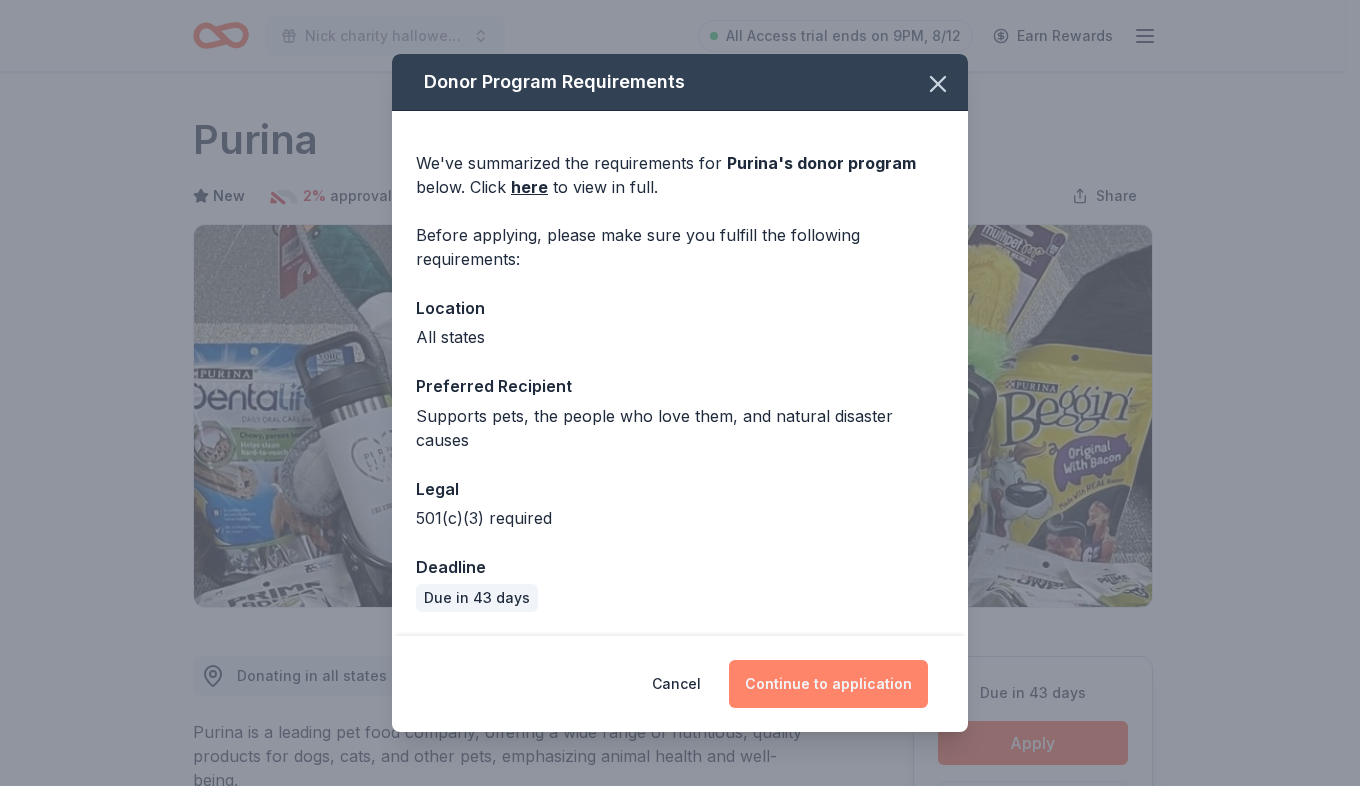 click on "Continue to application" at bounding box center (828, 684) 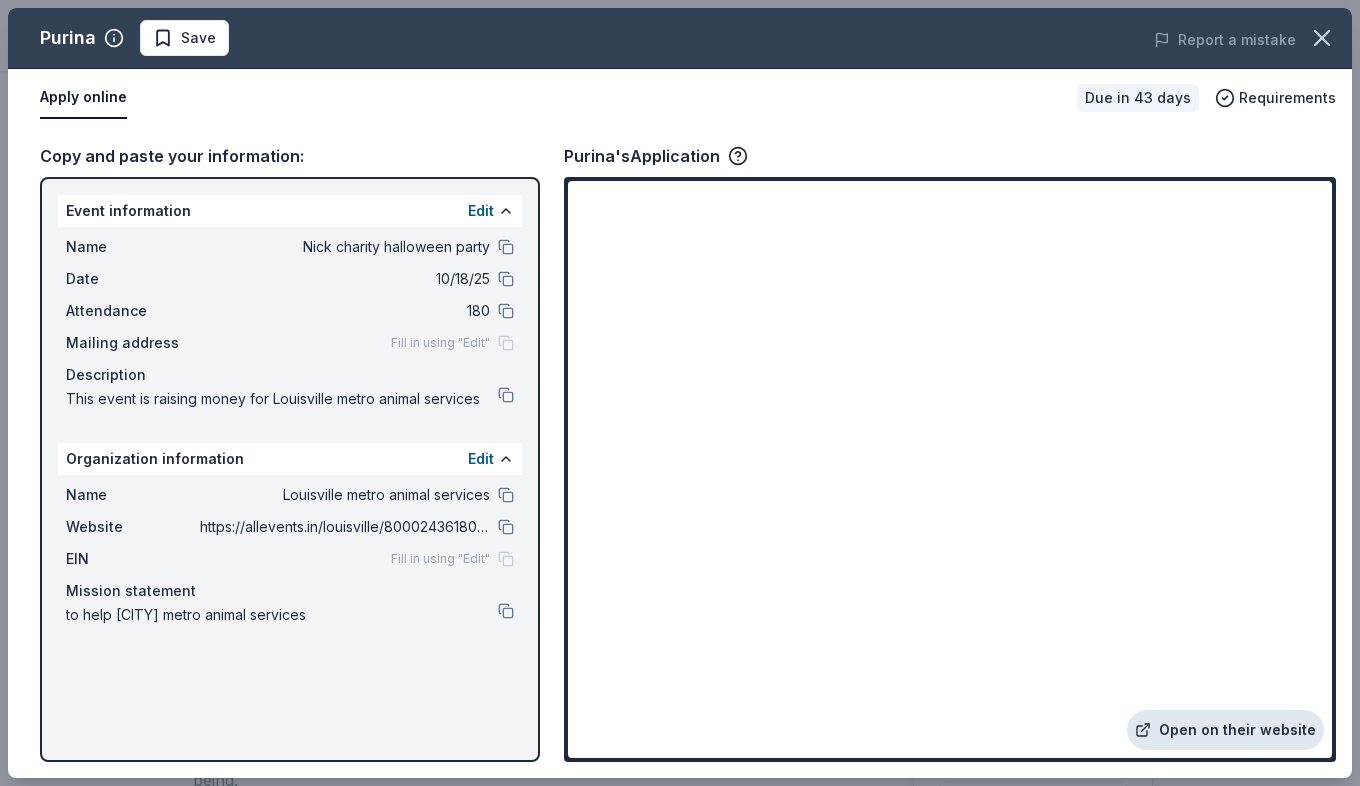 click on "Open on their website" at bounding box center (1225, 730) 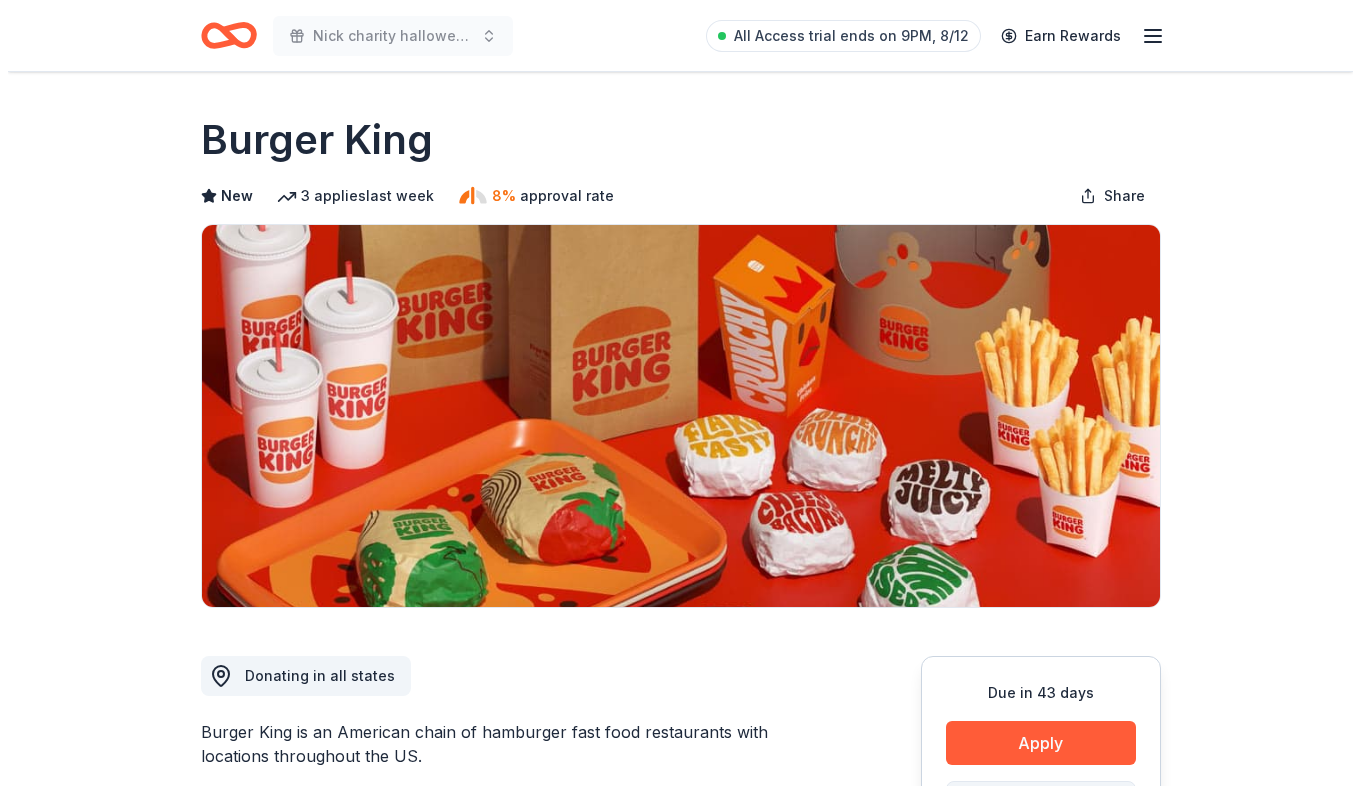 scroll, scrollTop: 0, scrollLeft: 0, axis: both 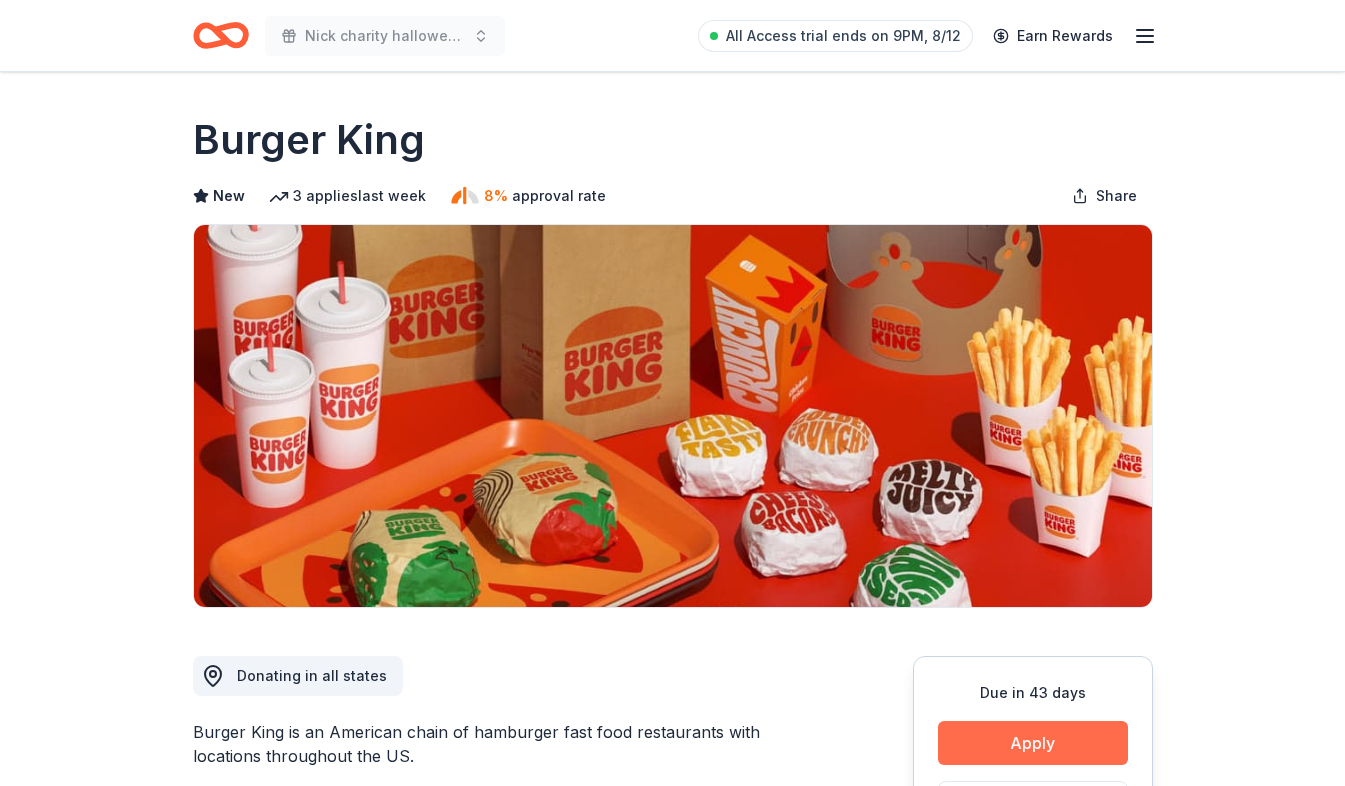 click on "Apply" at bounding box center (1033, 743) 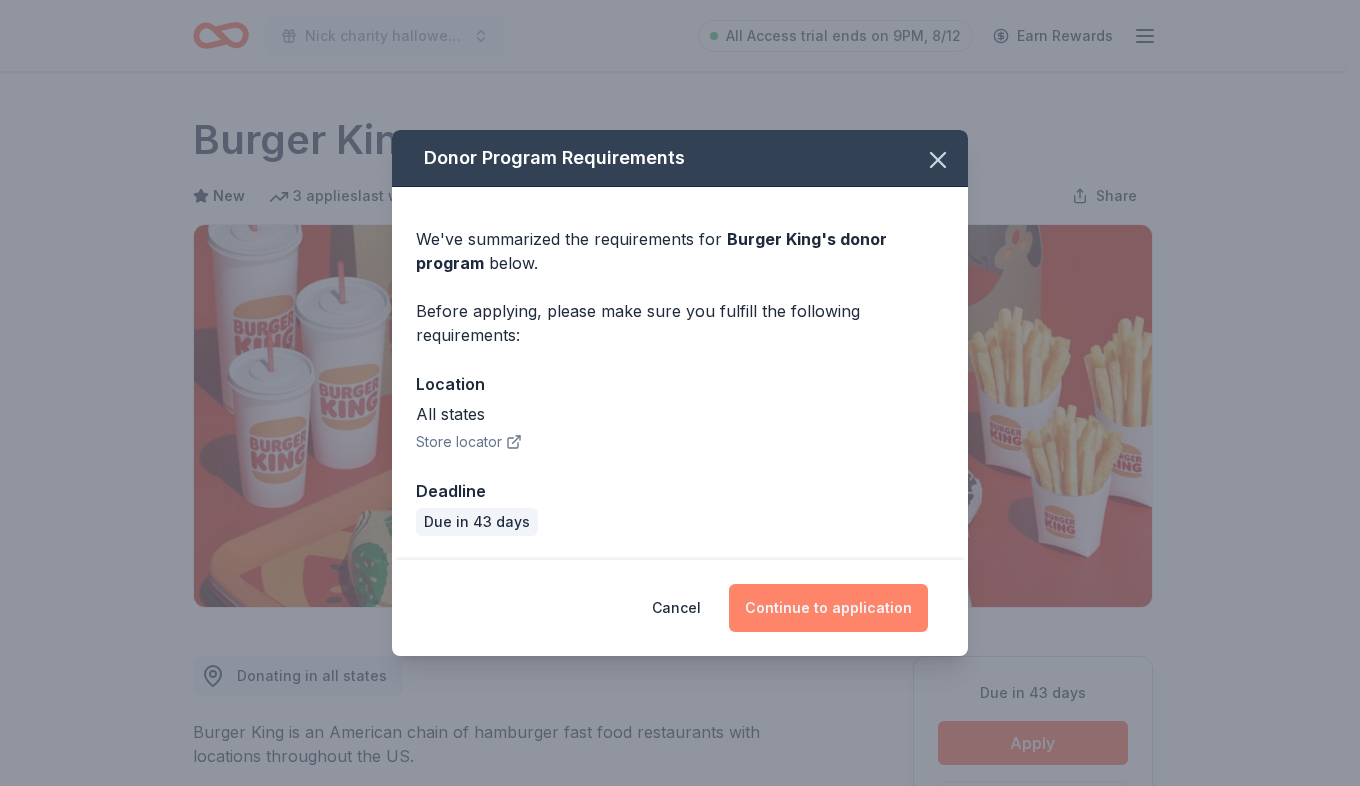 click on "Continue to application" at bounding box center [828, 608] 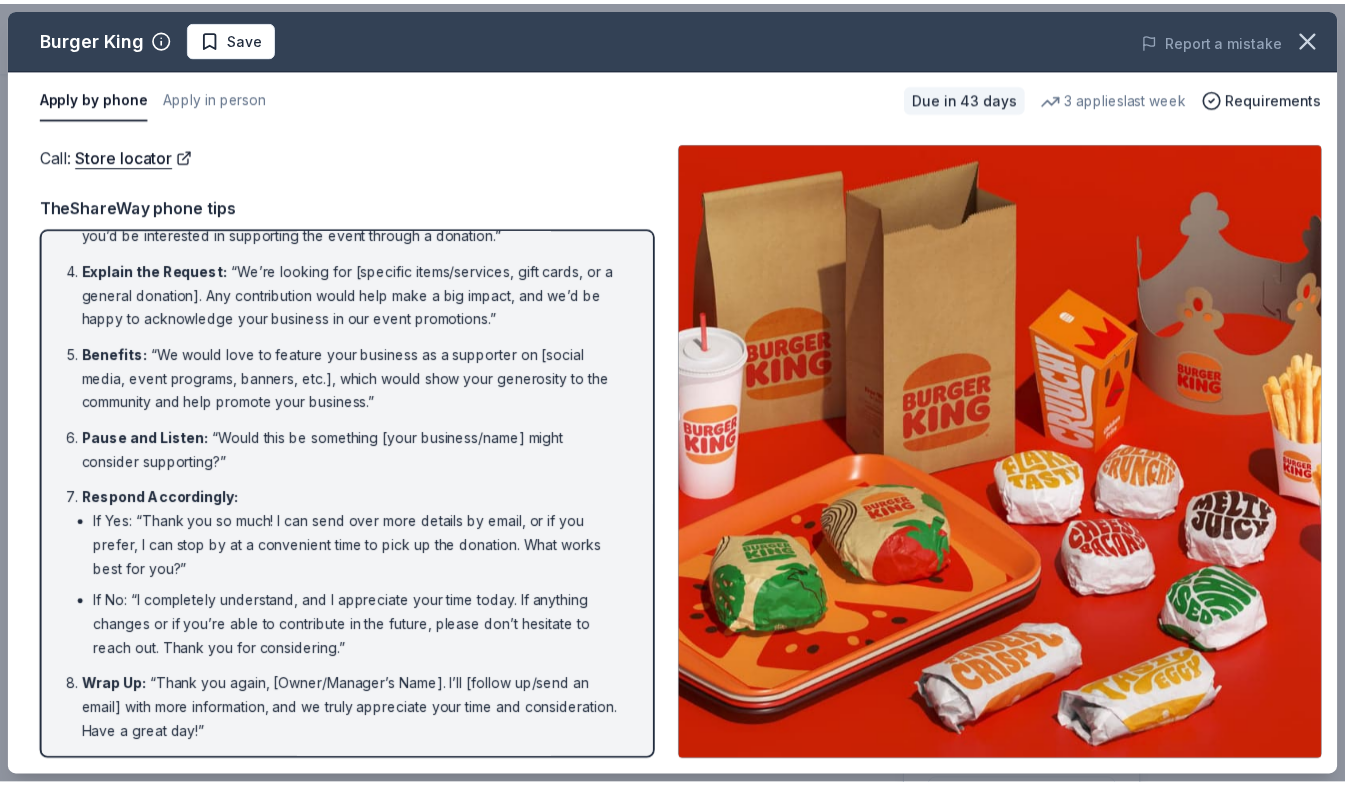 scroll, scrollTop: 242, scrollLeft: 0, axis: vertical 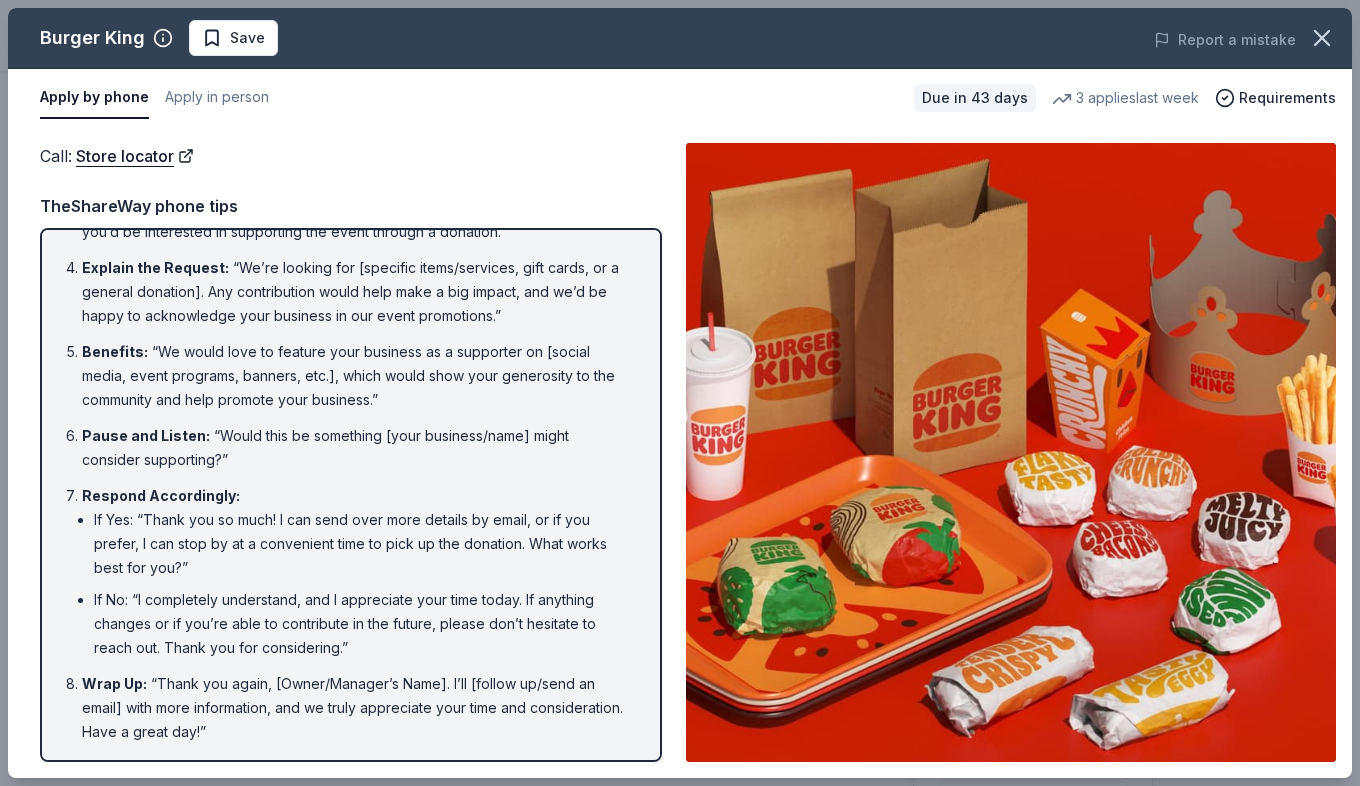 click on "Apply by phone" at bounding box center [94, 98] 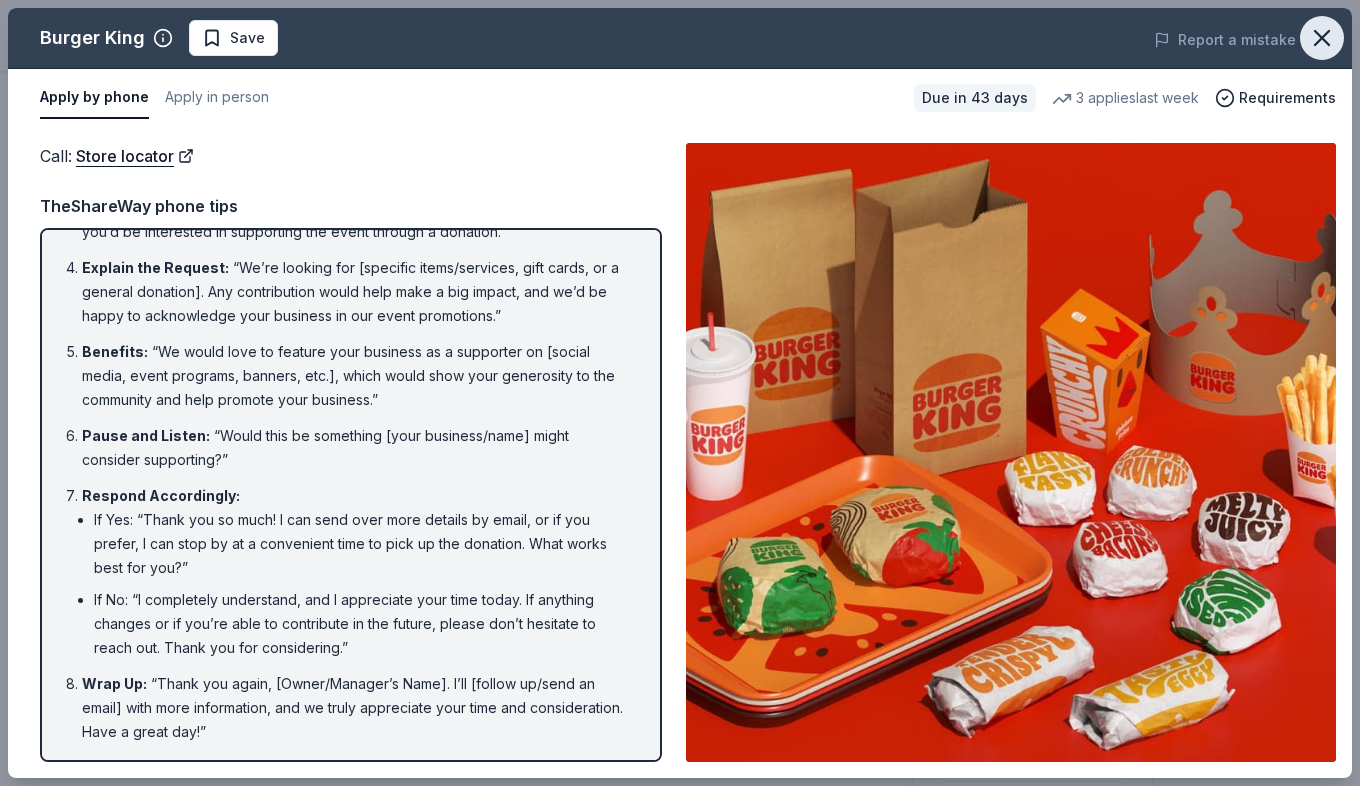 click 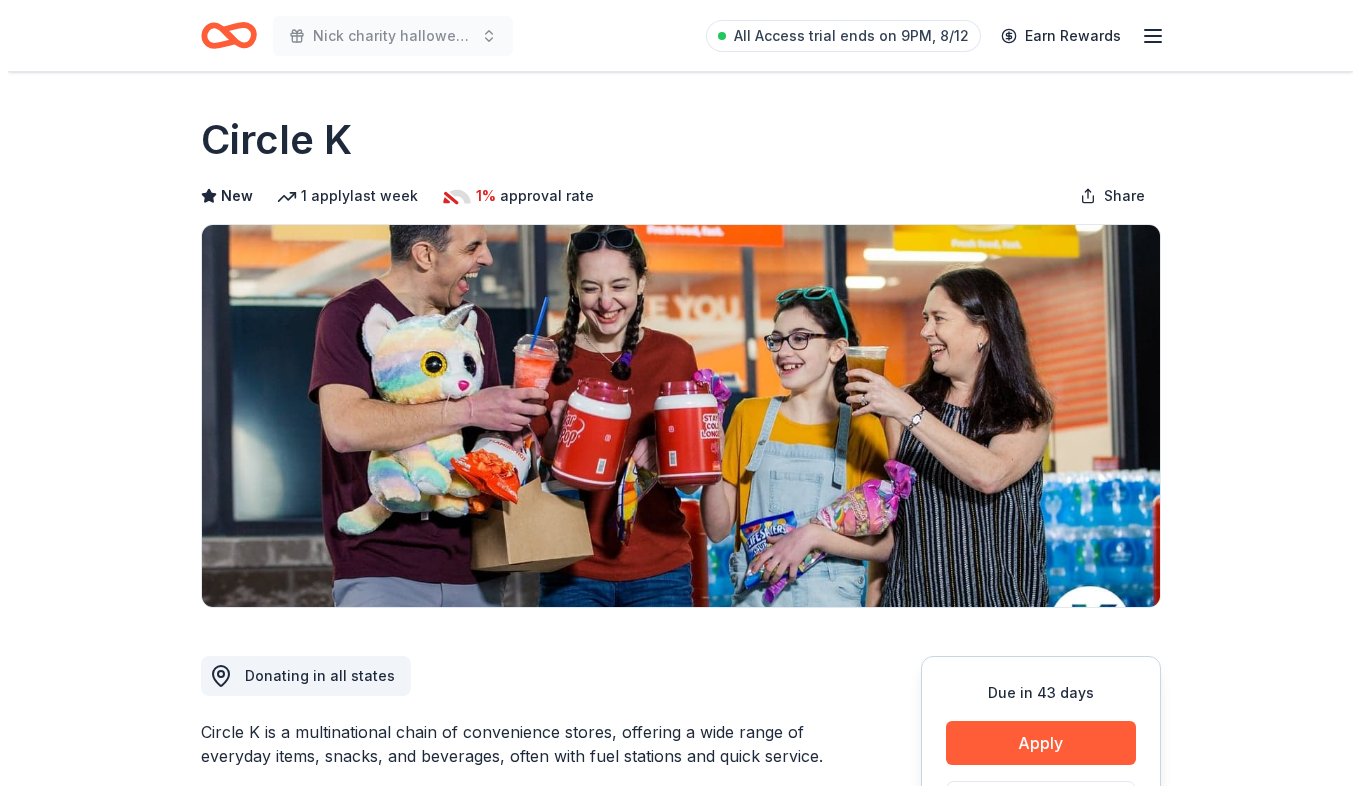 scroll, scrollTop: 0, scrollLeft: 0, axis: both 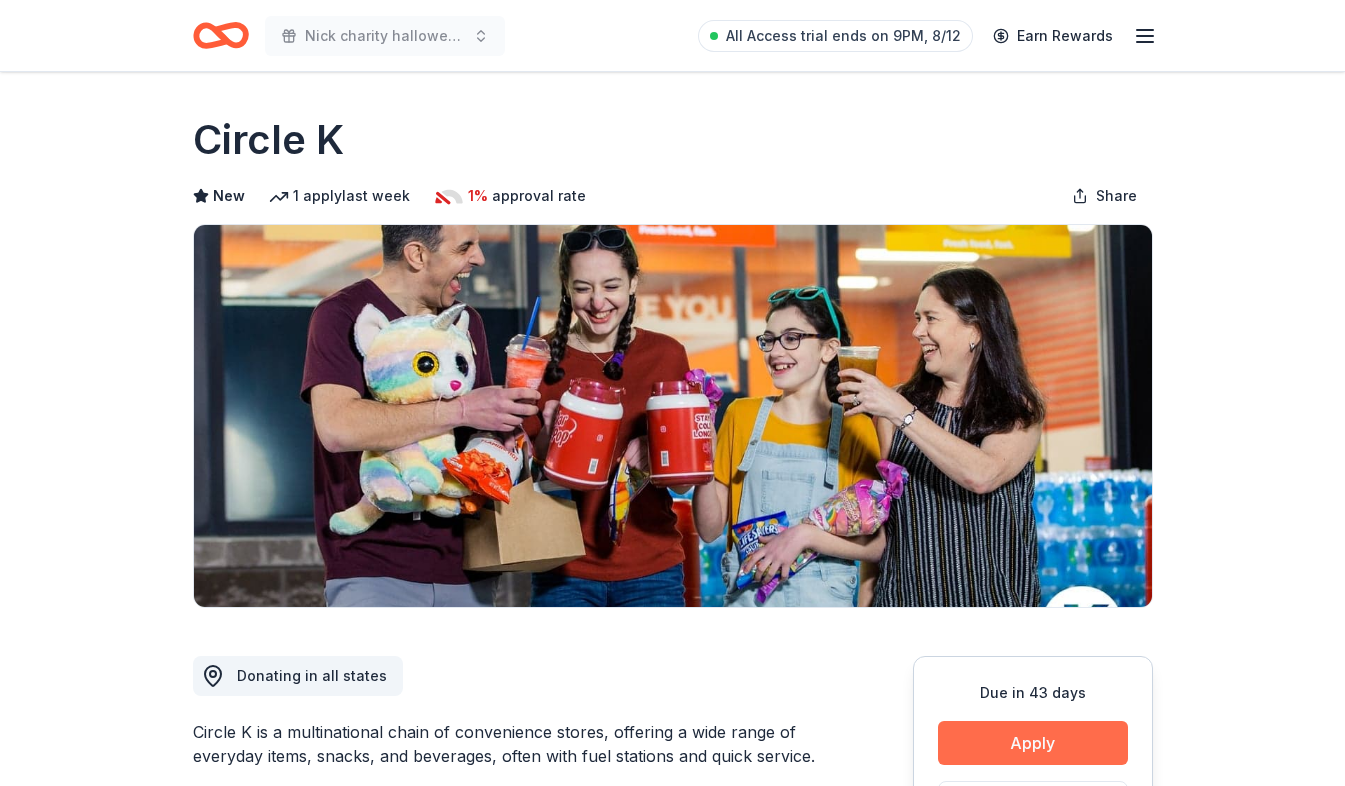 click on "Apply" at bounding box center (1033, 743) 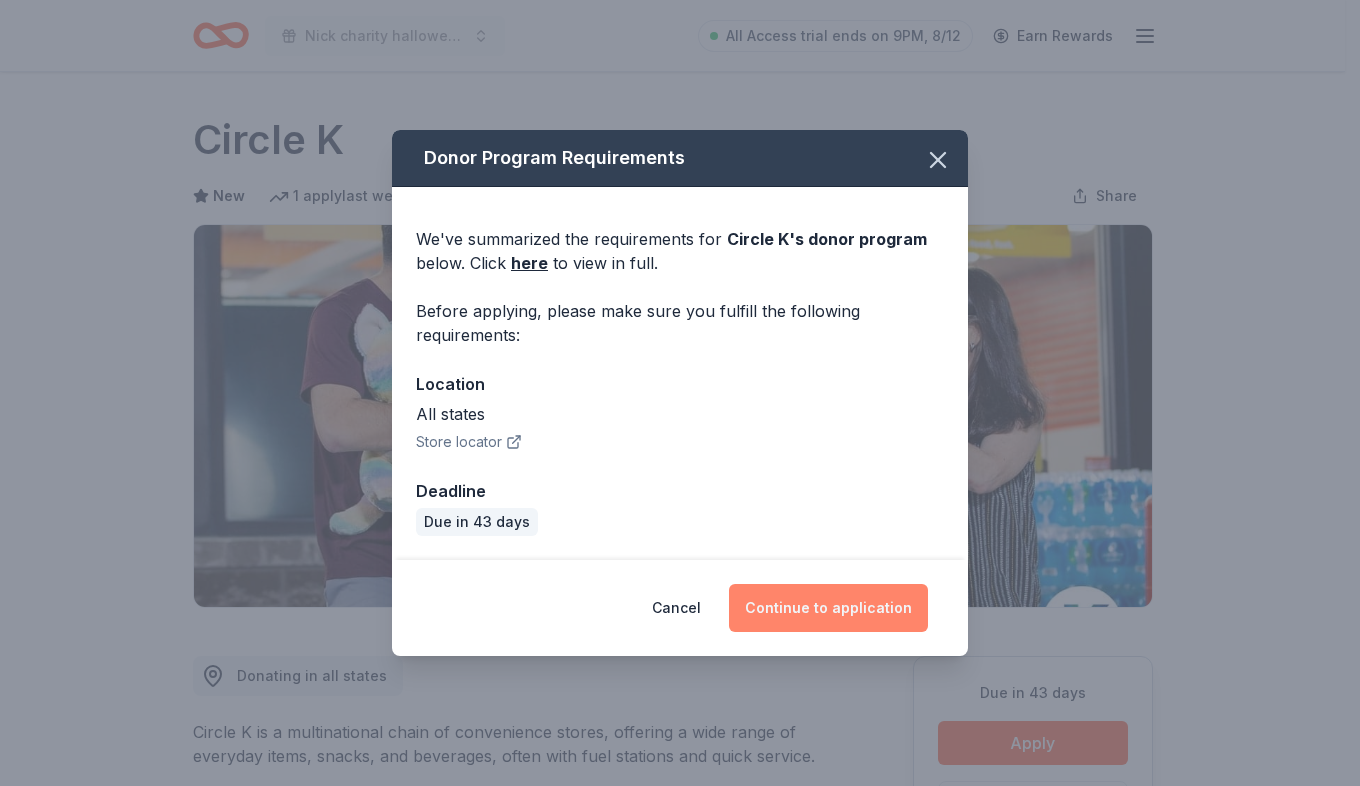 click on "Continue to application" at bounding box center [828, 608] 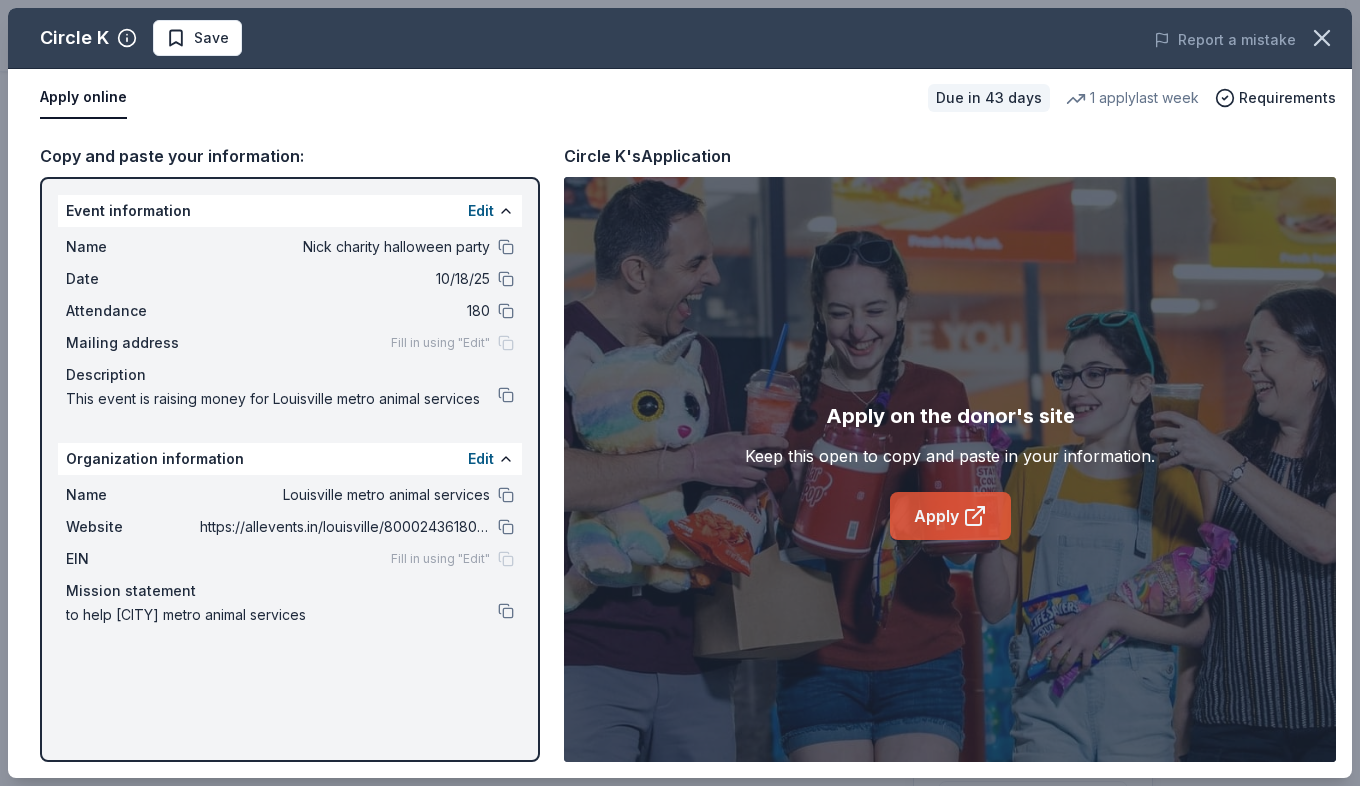 click on "Apply" at bounding box center [950, 516] 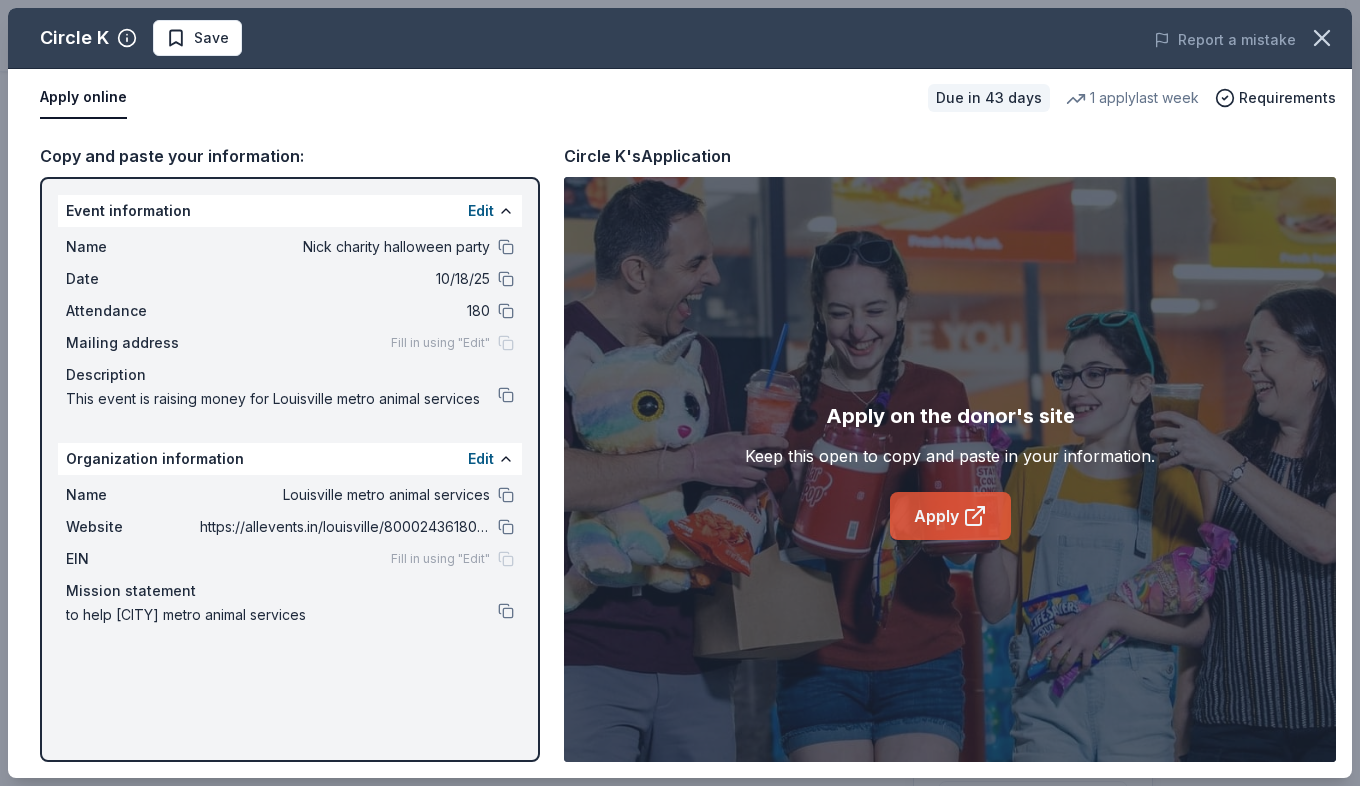 click on "Apply" at bounding box center [950, 516] 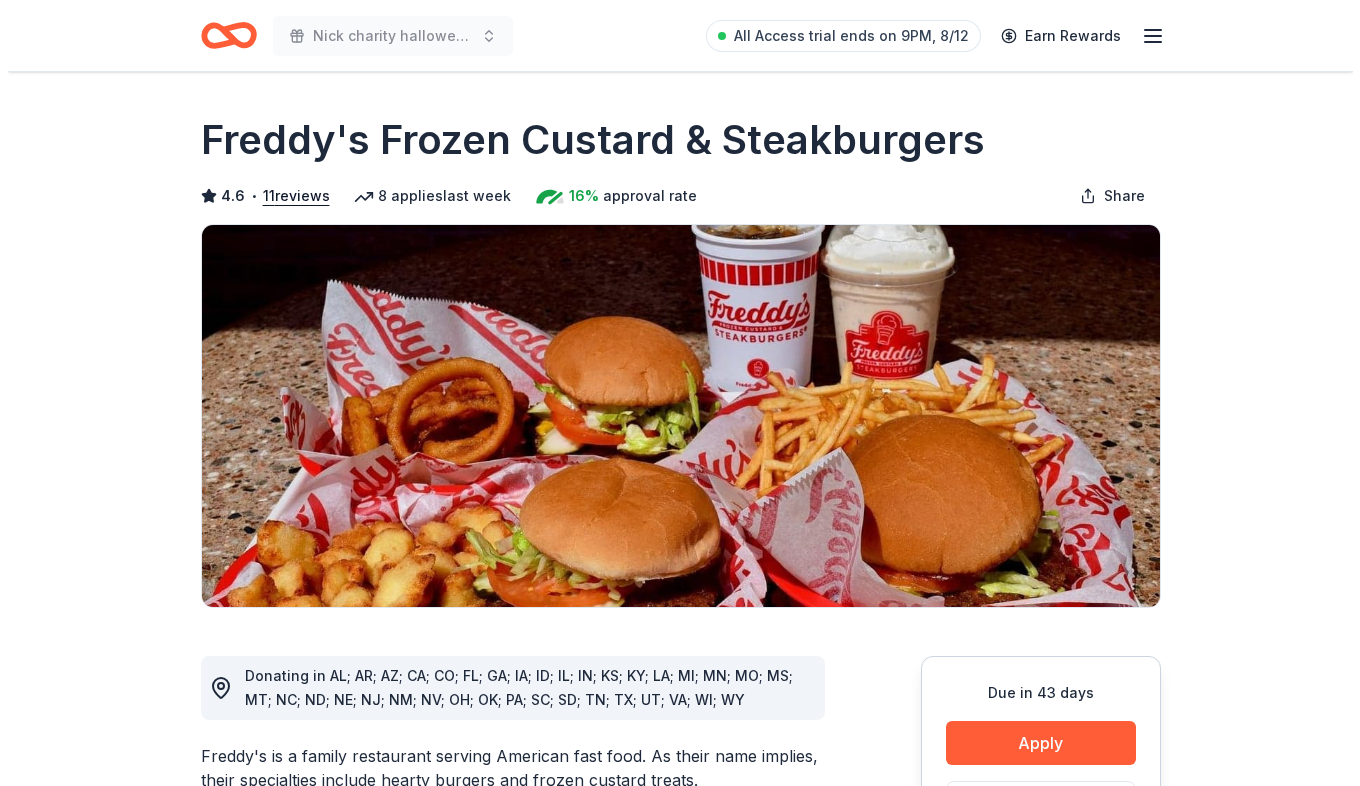 scroll, scrollTop: 0, scrollLeft: 0, axis: both 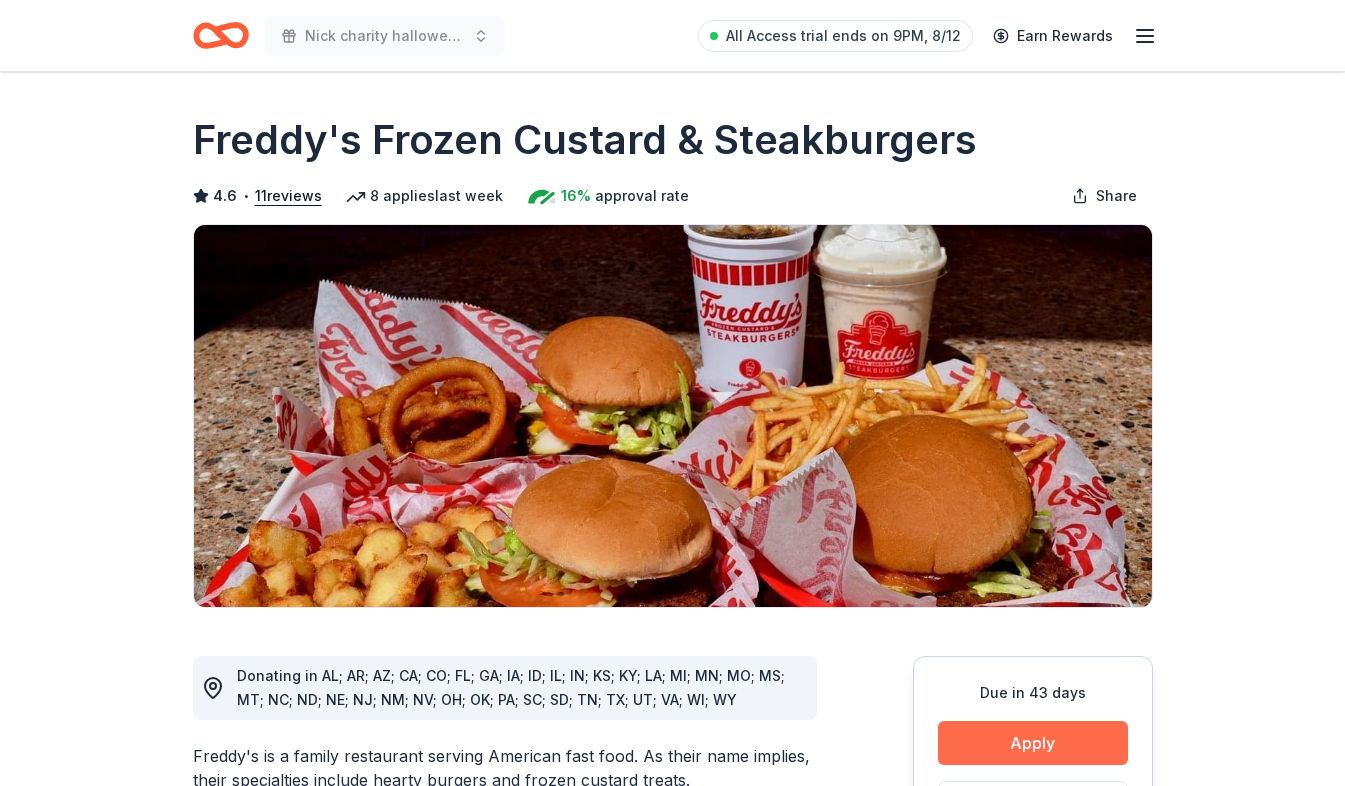 click on "Apply" at bounding box center [1033, 743] 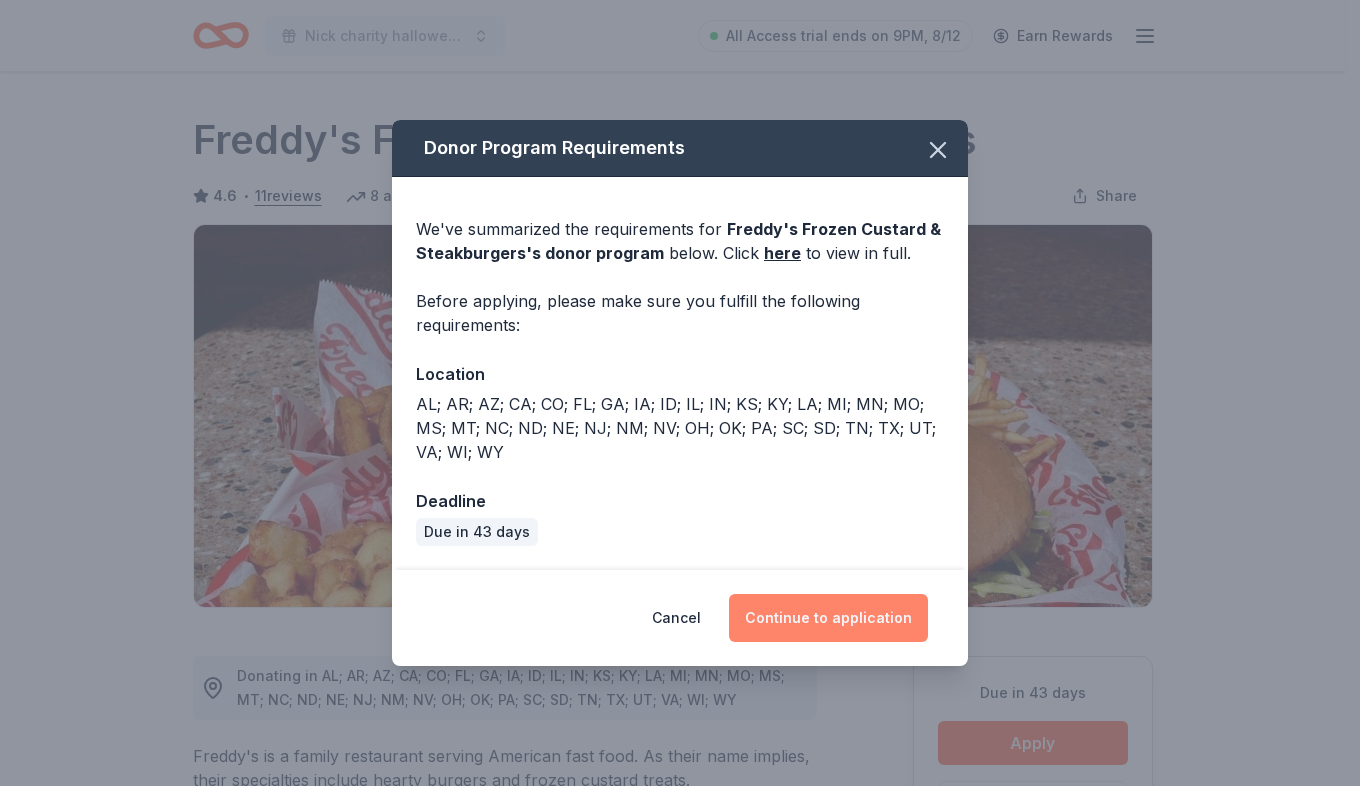 click on "Continue to application" at bounding box center (828, 618) 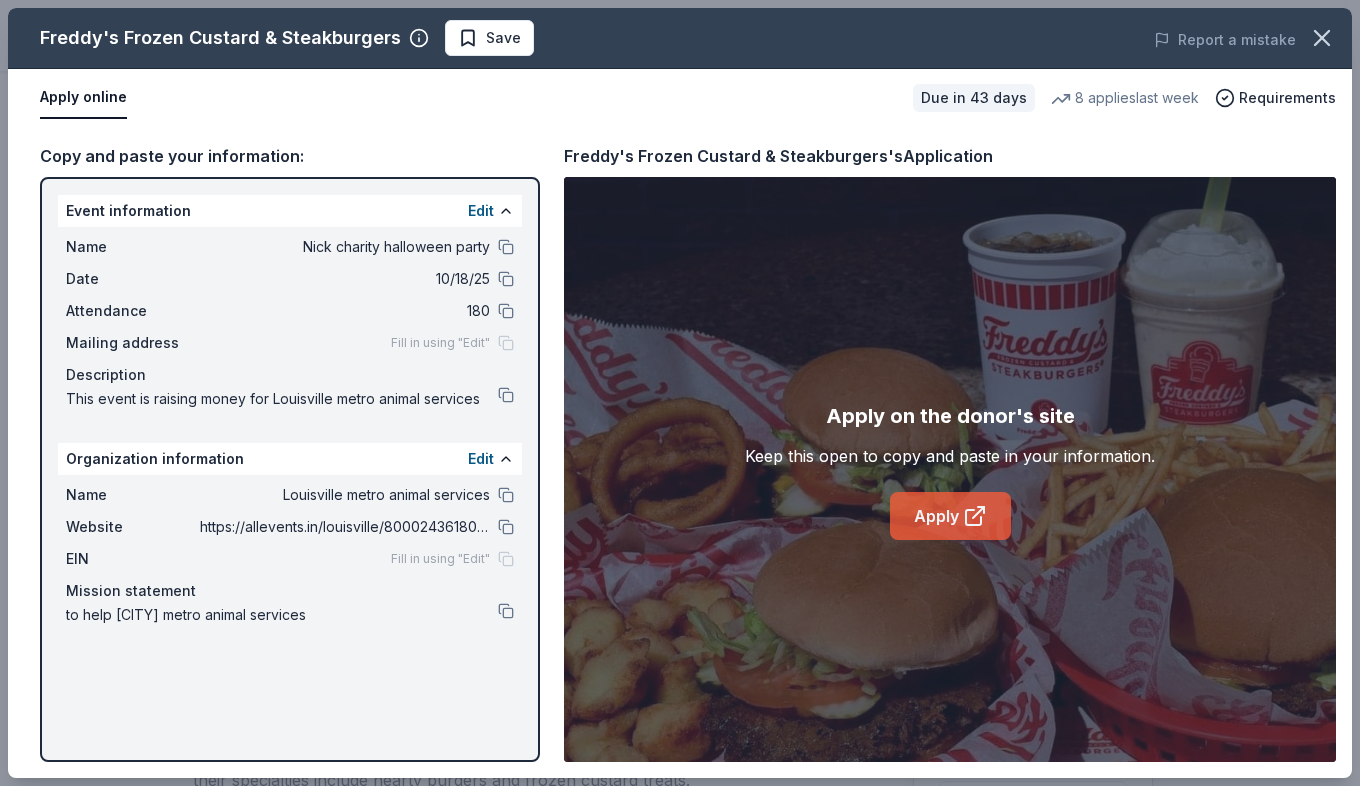 click on "Apply on the donor's site Keep this open to copy and paste in your information. Apply" at bounding box center [950, 470] 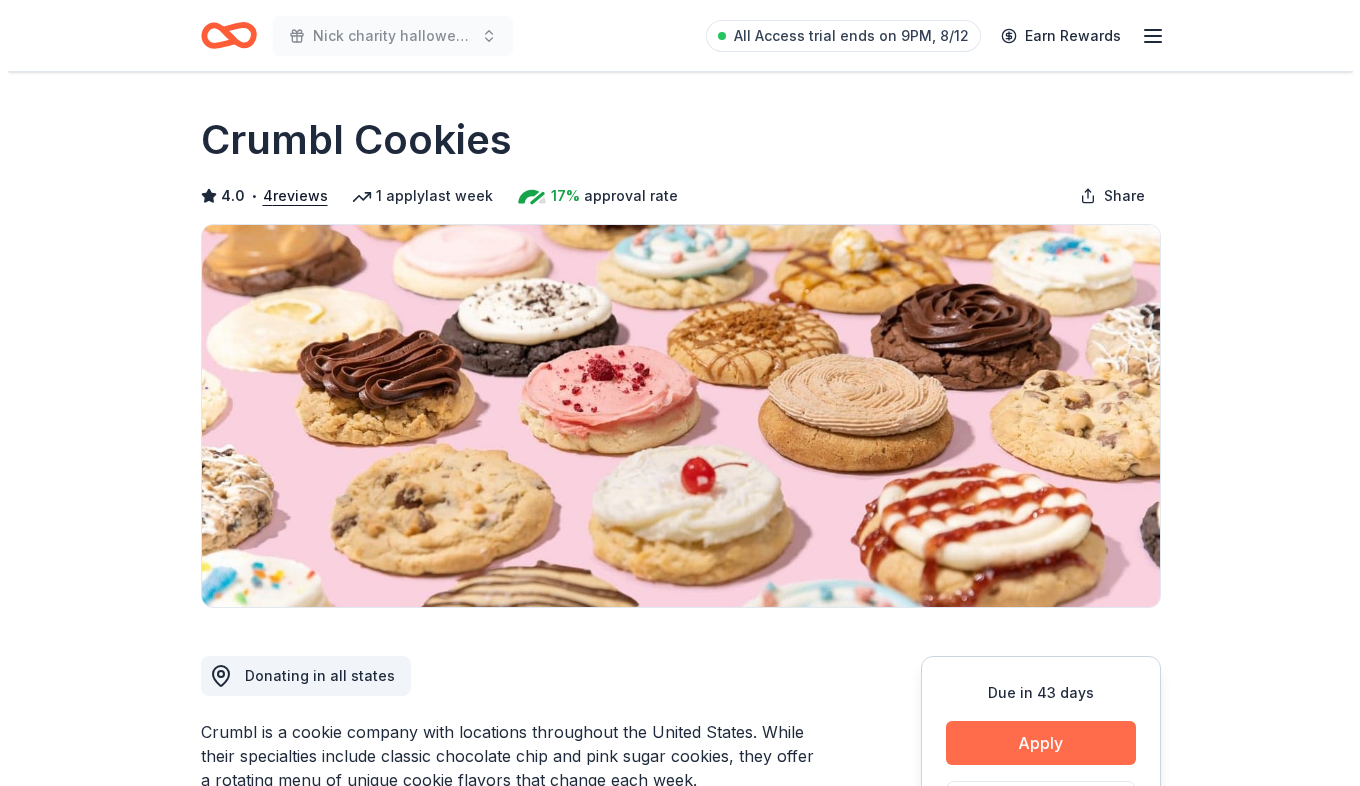 scroll, scrollTop: 0, scrollLeft: 0, axis: both 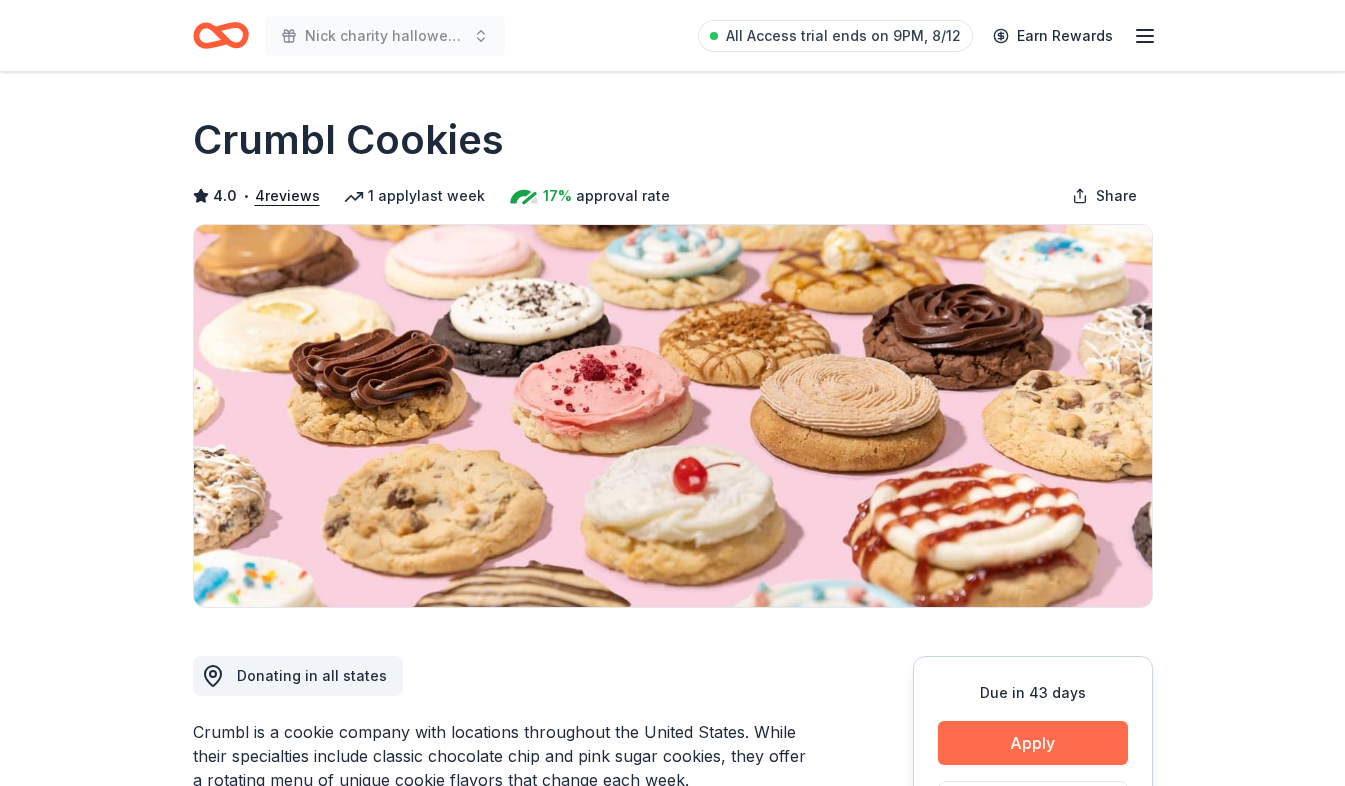 click on "Apply" at bounding box center [1033, 743] 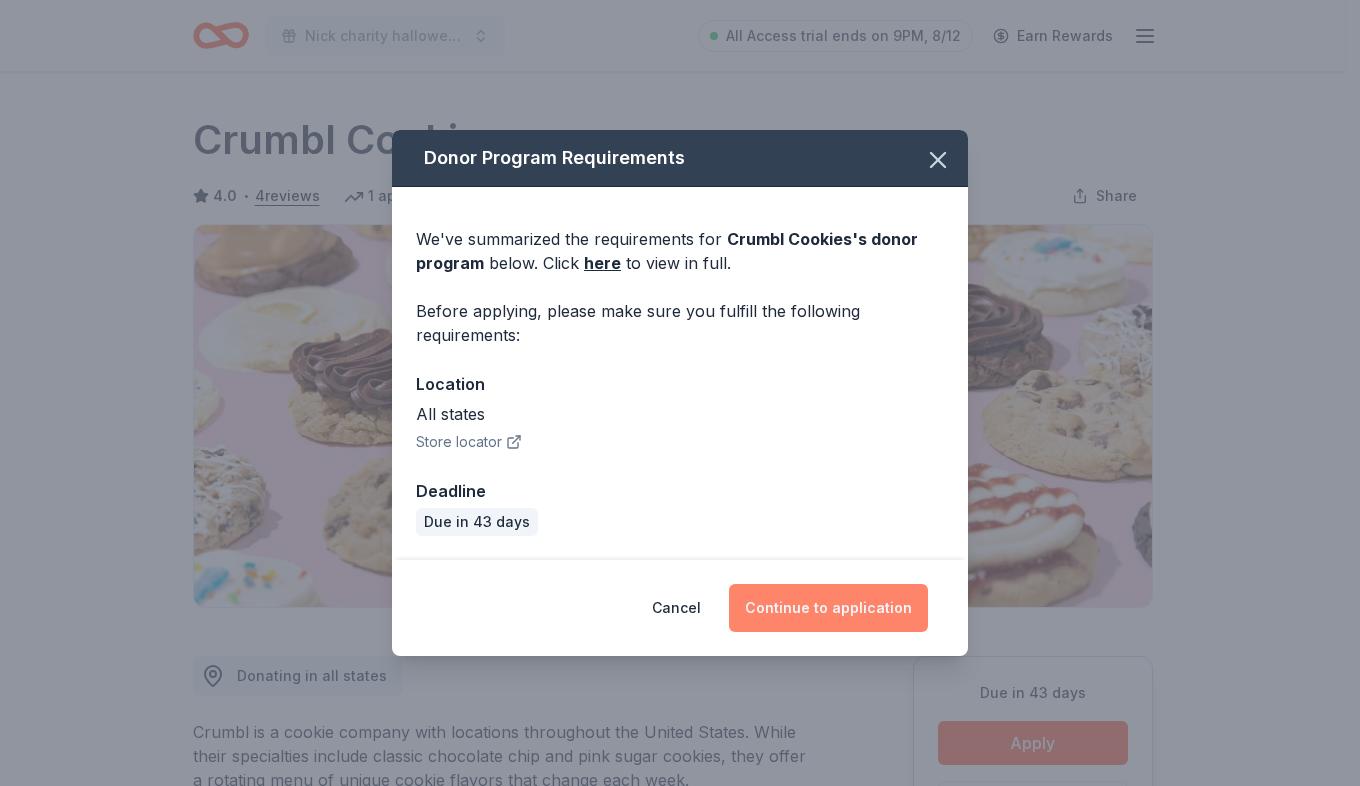 click on "Continue to application" at bounding box center [828, 608] 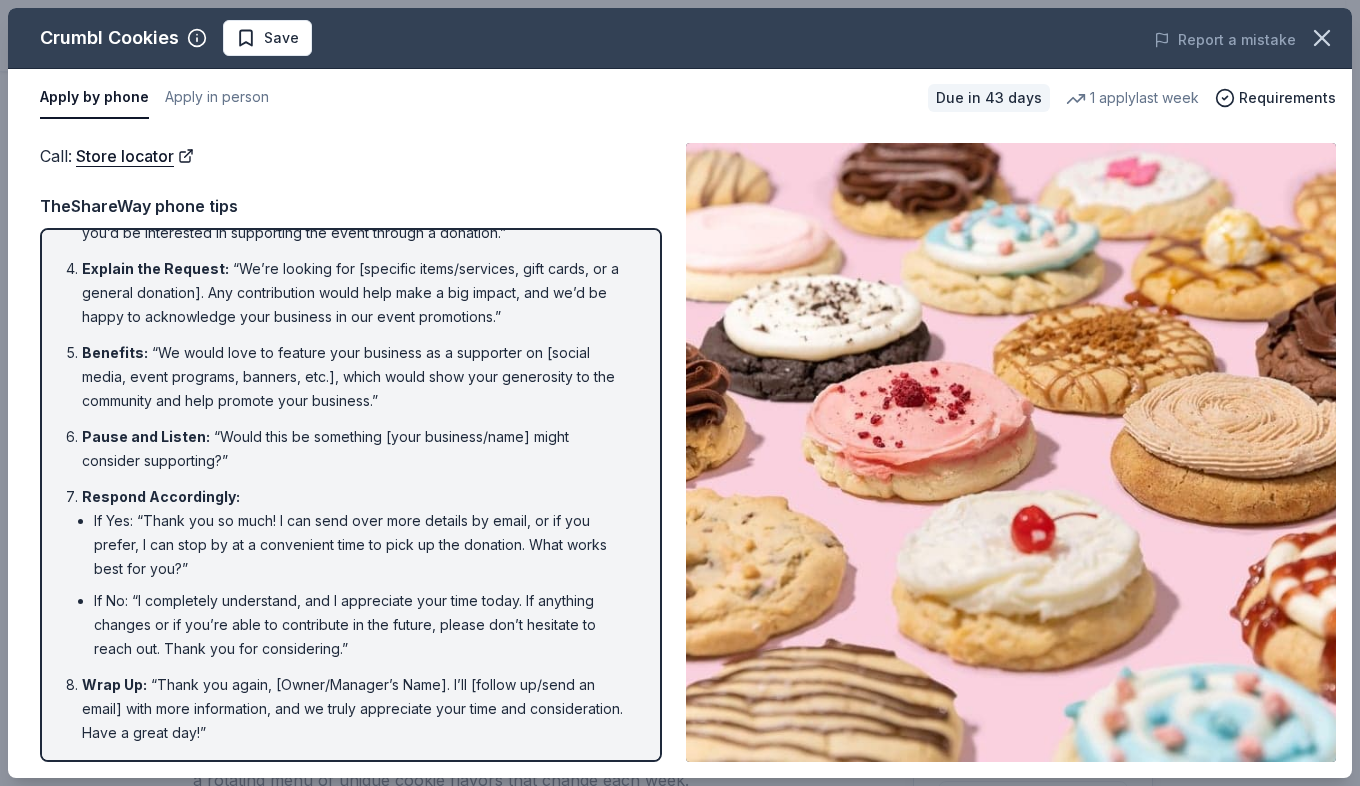 scroll, scrollTop: 242, scrollLeft: 0, axis: vertical 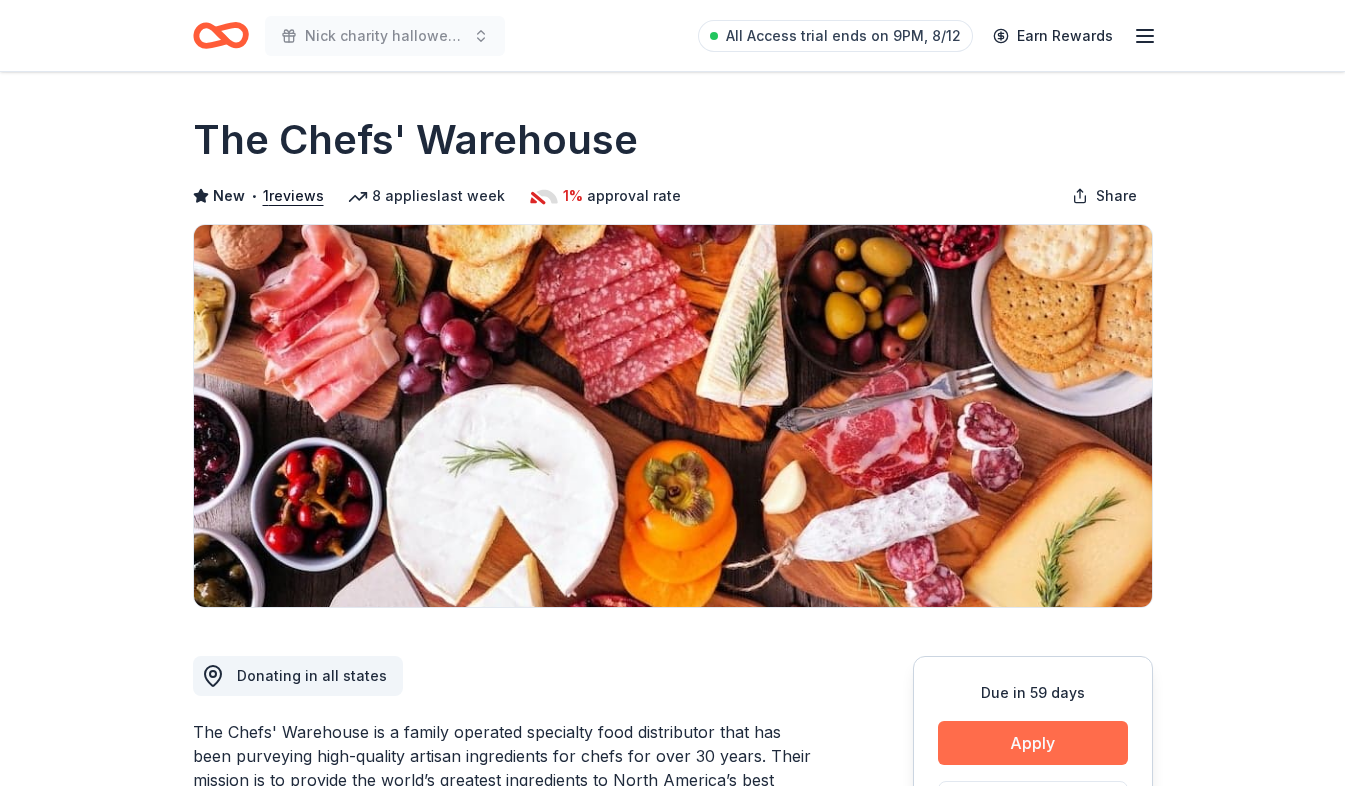 click on "Apply" at bounding box center (1033, 743) 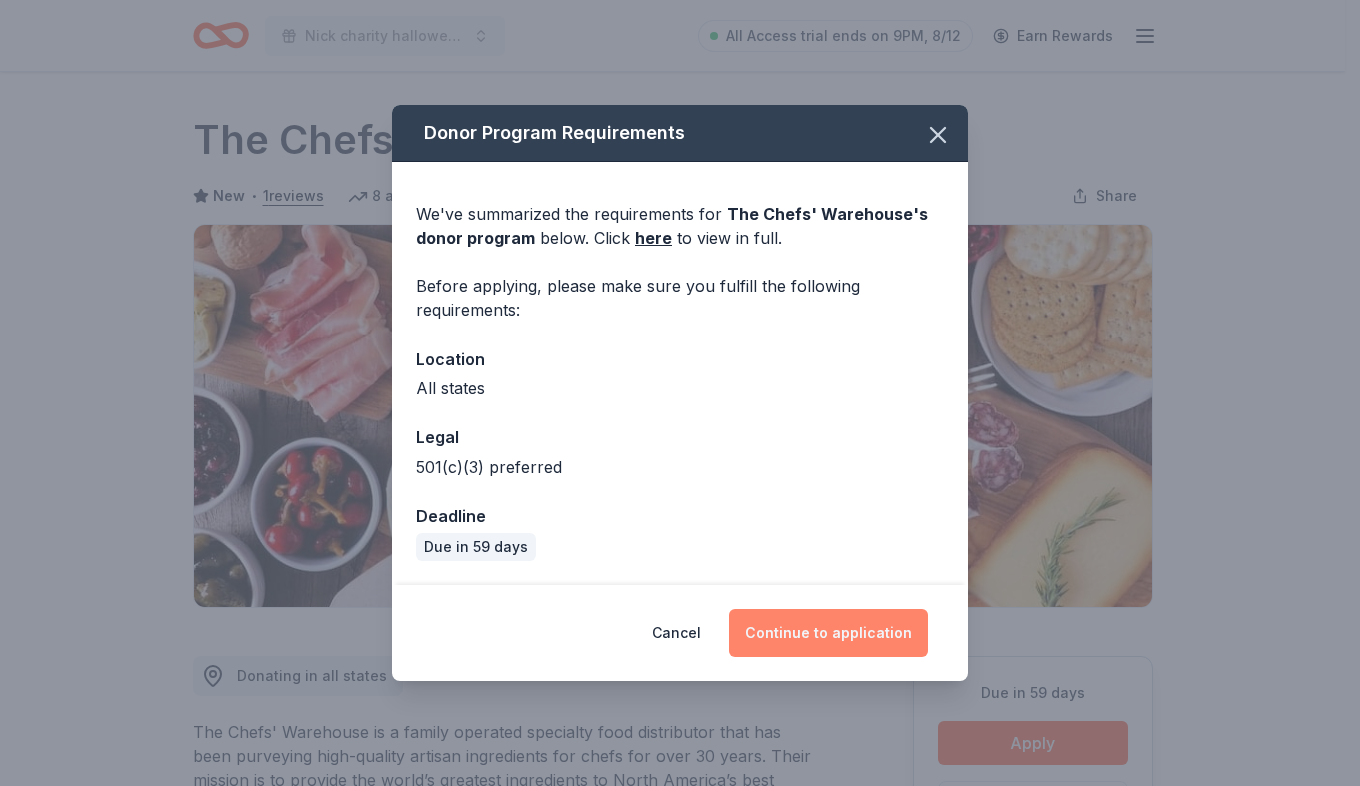 click on "Continue to application" at bounding box center [828, 633] 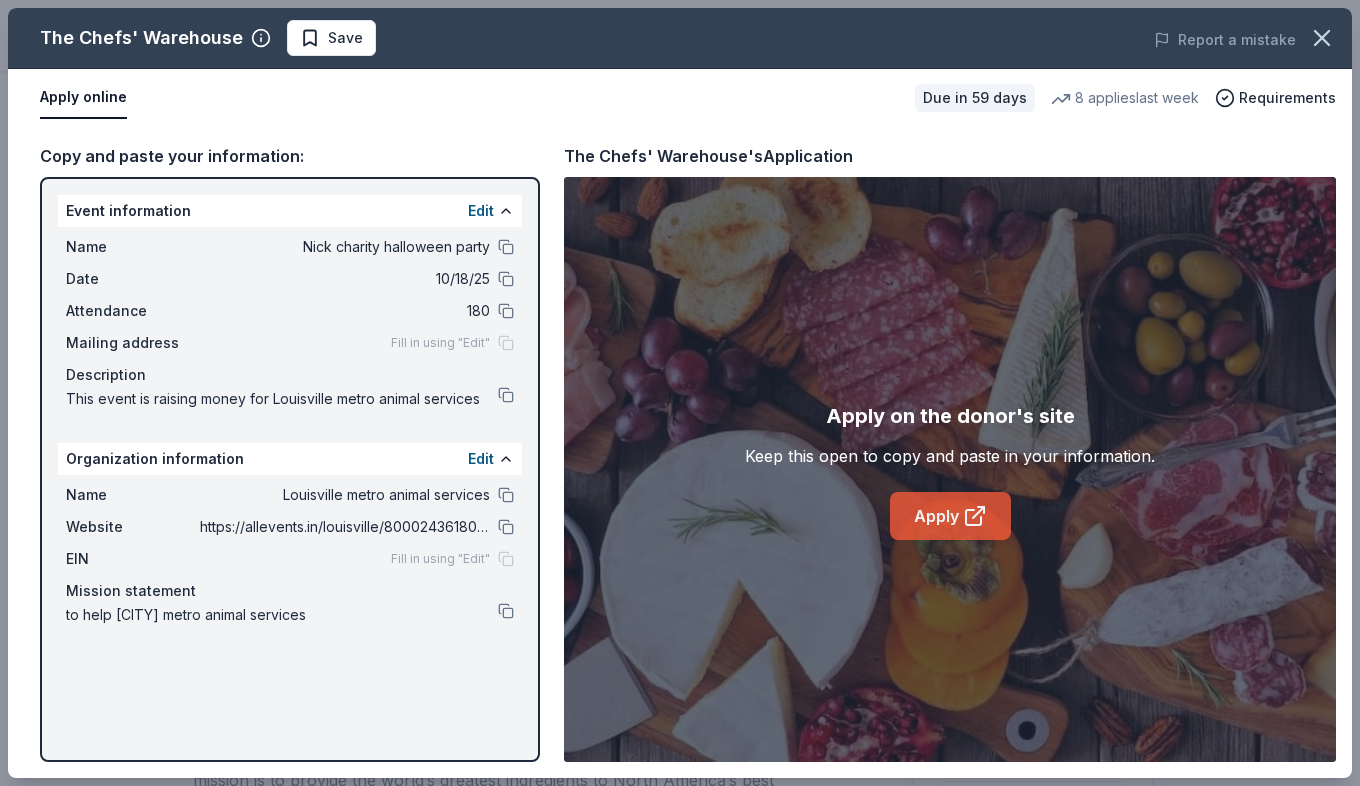 click on "Apply" at bounding box center (950, 516) 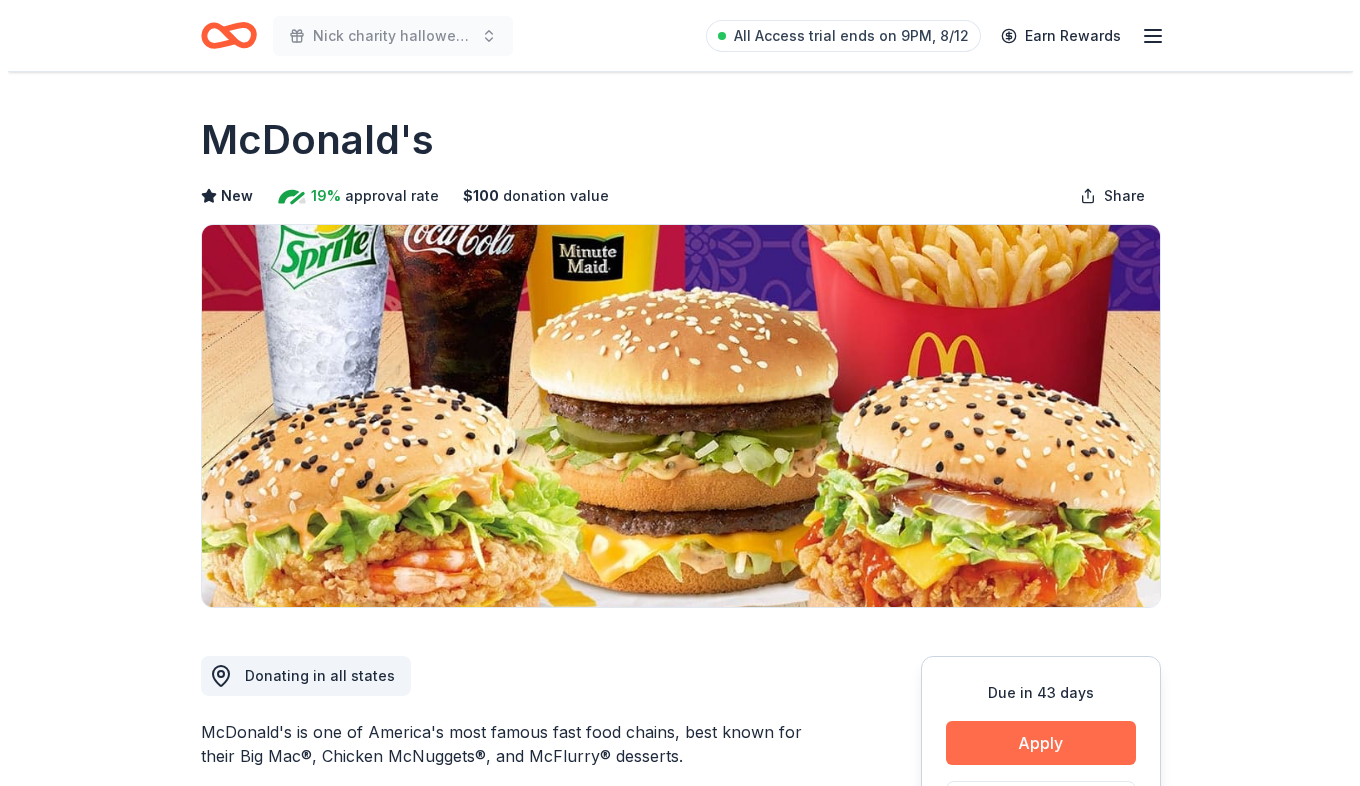 scroll, scrollTop: 0, scrollLeft: 0, axis: both 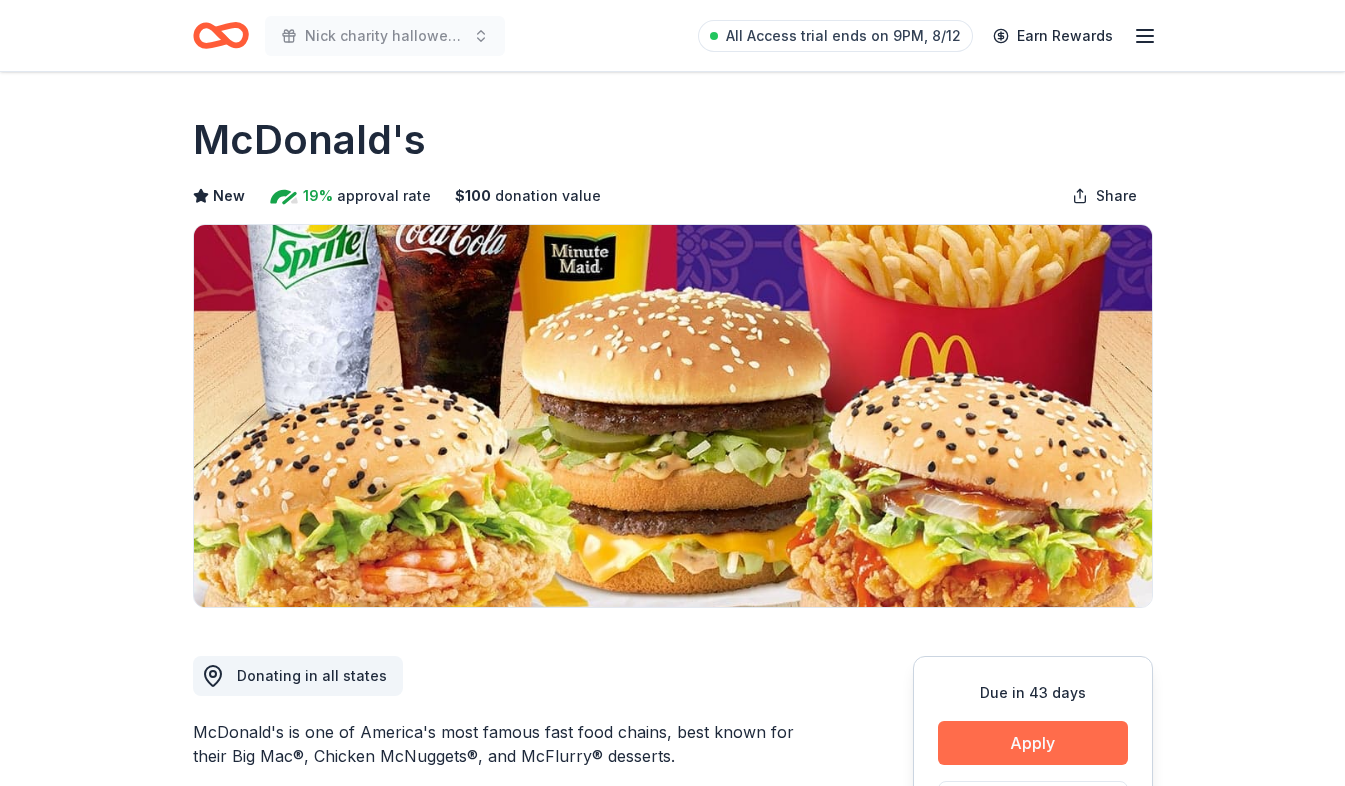 click on "Apply" at bounding box center [1033, 743] 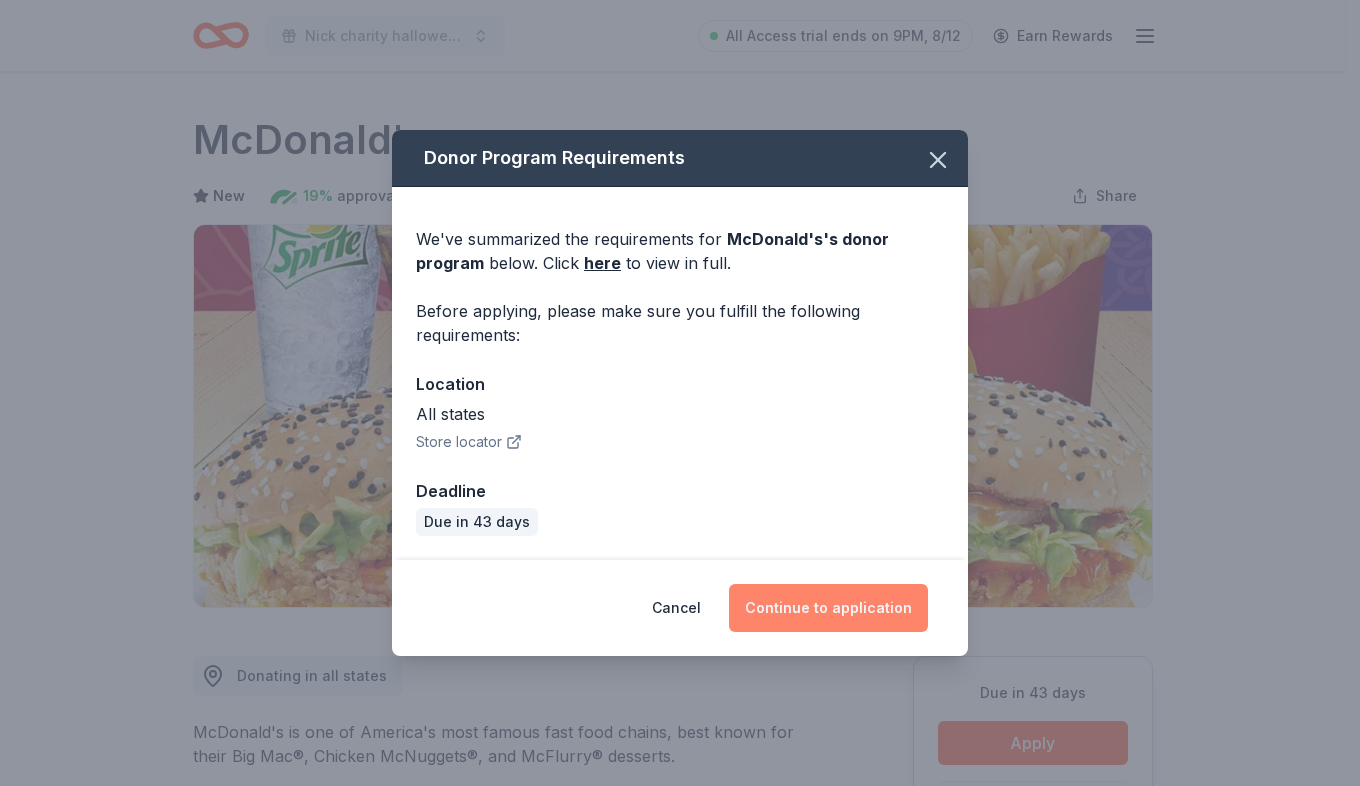 click on "Continue to application" at bounding box center (828, 608) 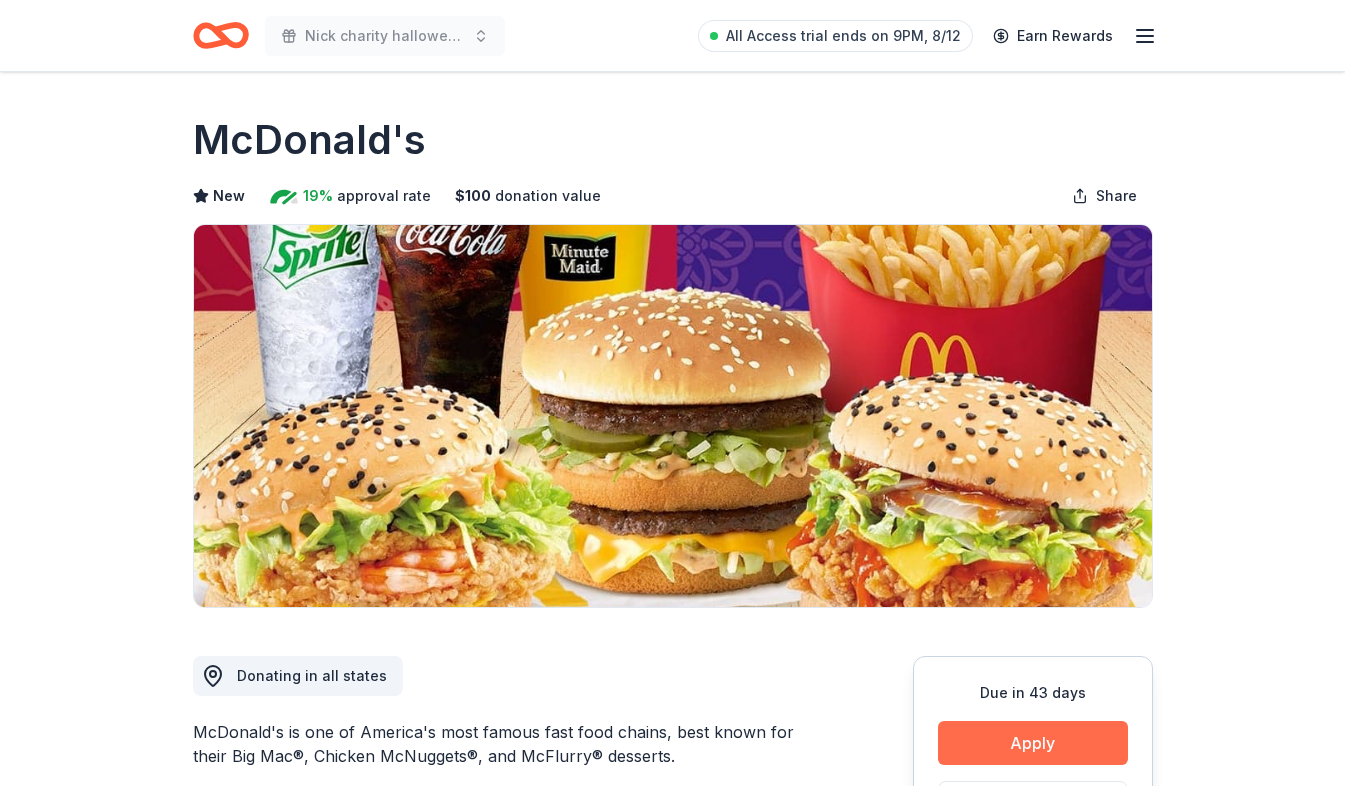scroll, scrollTop: 0, scrollLeft: 0, axis: both 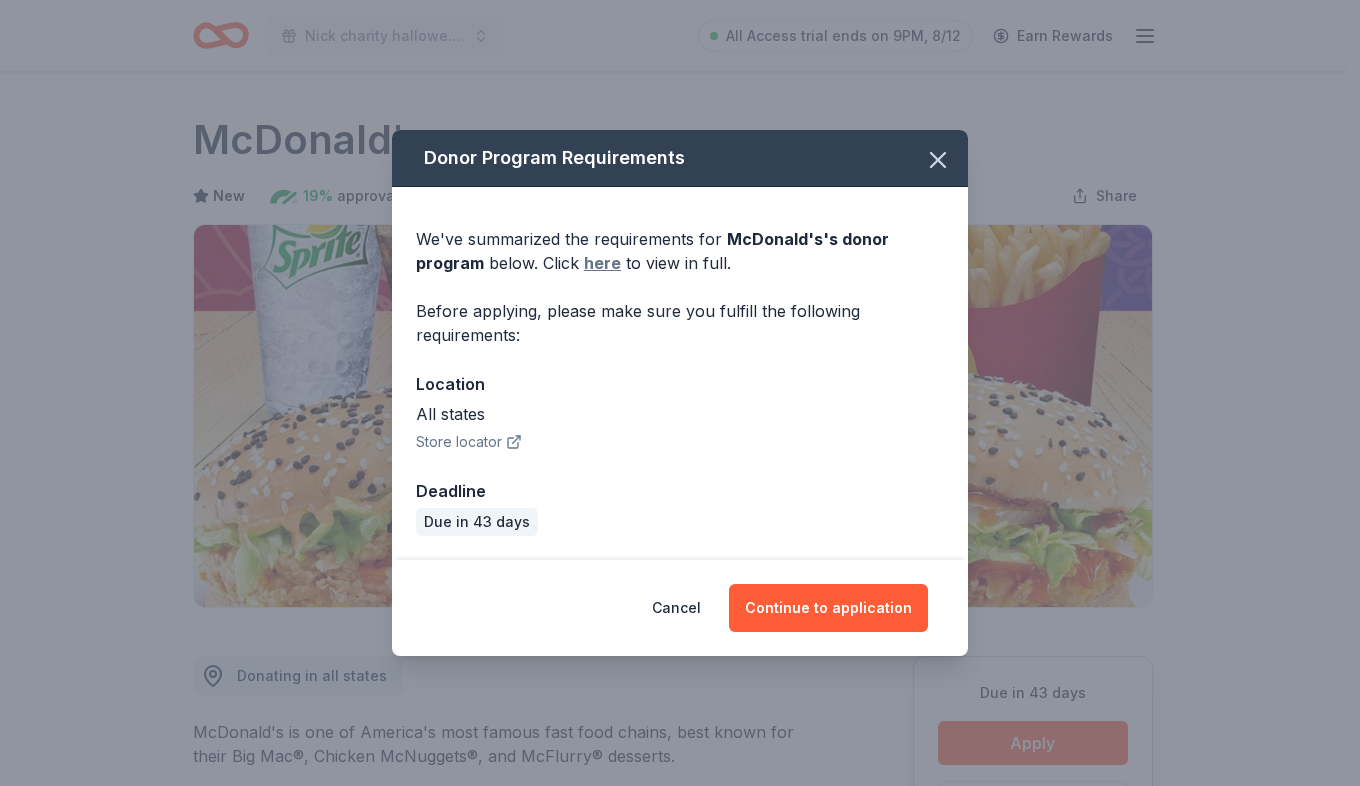 click on "here" at bounding box center (602, 263) 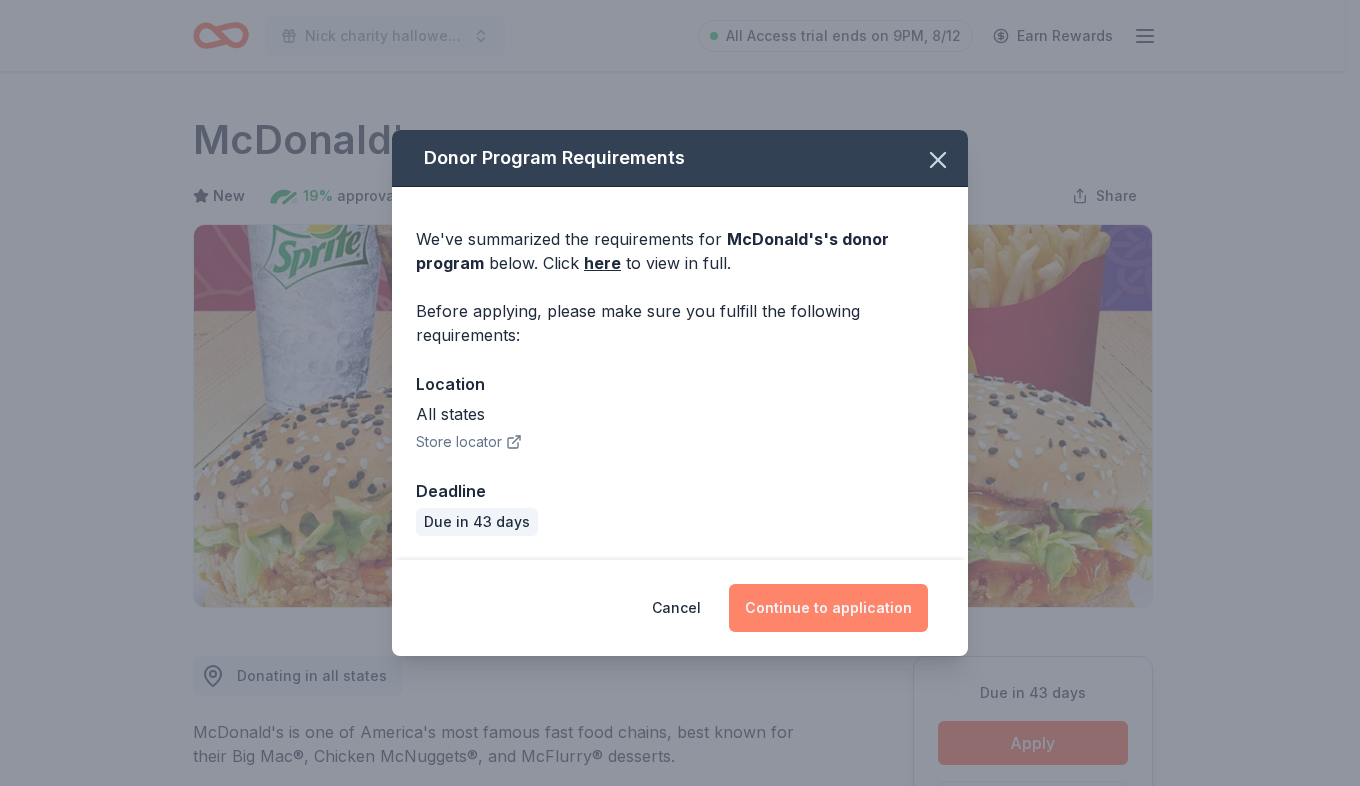 click on "Continue to application" at bounding box center (828, 608) 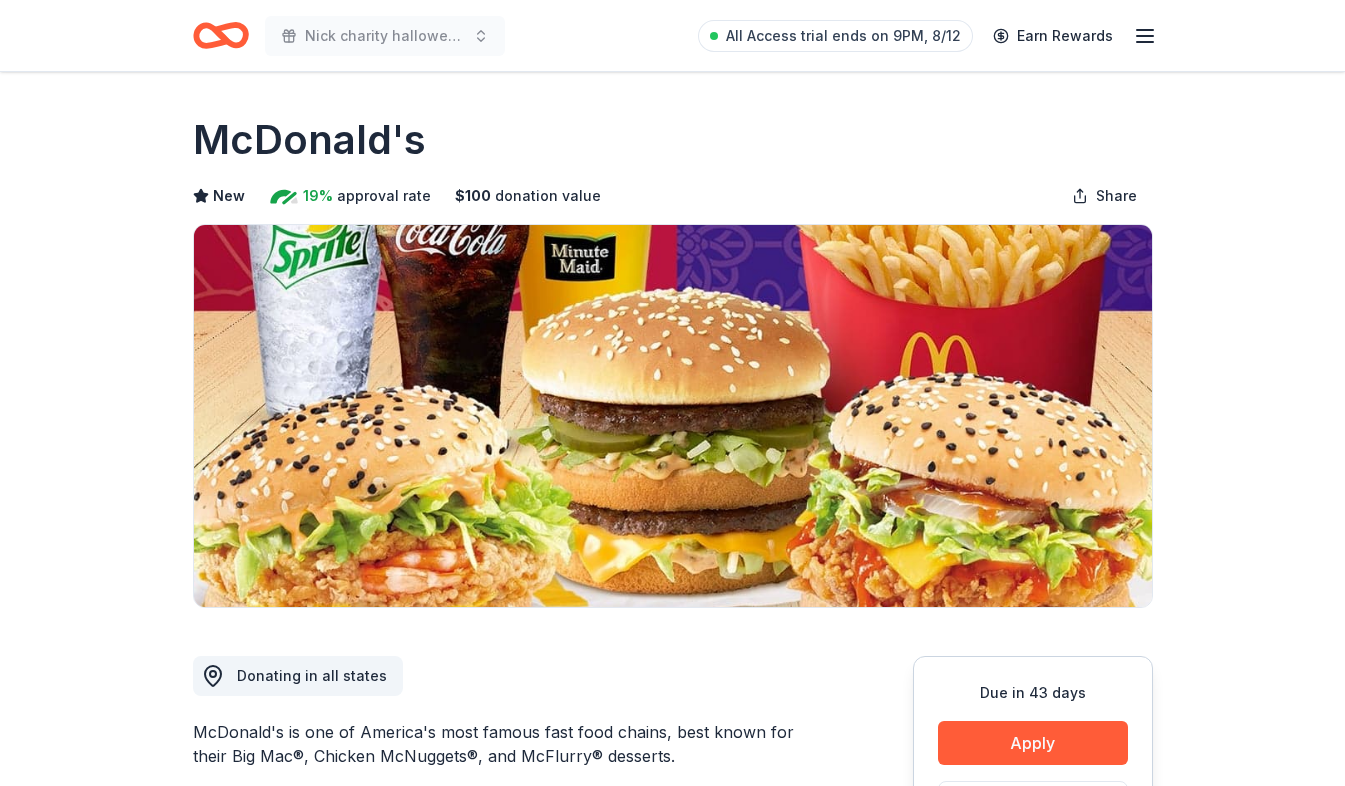 click on "Continue to application" at bounding box center [813, 597] 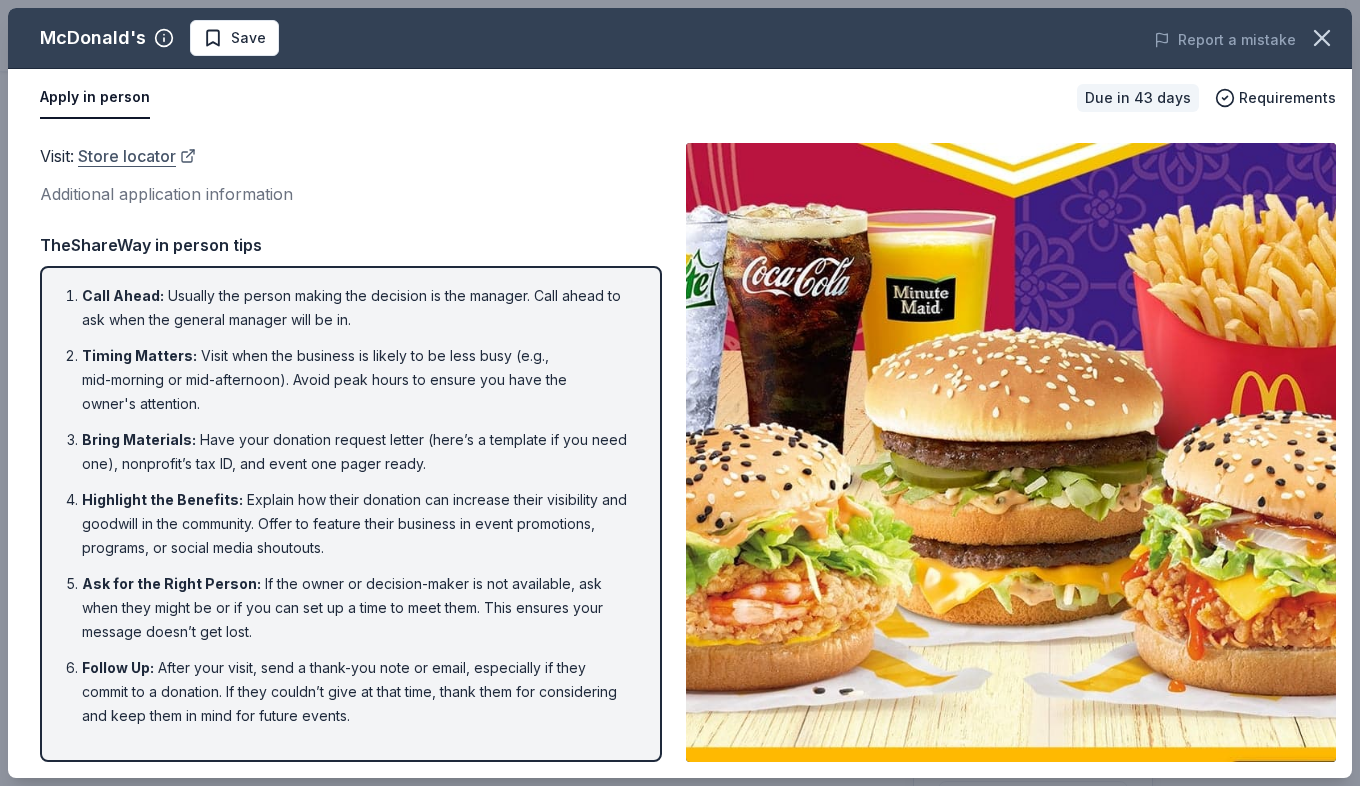 click on "Store locator" at bounding box center [137, 156] 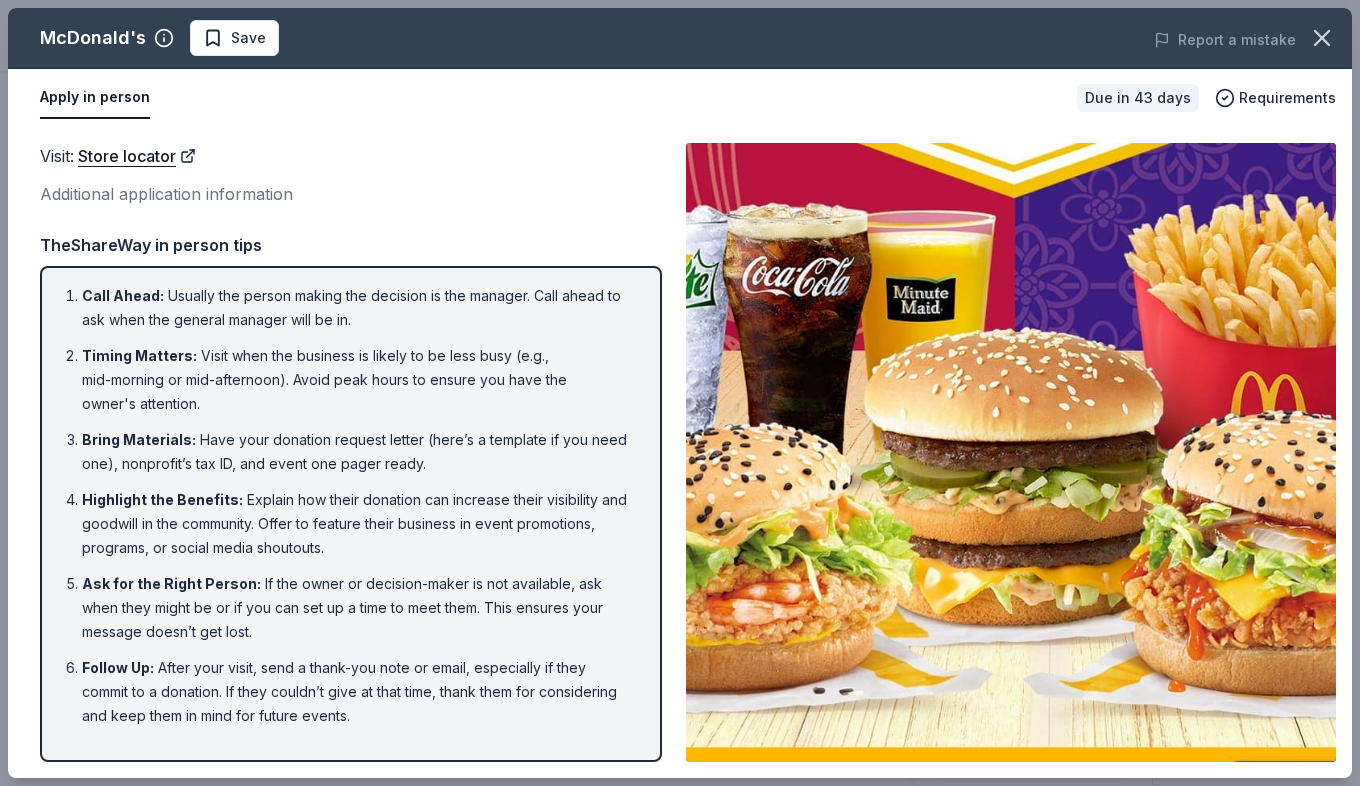 click on "Apply in person" at bounding box center (95, 98) 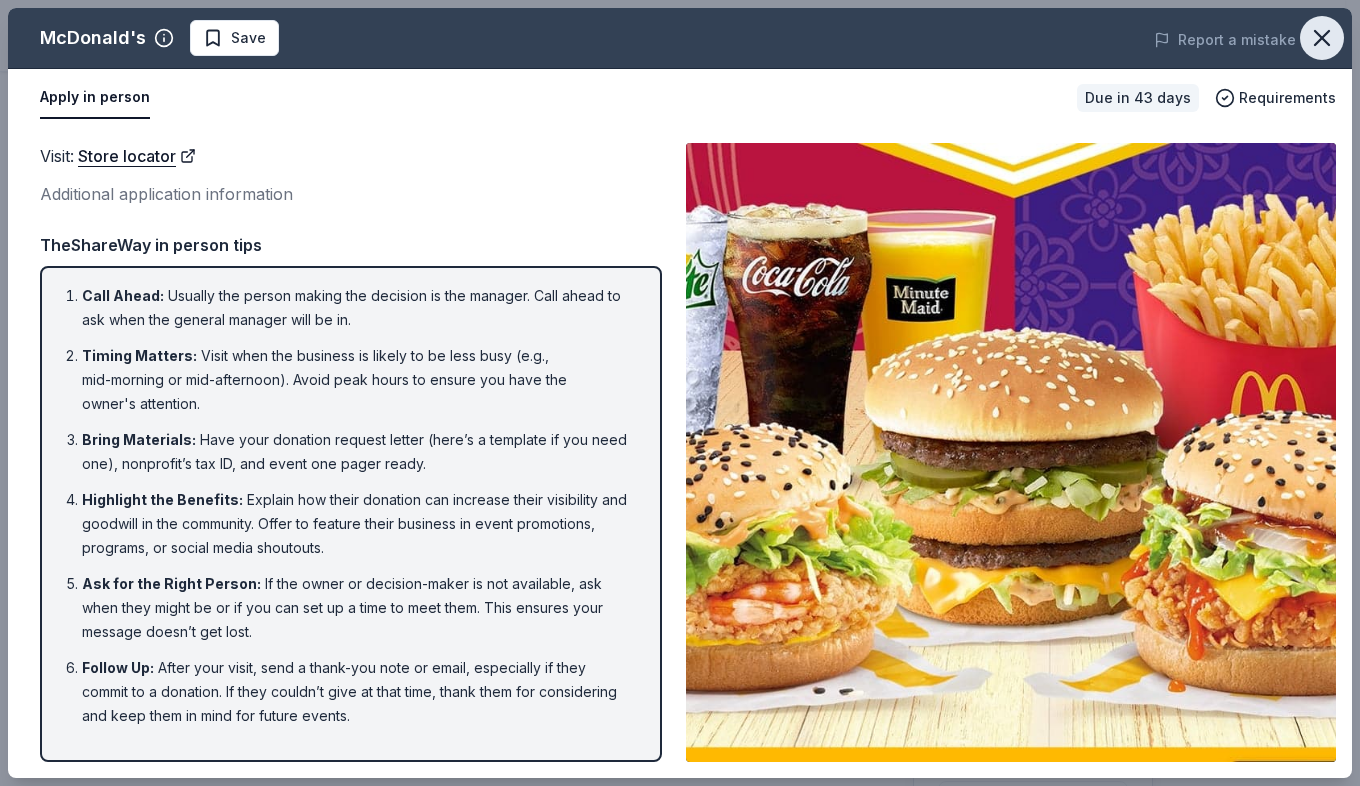 click 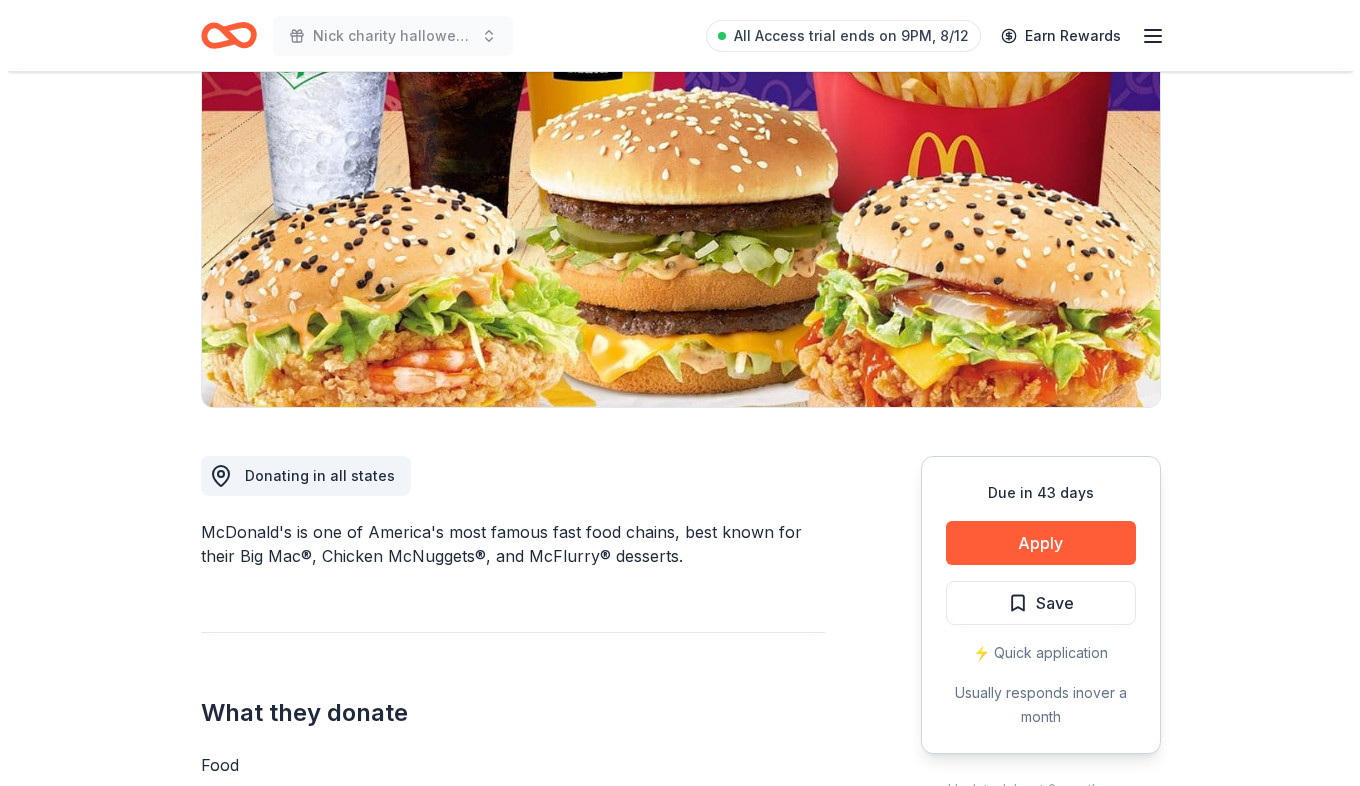 scroll, scrollTop: 300, scrollLeft: 0, axis: vertical 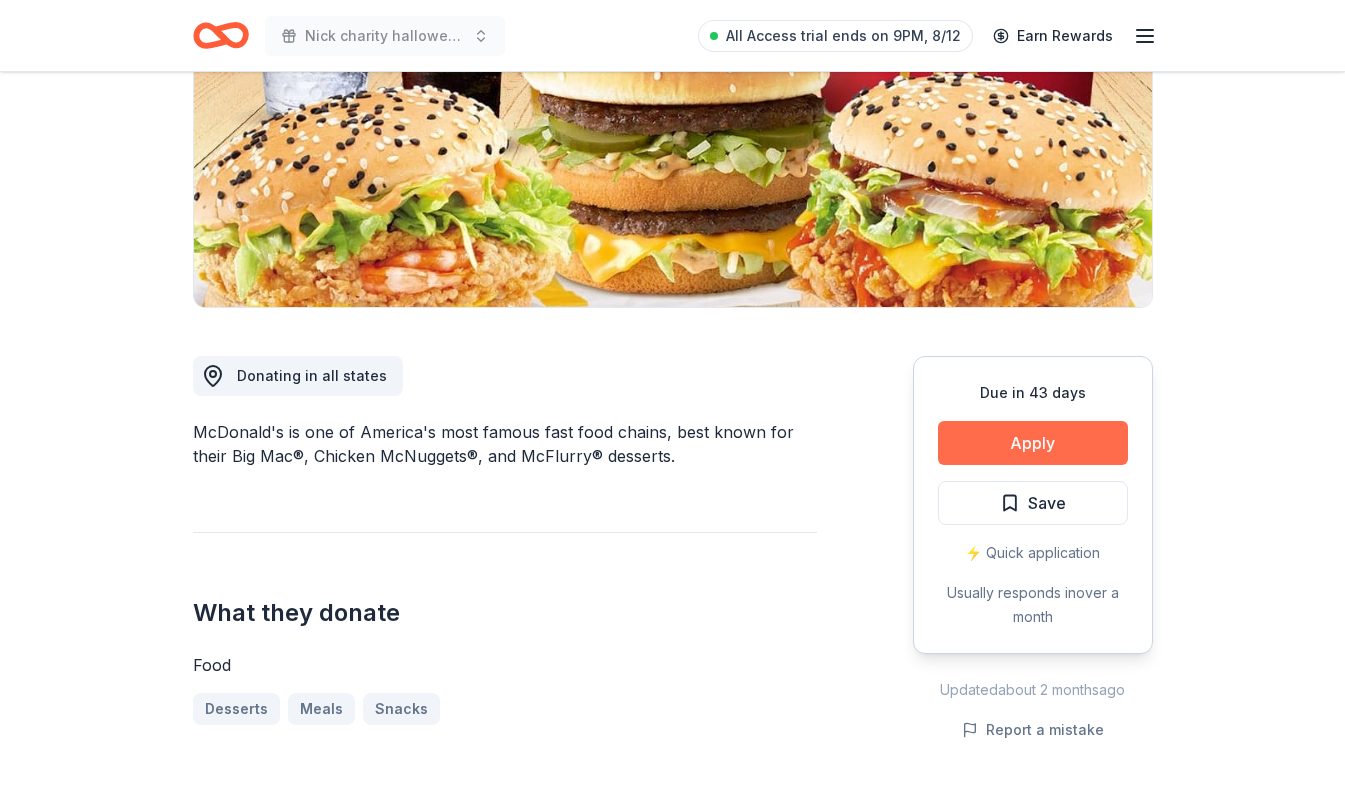 click on "Apply" at bounding box center (1033, 443) 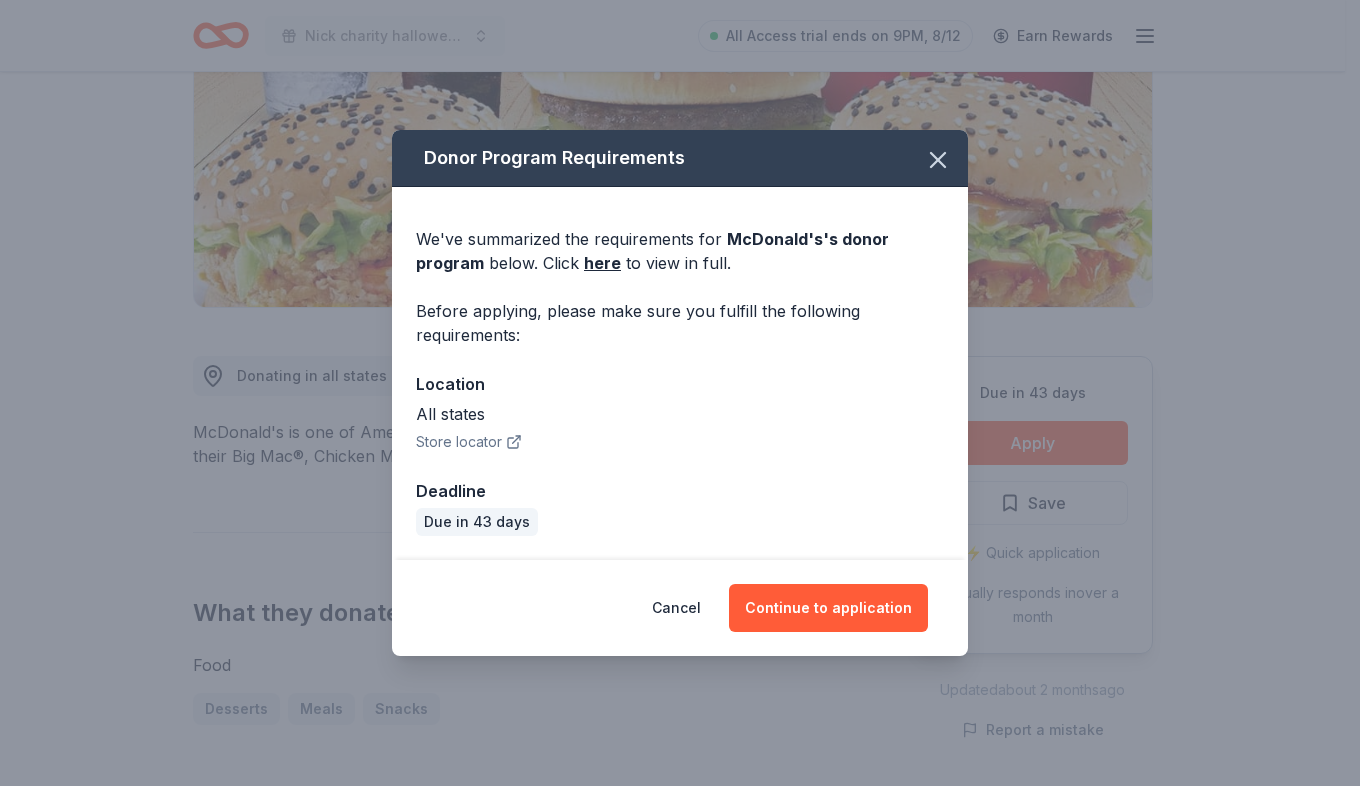 click on "Store locator" at bounding box center (469, 442) 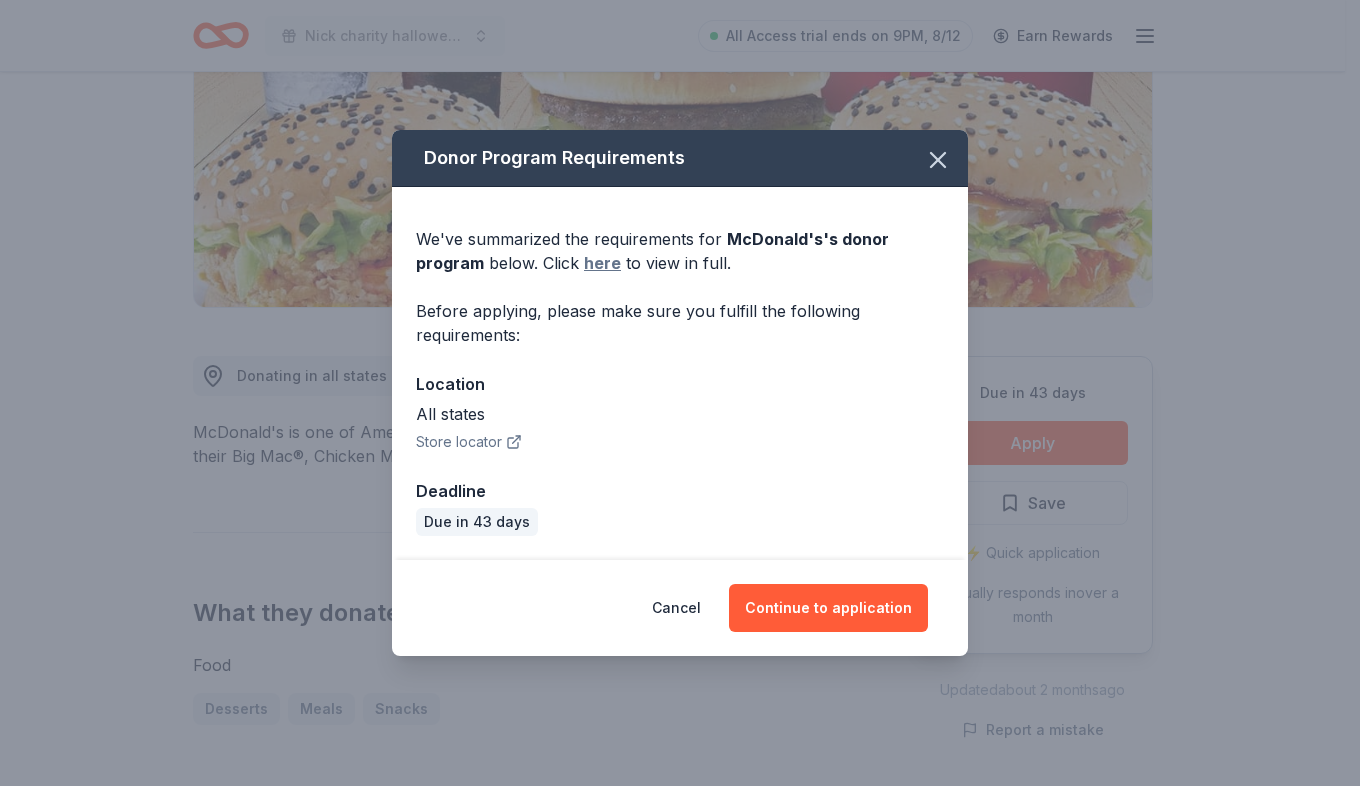 click on "here" at bounding box center [602, 263] 